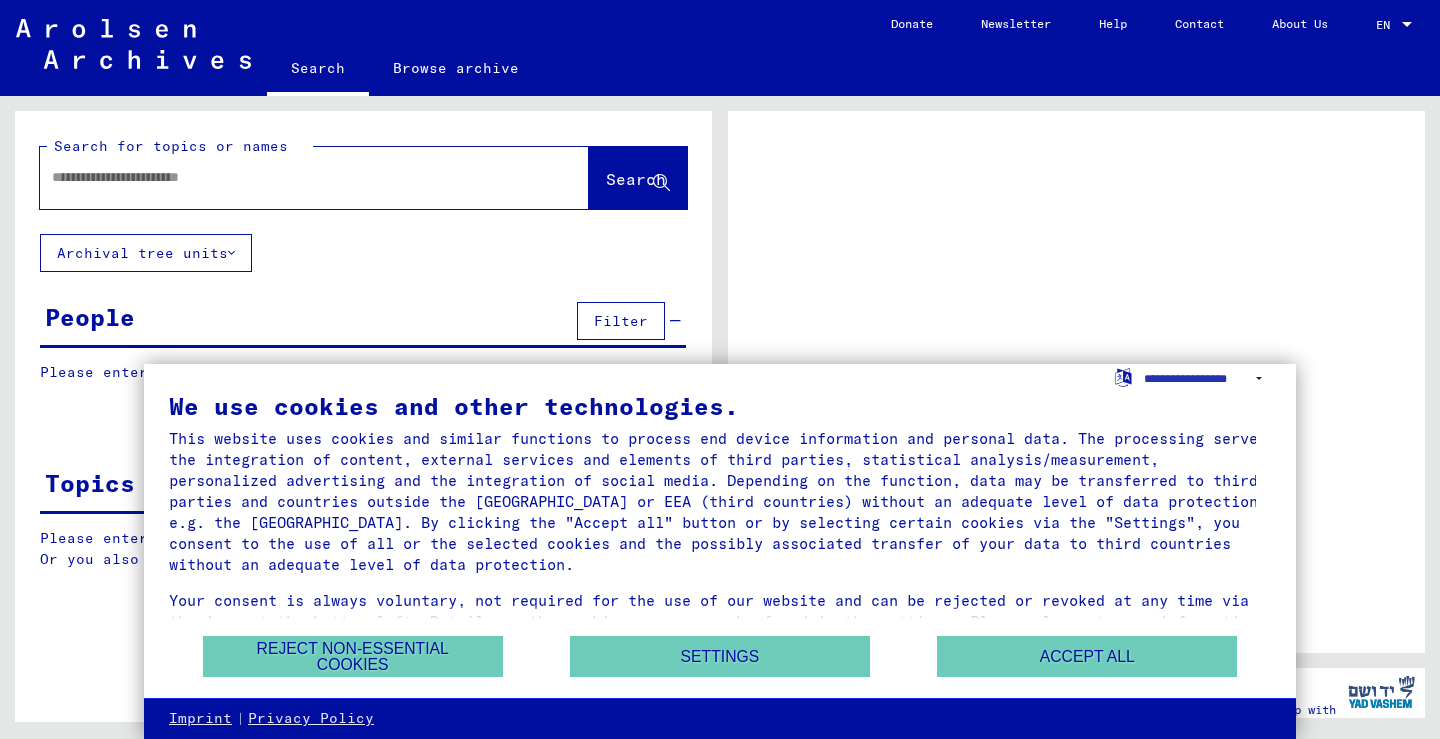scroll, scrollTop: 0, scrollLeft: 0, axis: both 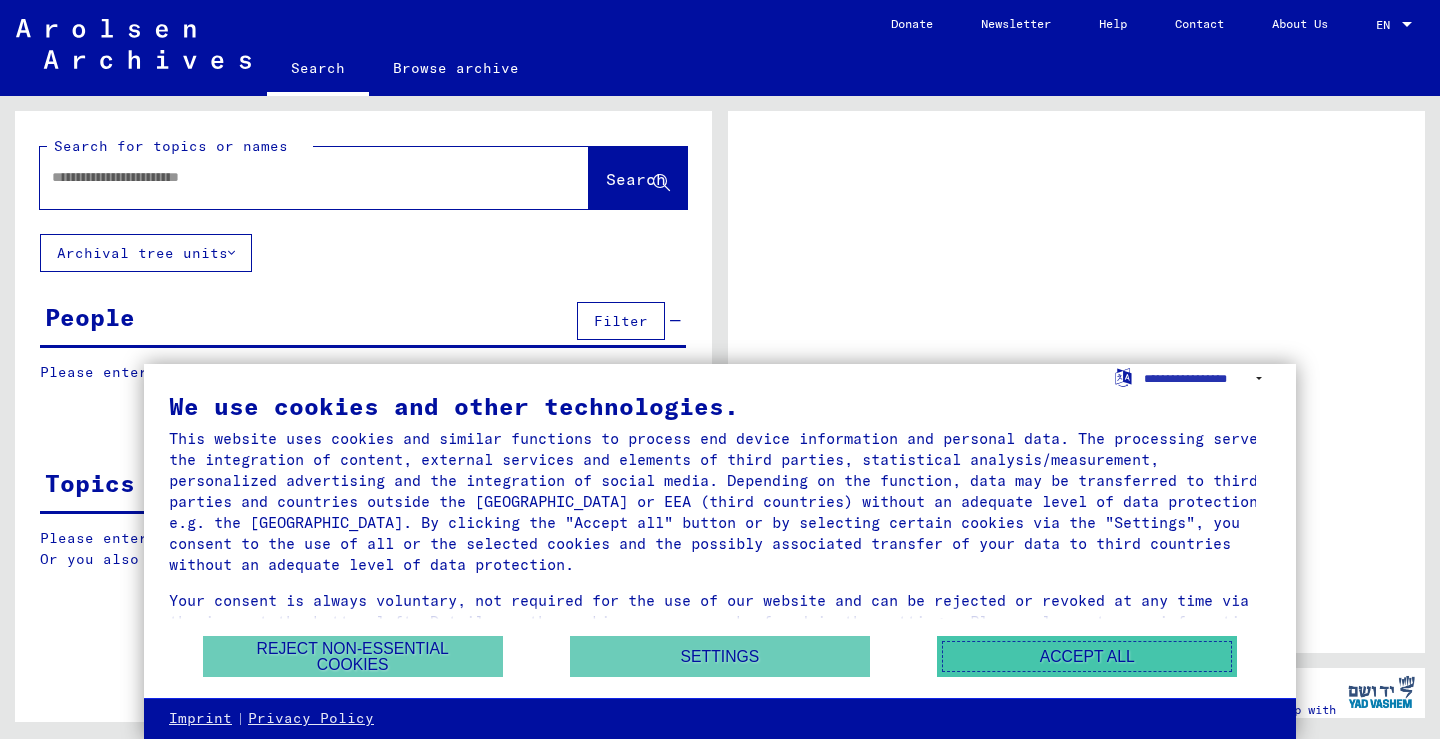 click on "Accept all" at bounding box center [1087, 656] 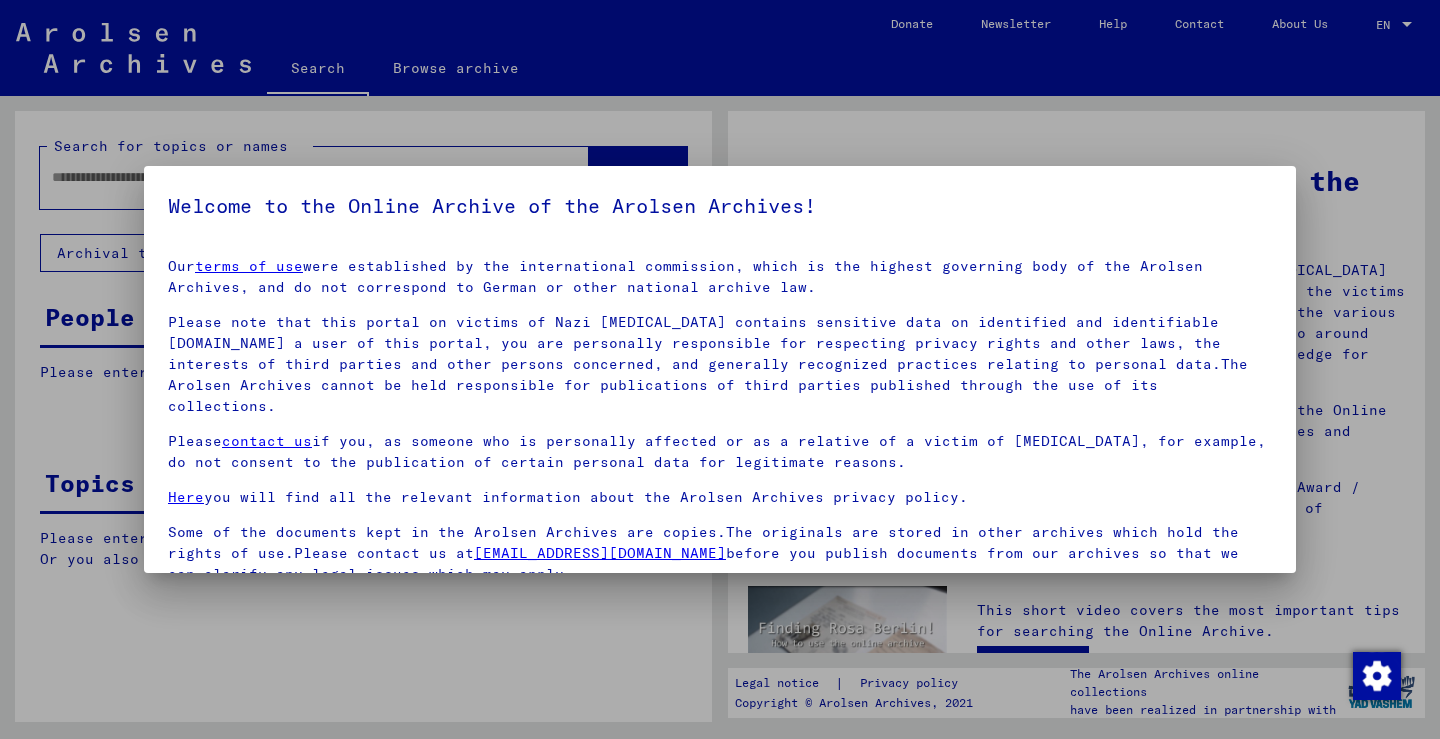 click at bounding box center (720, 369) 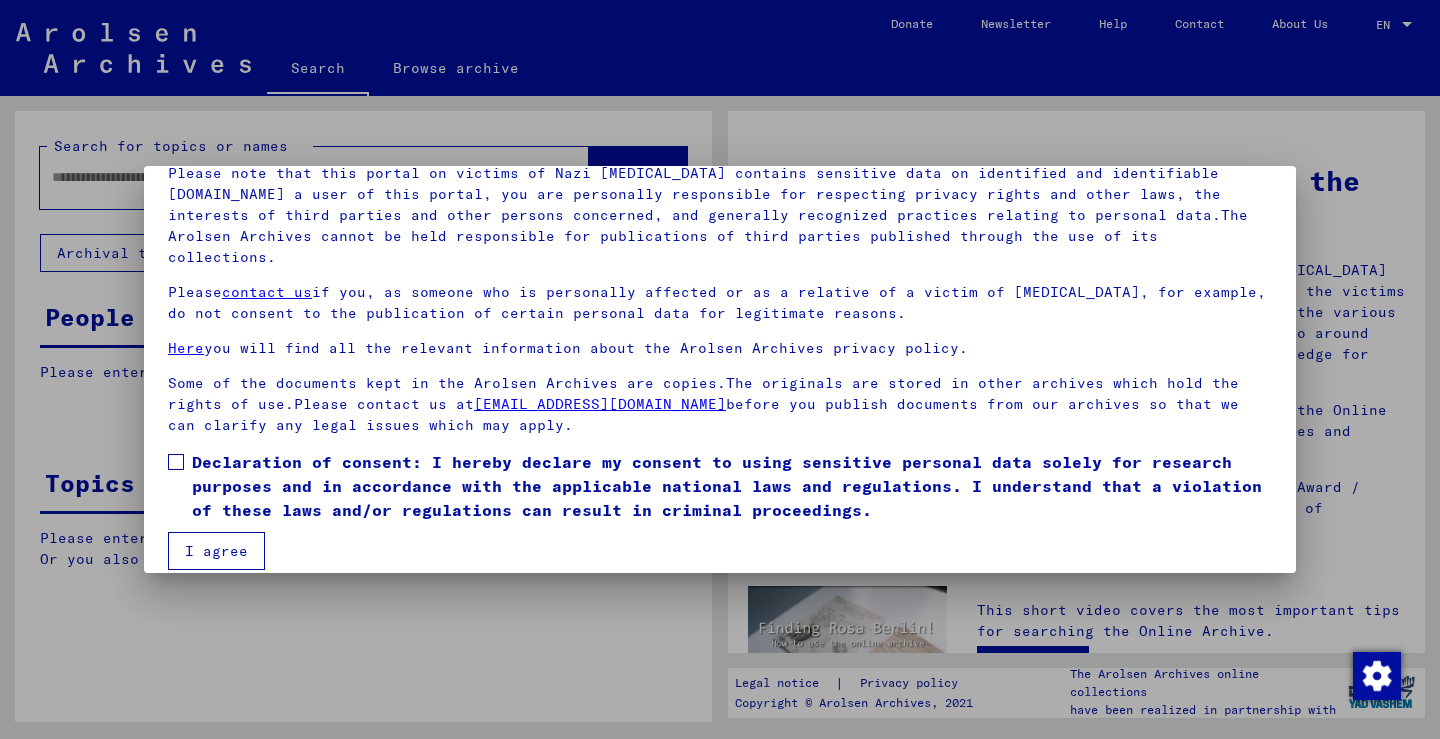 click on "I agree" at bounding box center (216, 551) 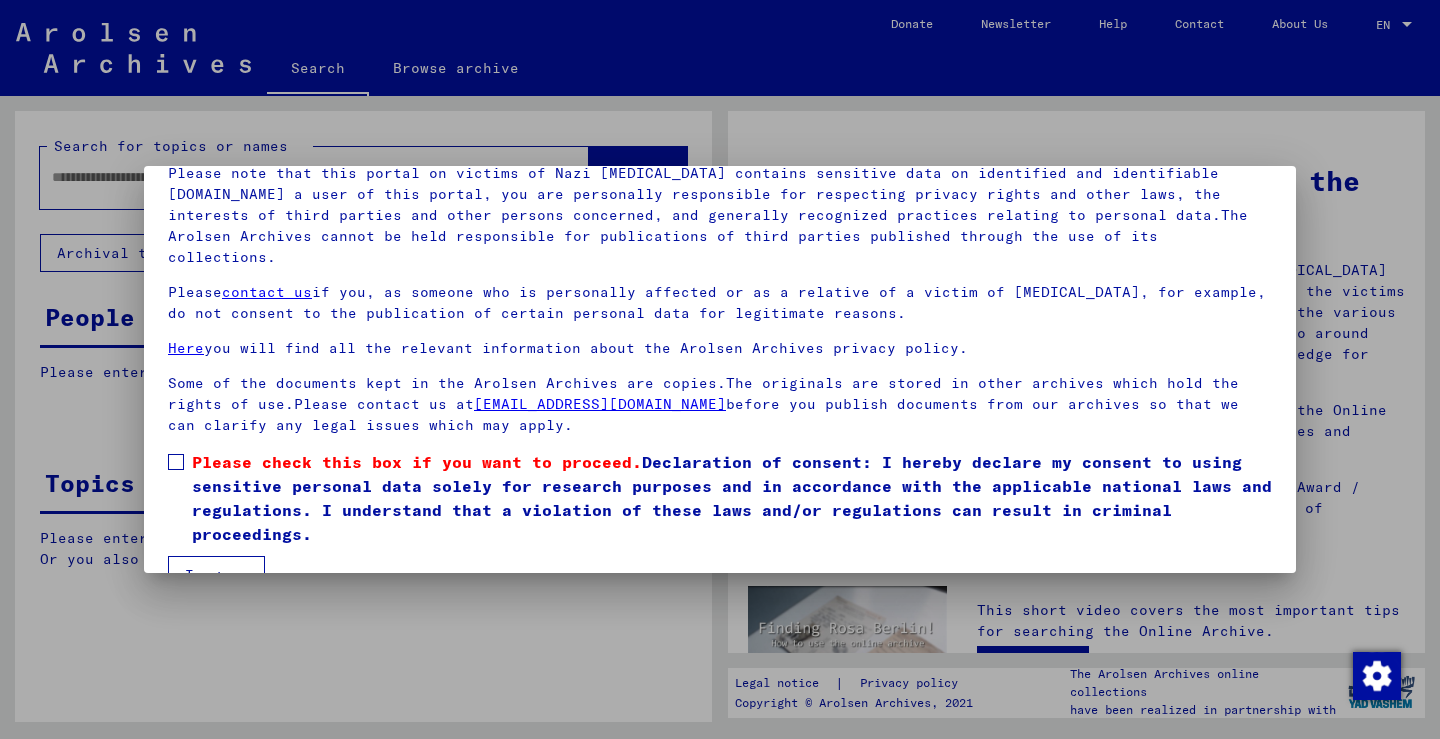 scroll, scrollTop: 150, scrollLeft: 0, axis: vertical 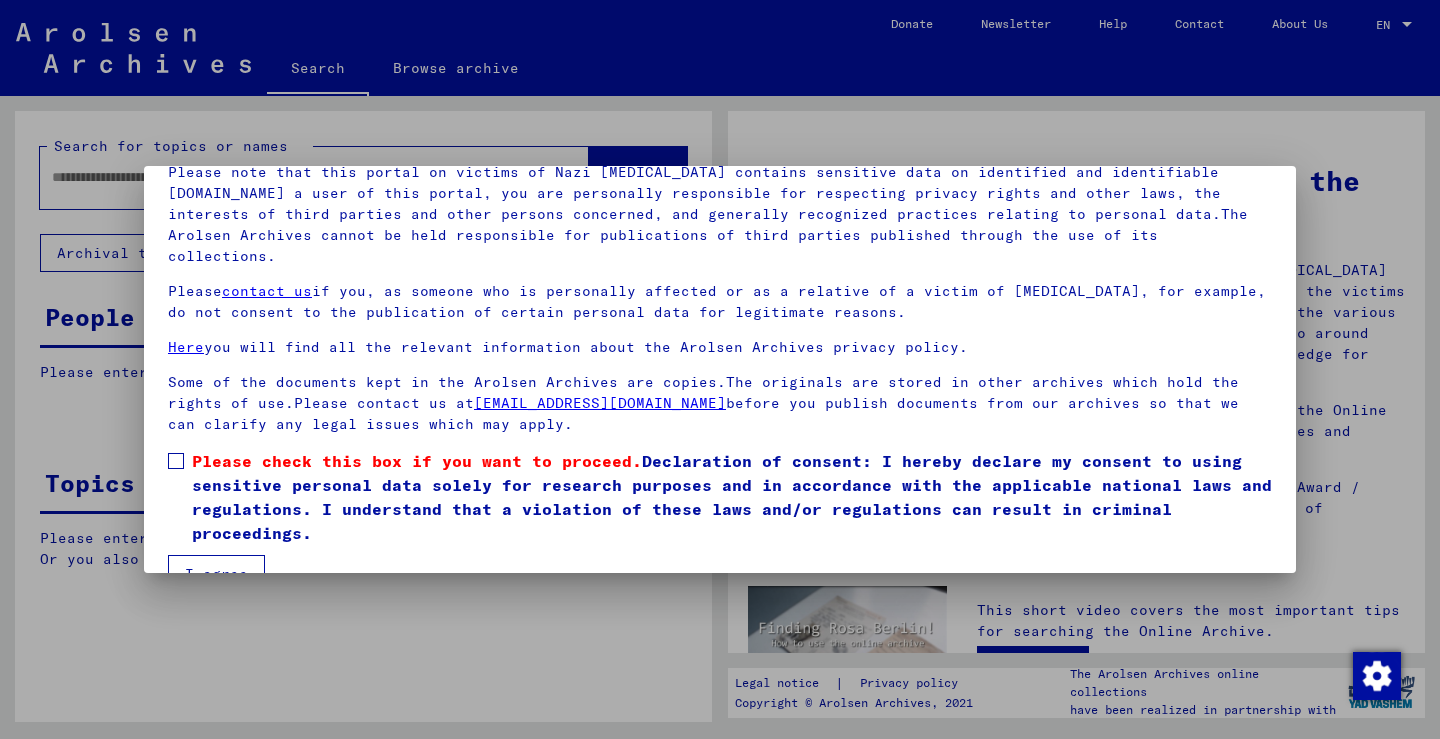 click on "I agree" at bounding box center (216, 574) 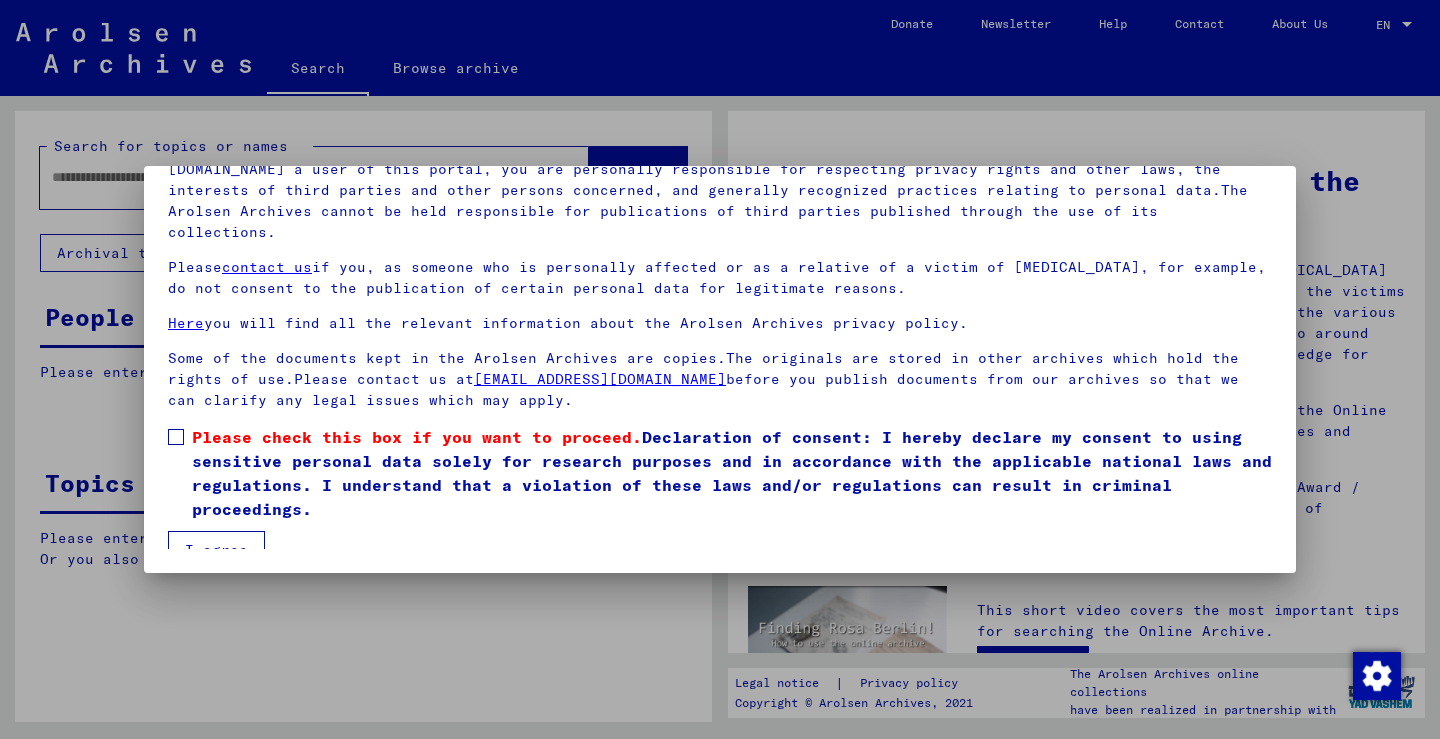 click on "I agree" at bounding box center (216, 550) 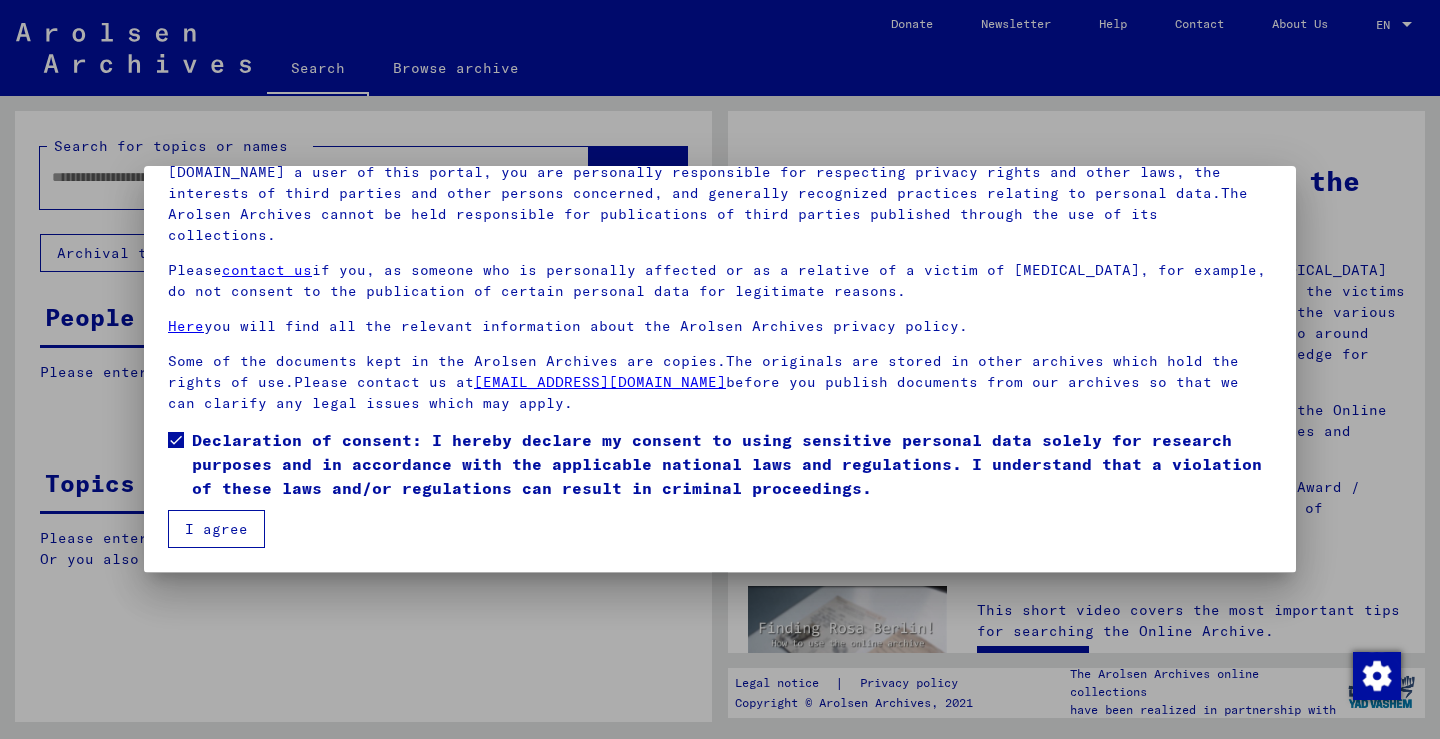 scroll, scrollTop: 150, scrollLeft: 0, axis: vertical 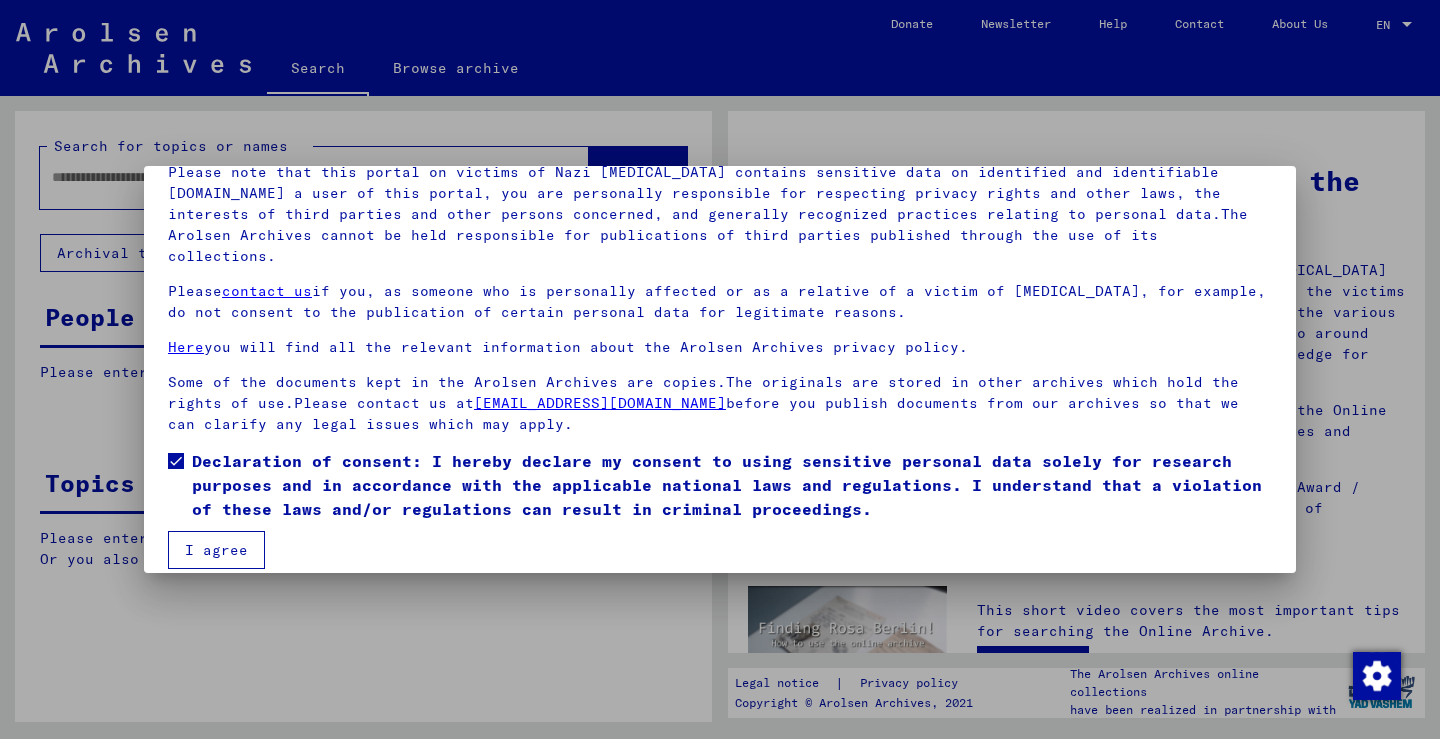 click on "I agree" at bounding box center (216, 550) 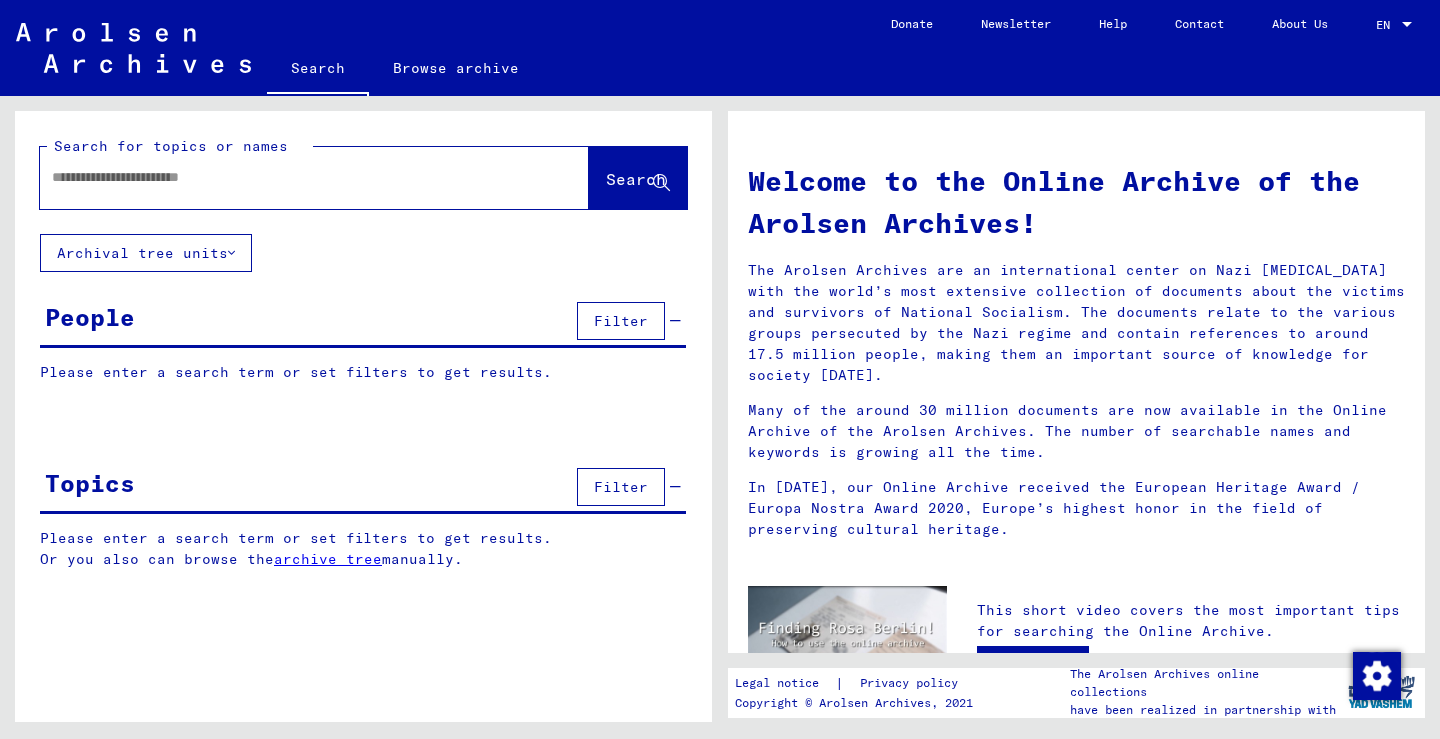 click on "Please enter a search term or set filters to get results." at bounding box center (363, 372) 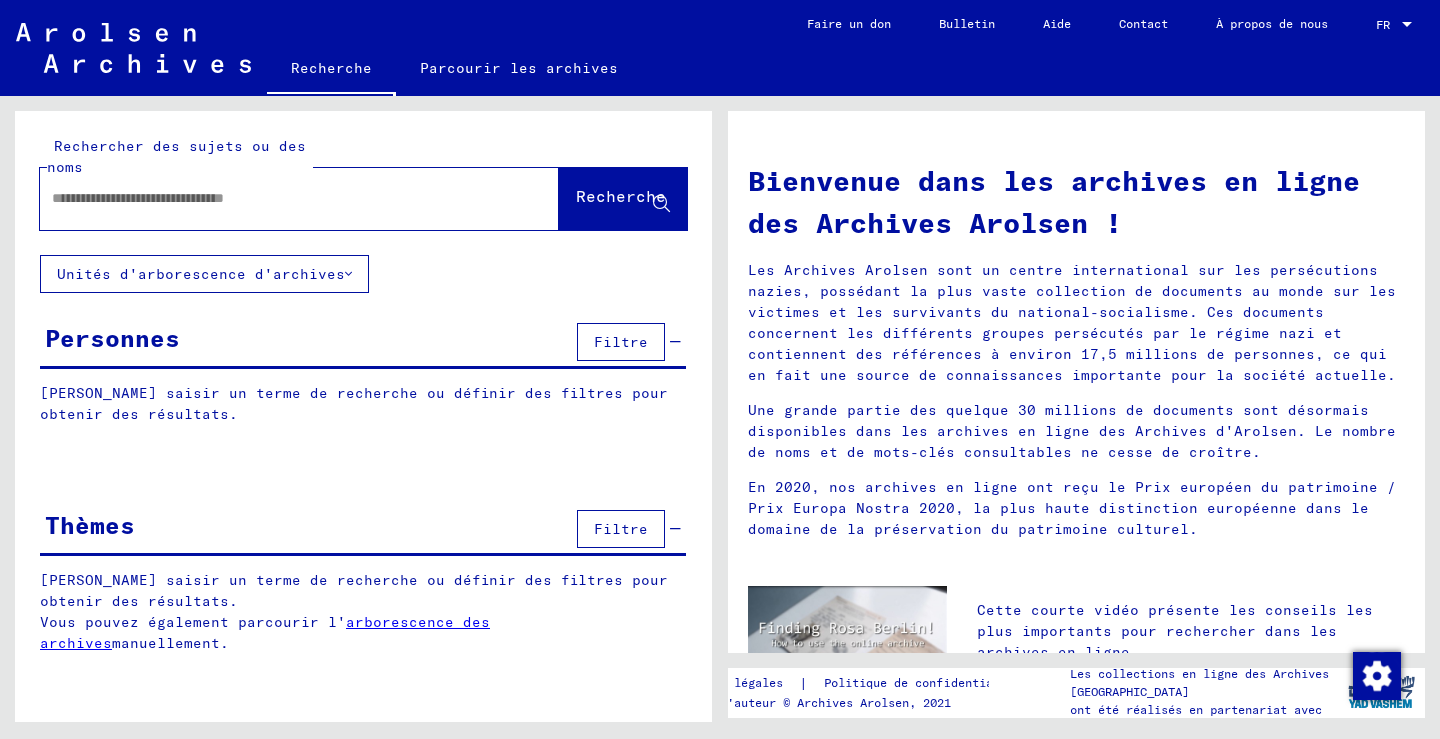 click on "Filtre" at bounding box center [621, 342] 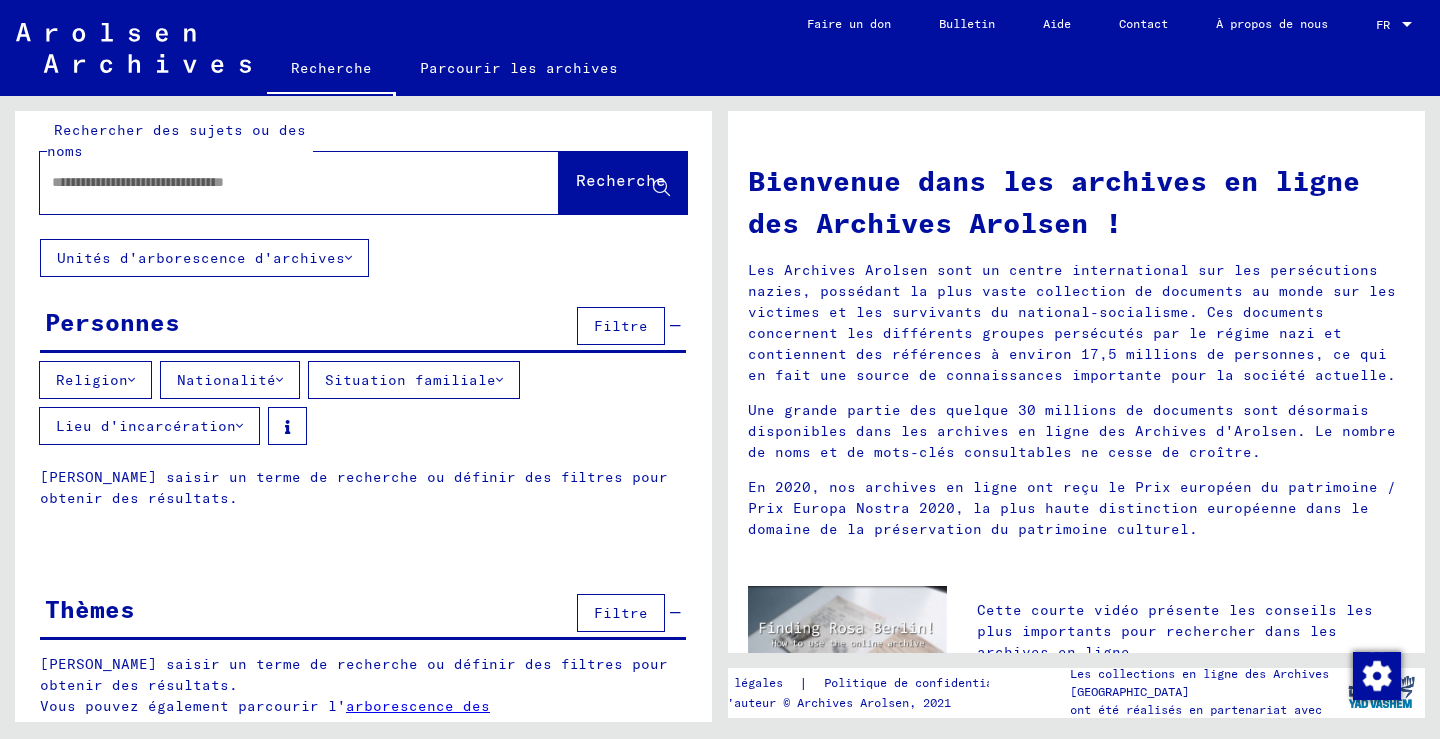 scroll, scrollTop: 0, scrollLeft: 0, axis: both 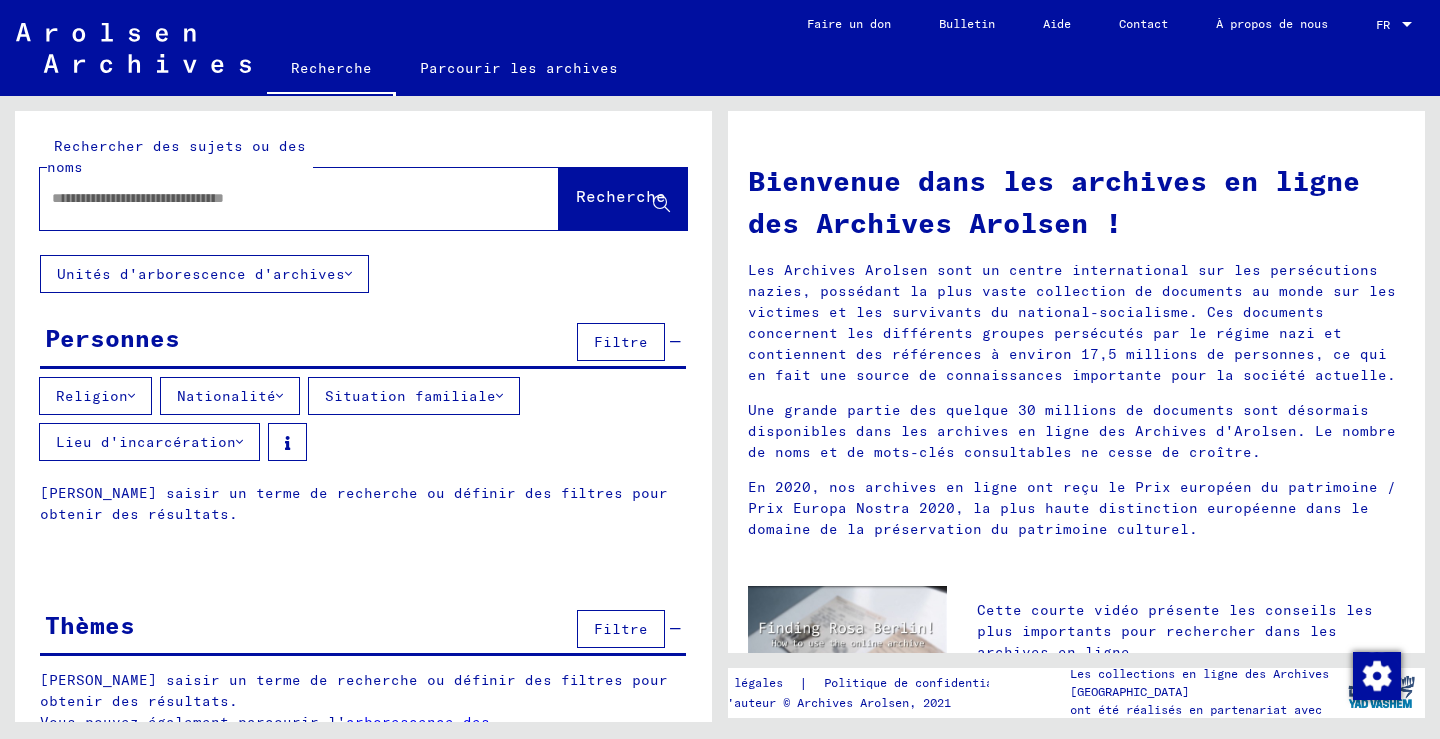 click at bounding box center (275, 198) 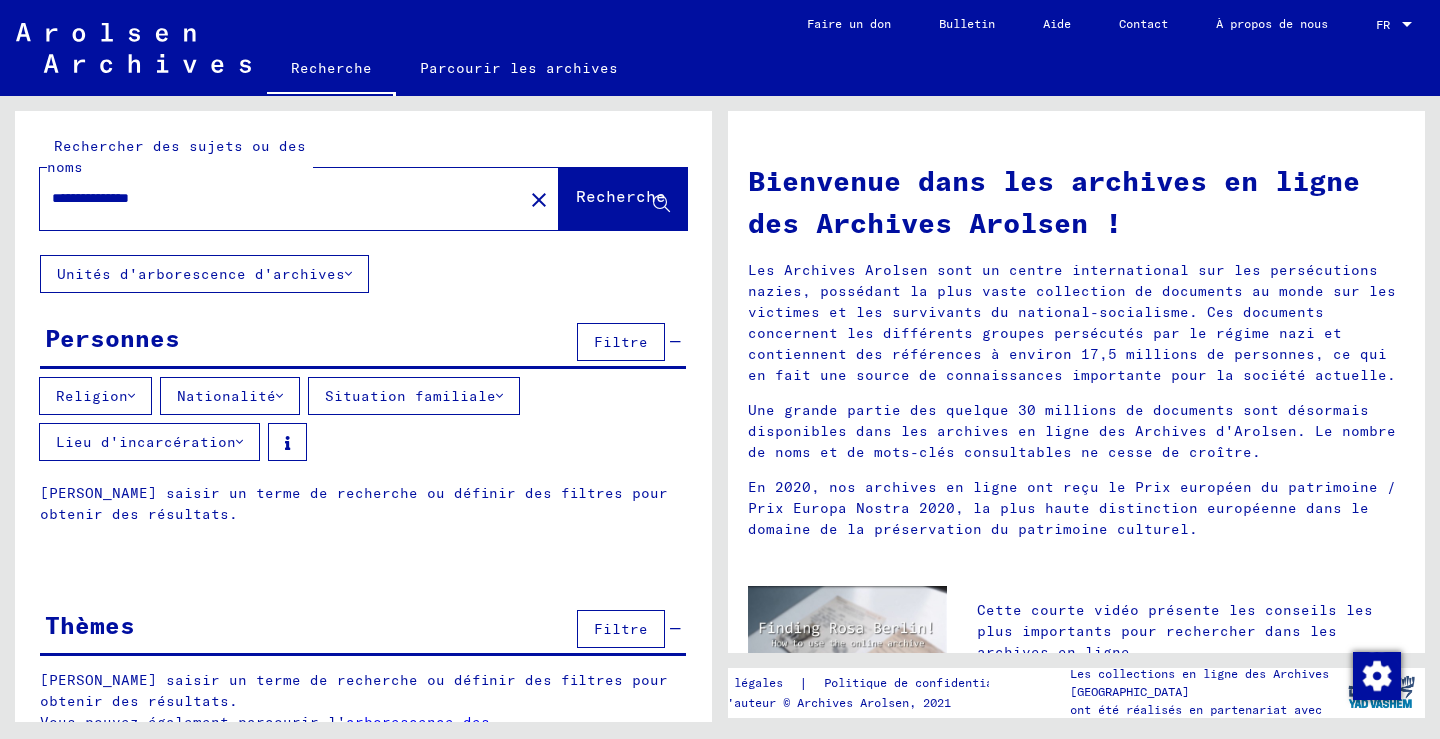 type on "**********" 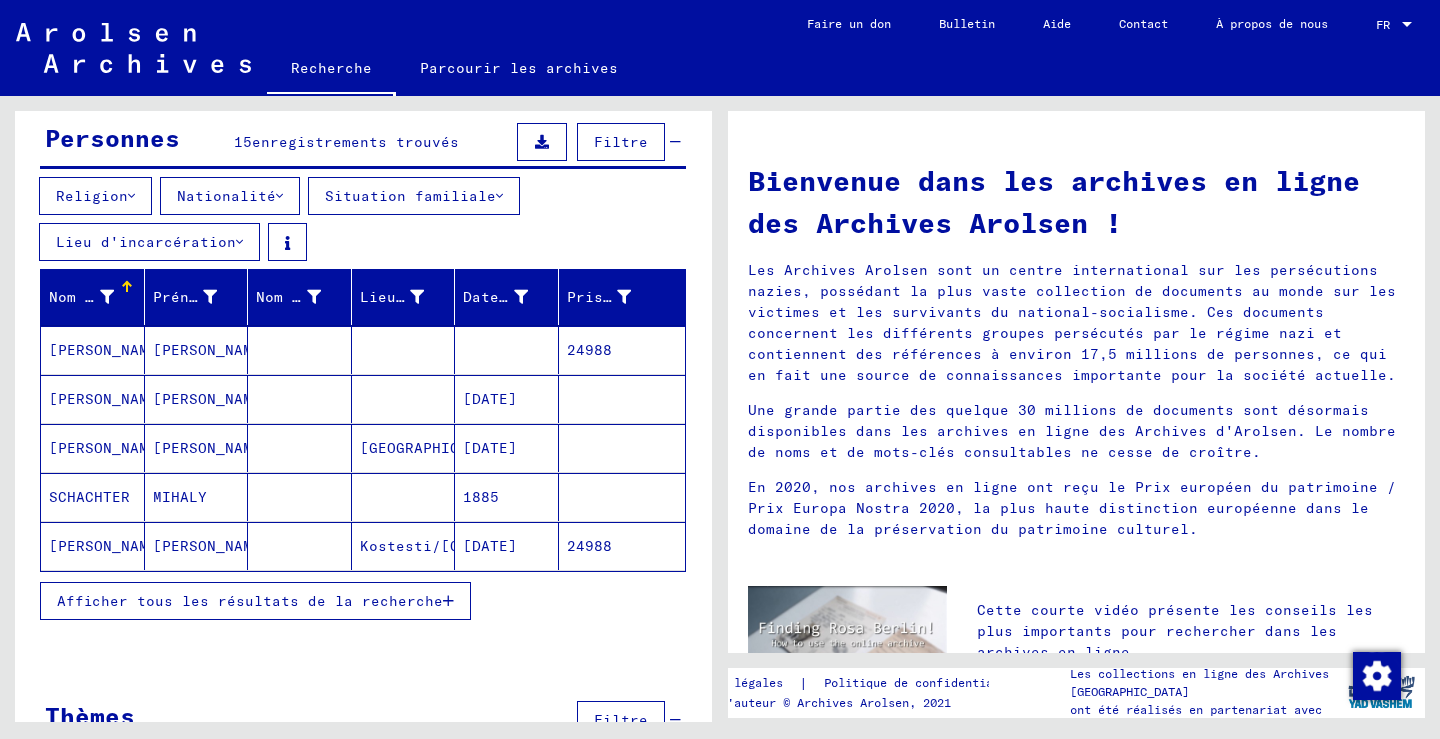 scroll, scrollTop: 263, scrollLeft: 0, axis: vertical 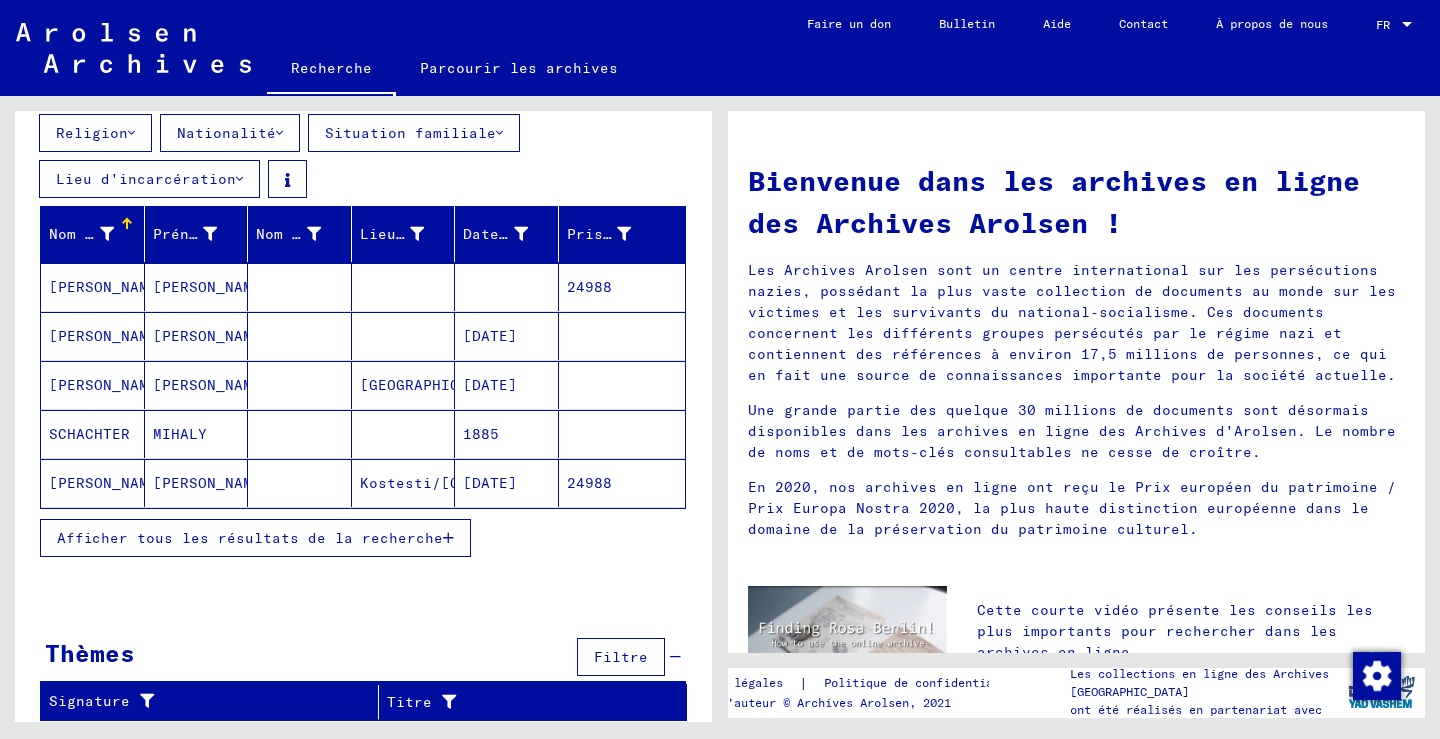click on "24988" 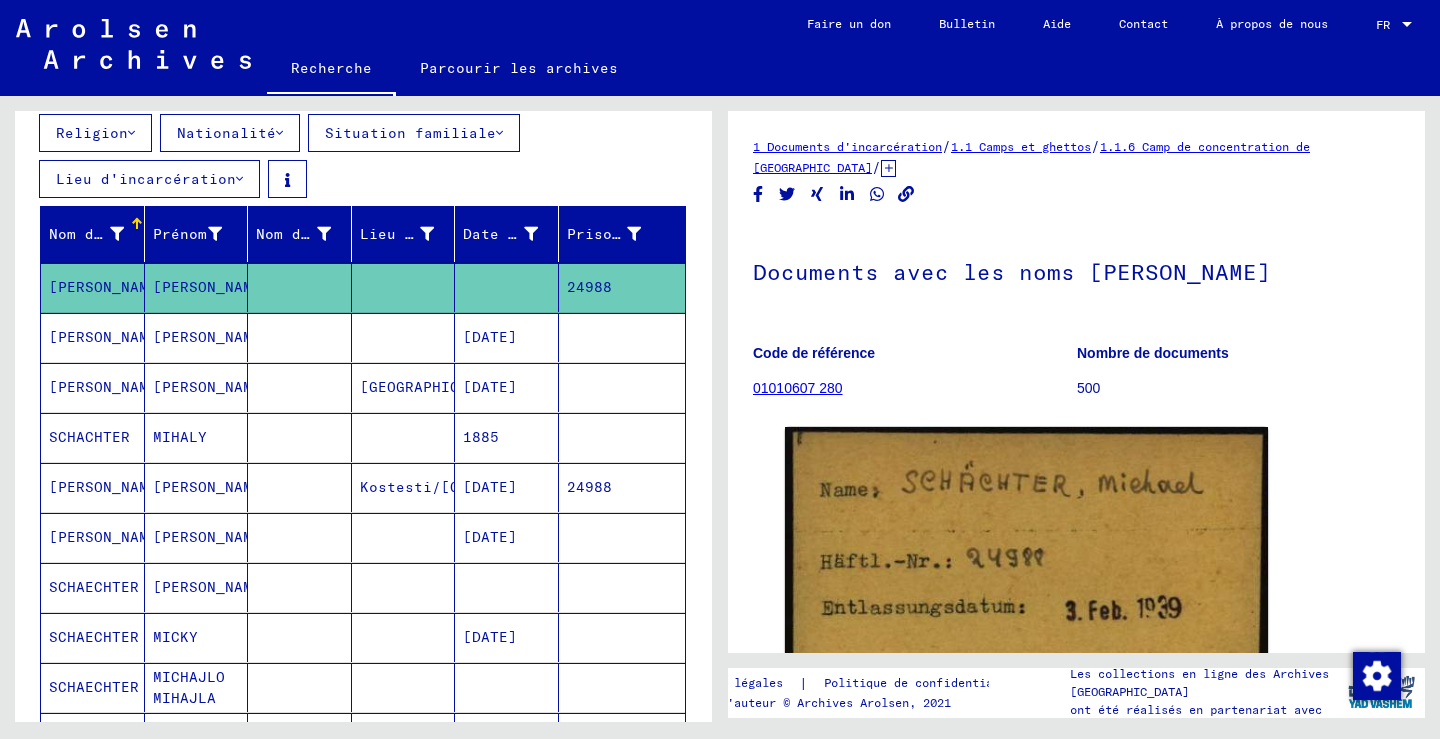 scroll, scrollTop: 0, scrollLeft: 0, axis: both 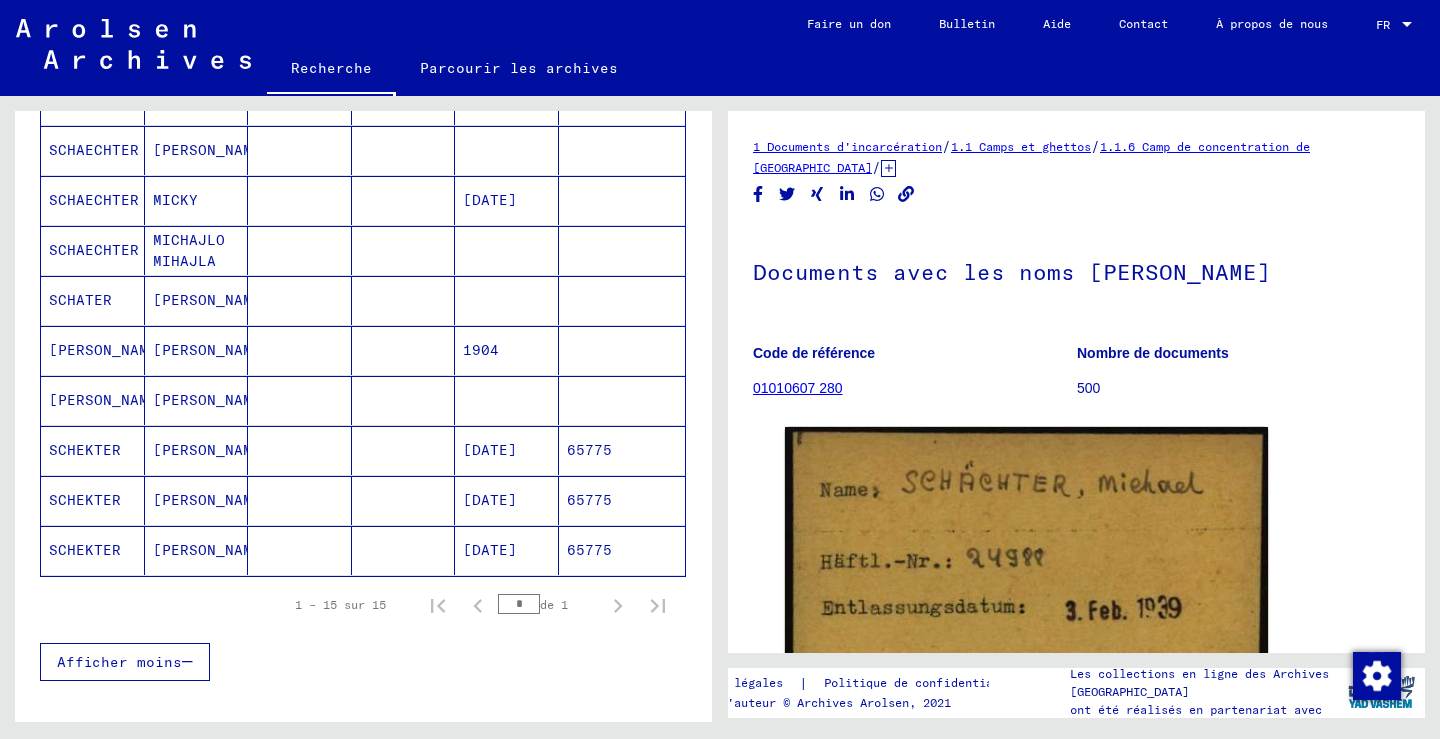 click on "65775" at bounding box center (589, 500) 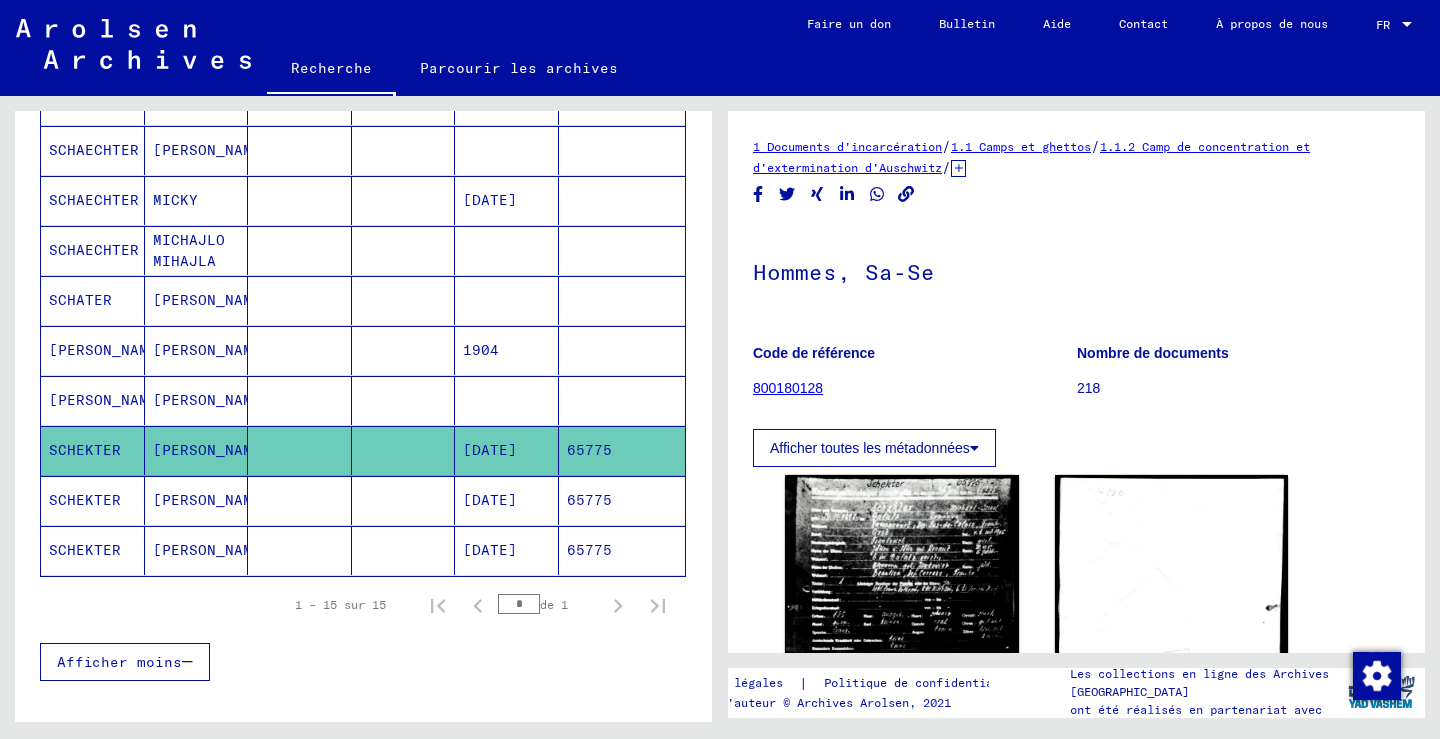 scroll, scrollTop: 0, scrollLeft: 0, axis: both 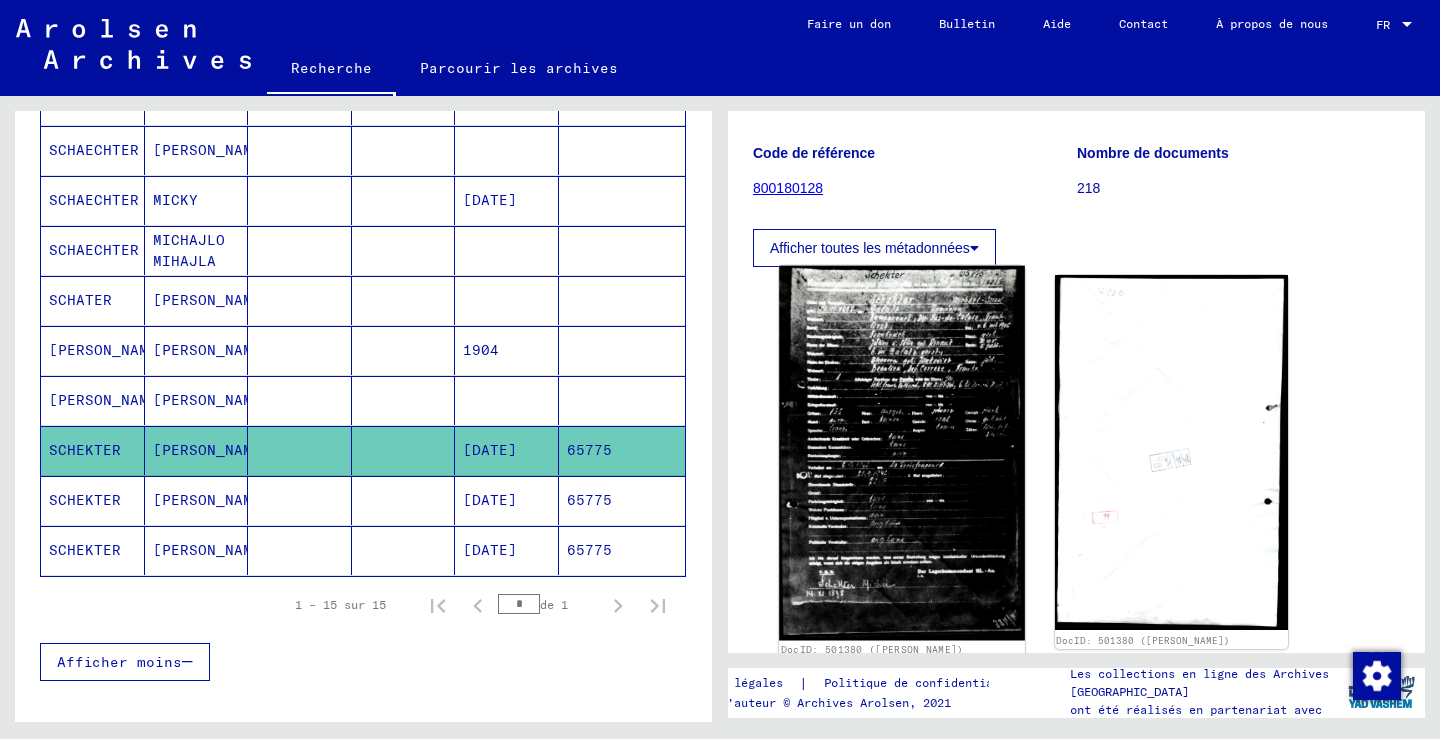 click 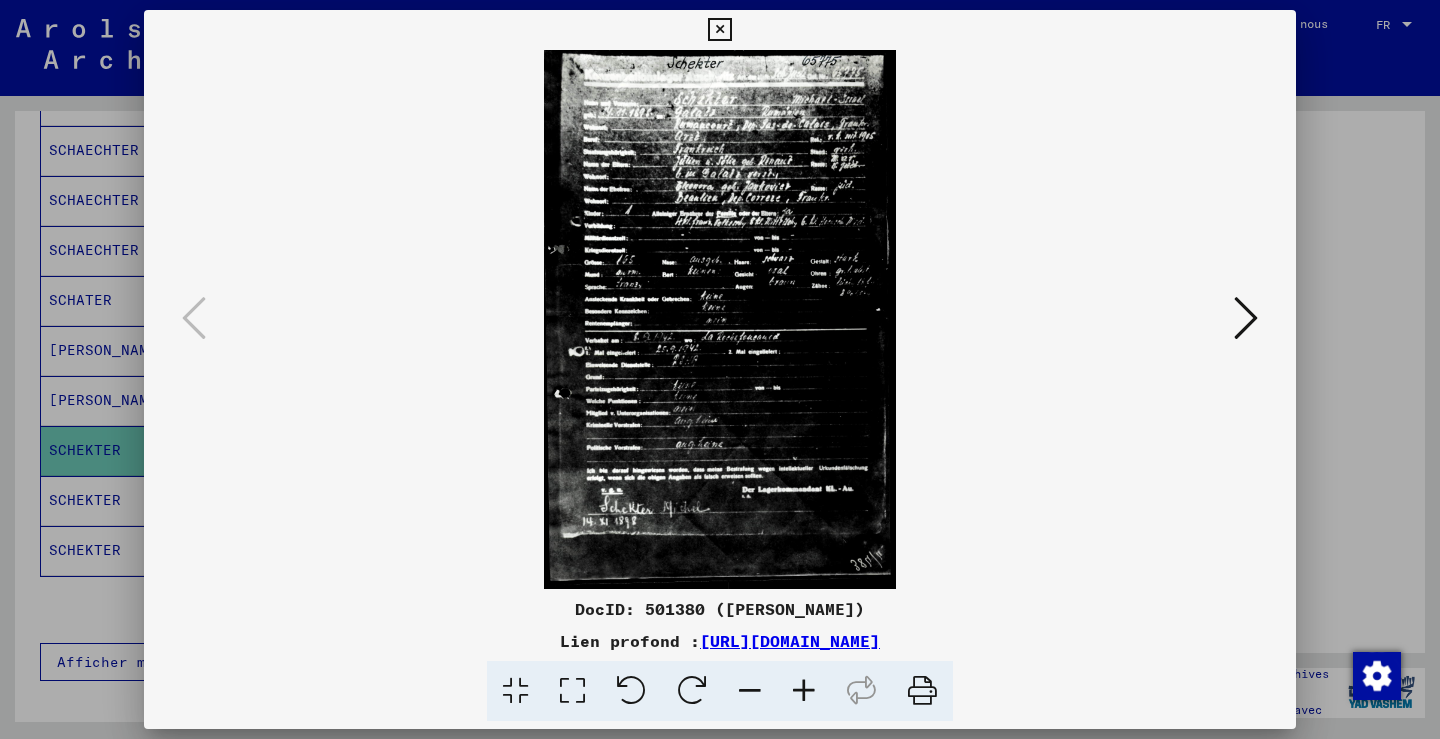 click at bounding box center [804, 691] 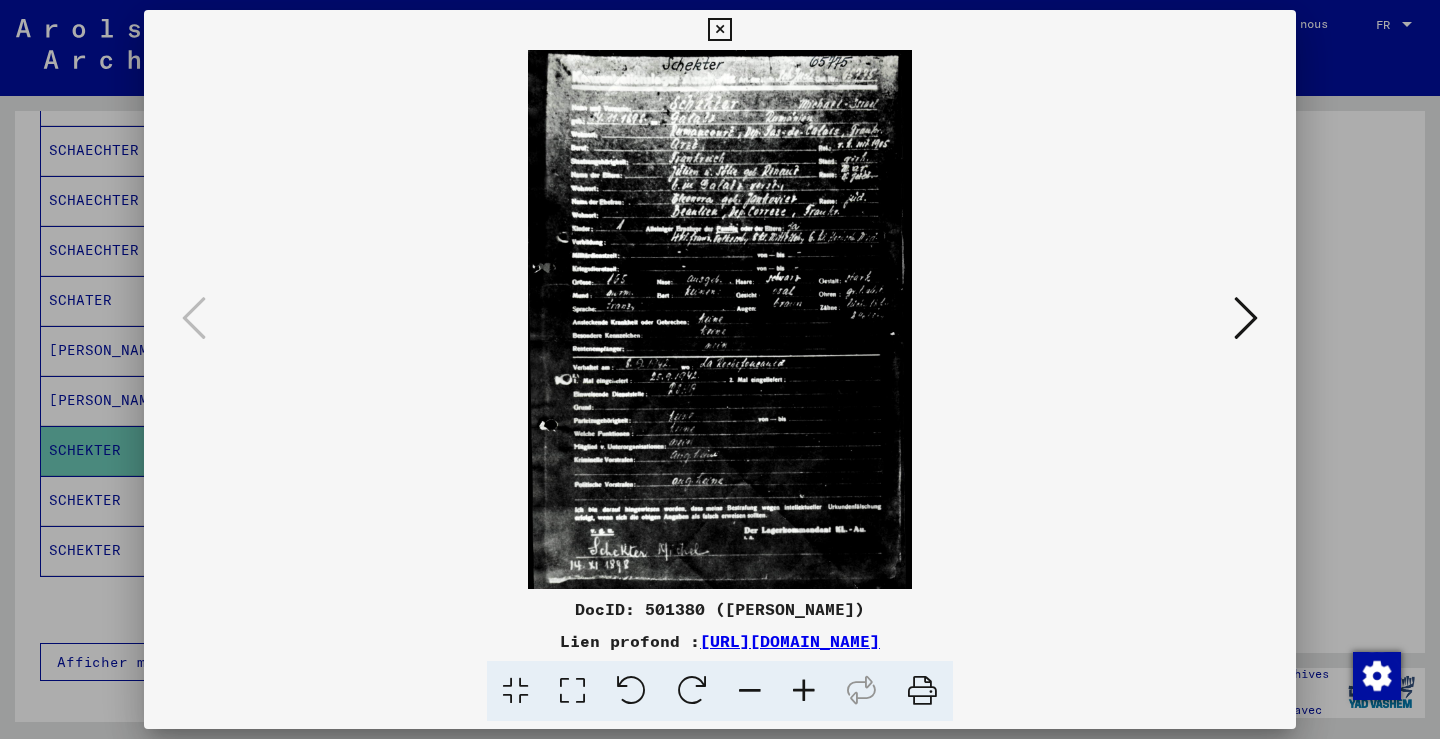 click at bounding box center [804, 691] 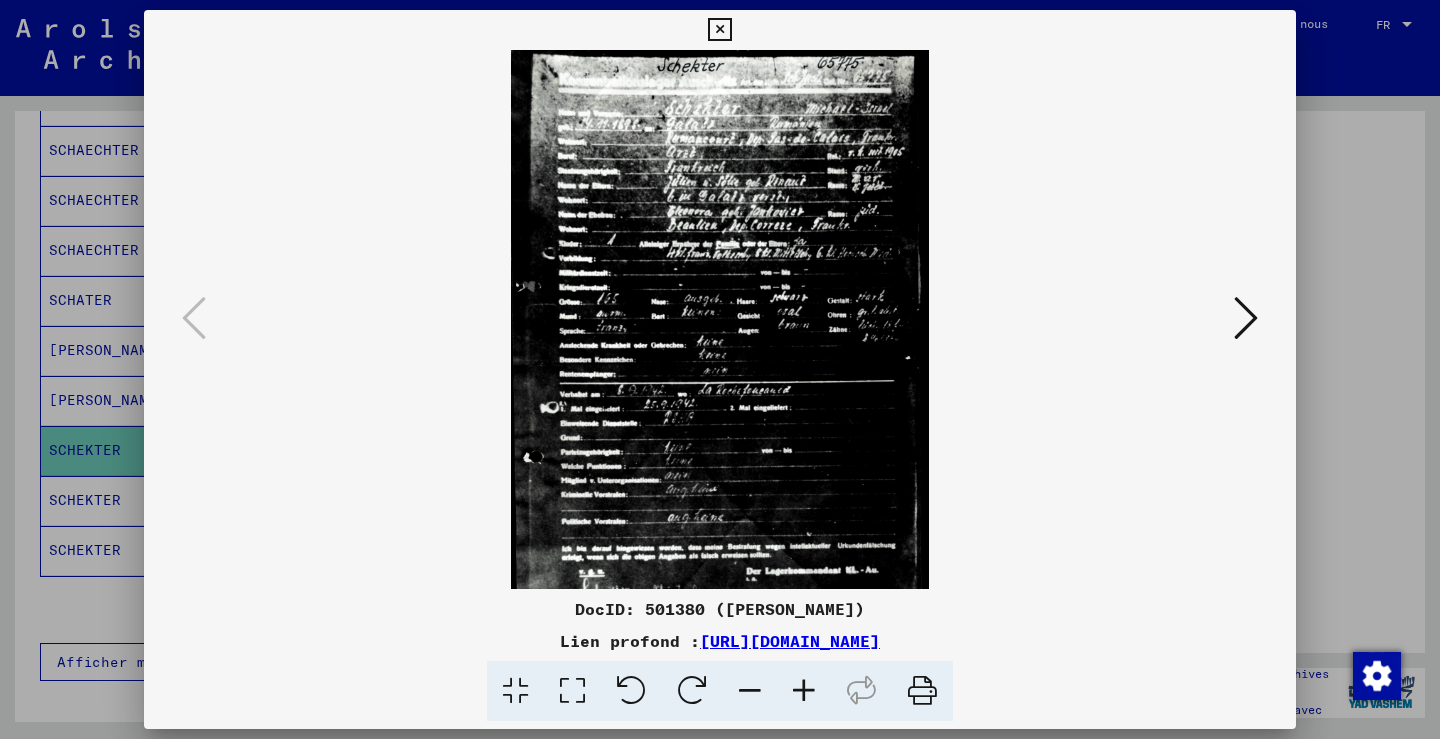 click at bounding box center (804, 691) 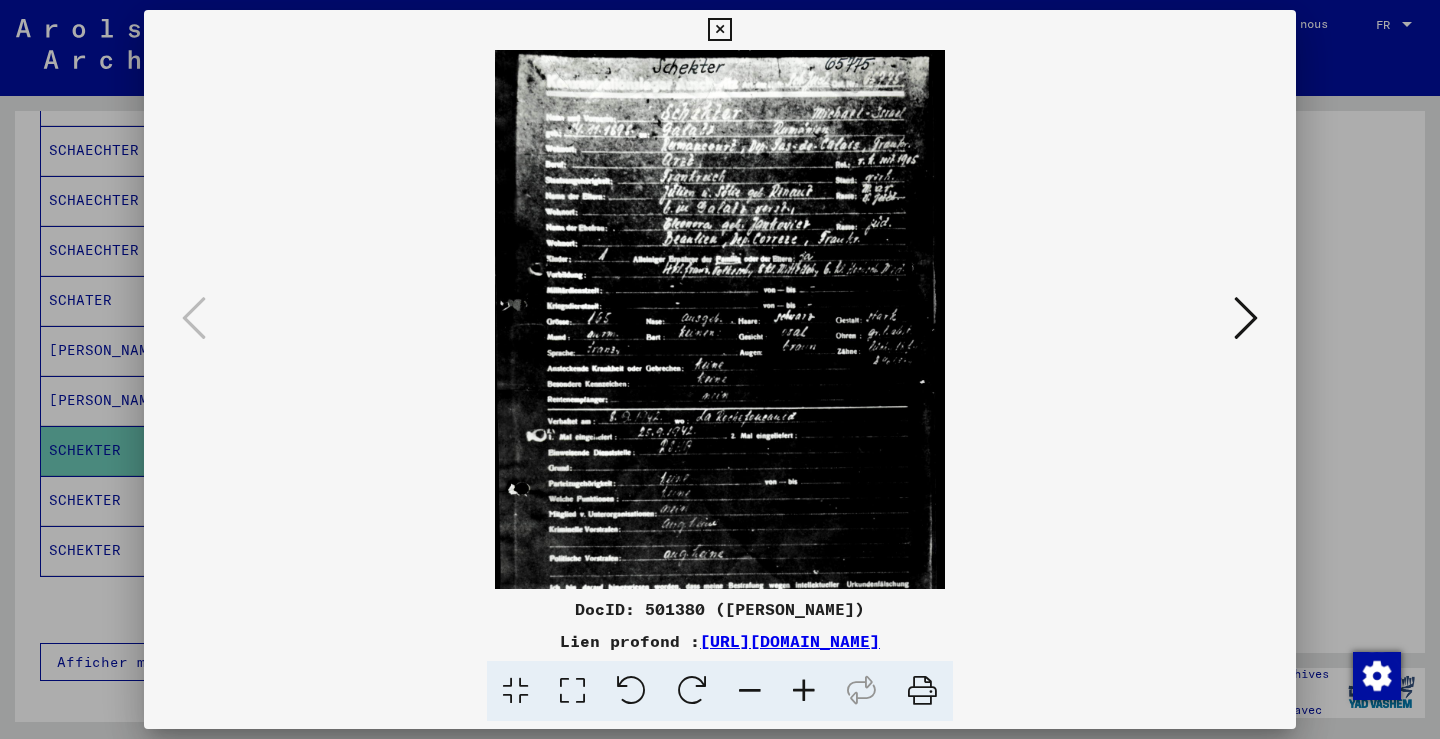 click at bounding box center (804, 691) 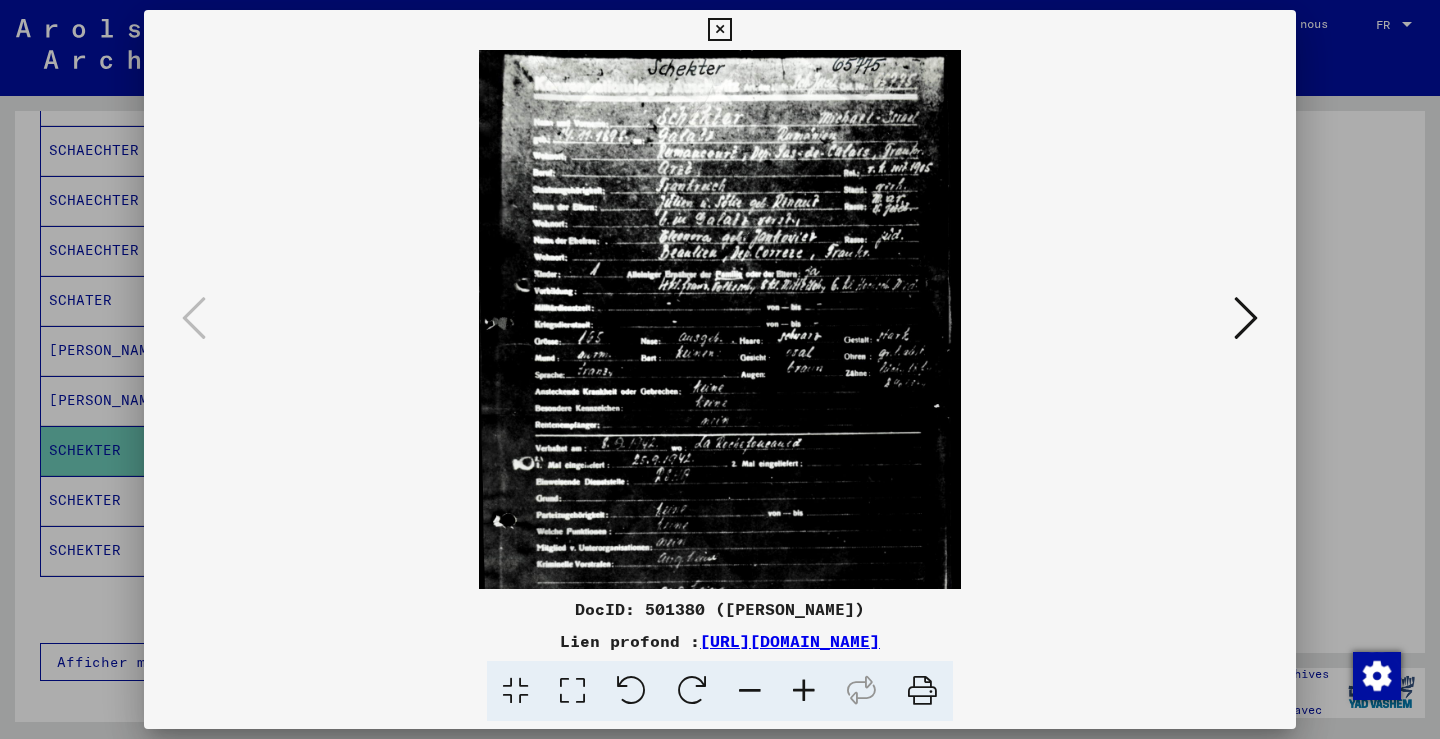 click at bounding box center (804, 691) 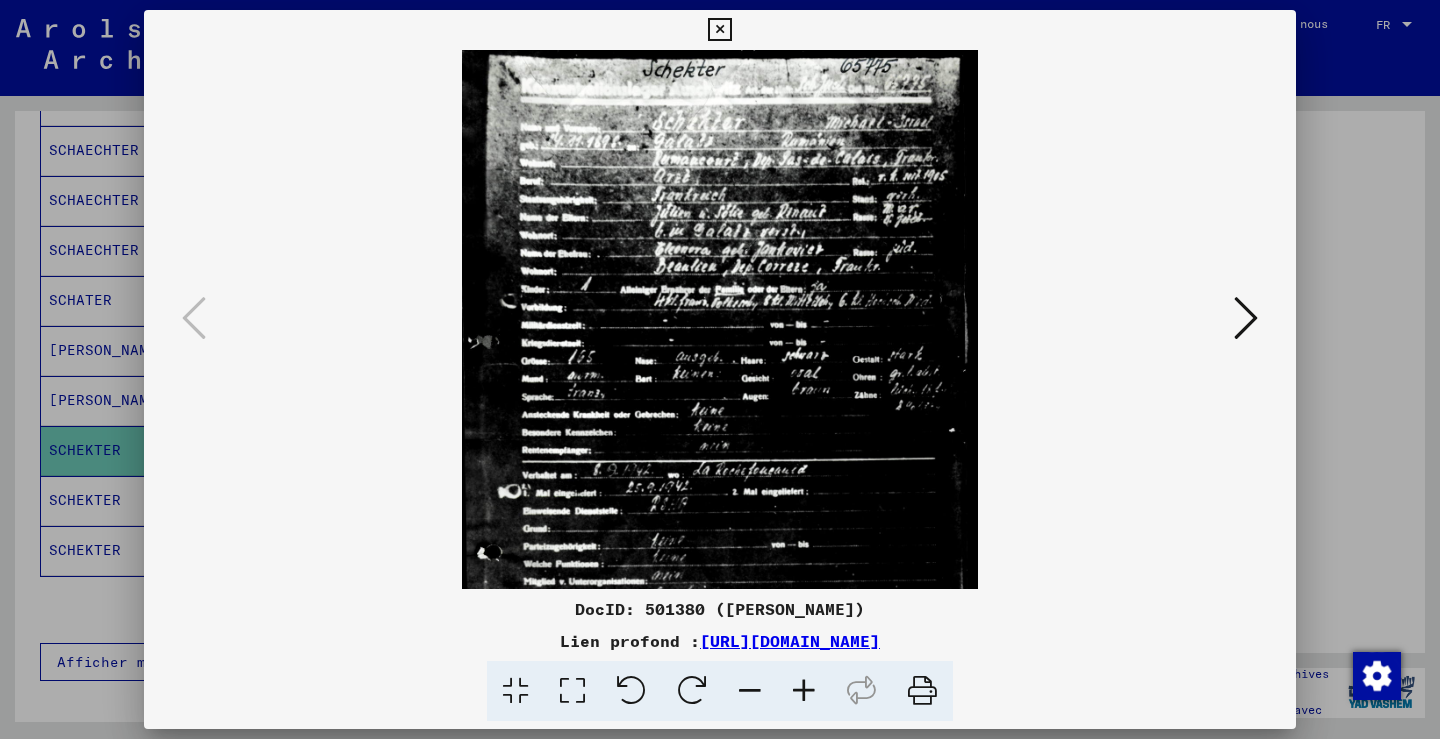 click at bounding box center [804, 691] 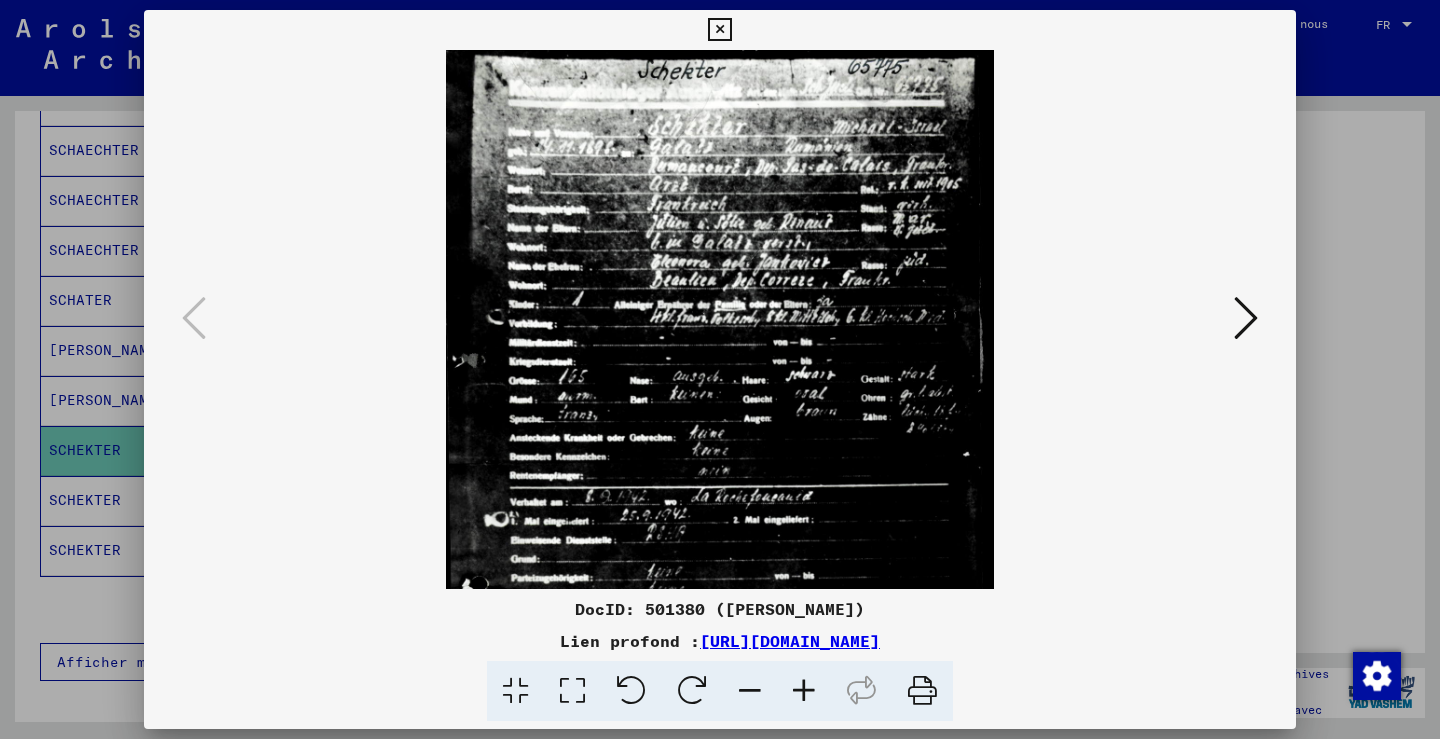 click at bounding box center [804, 691] 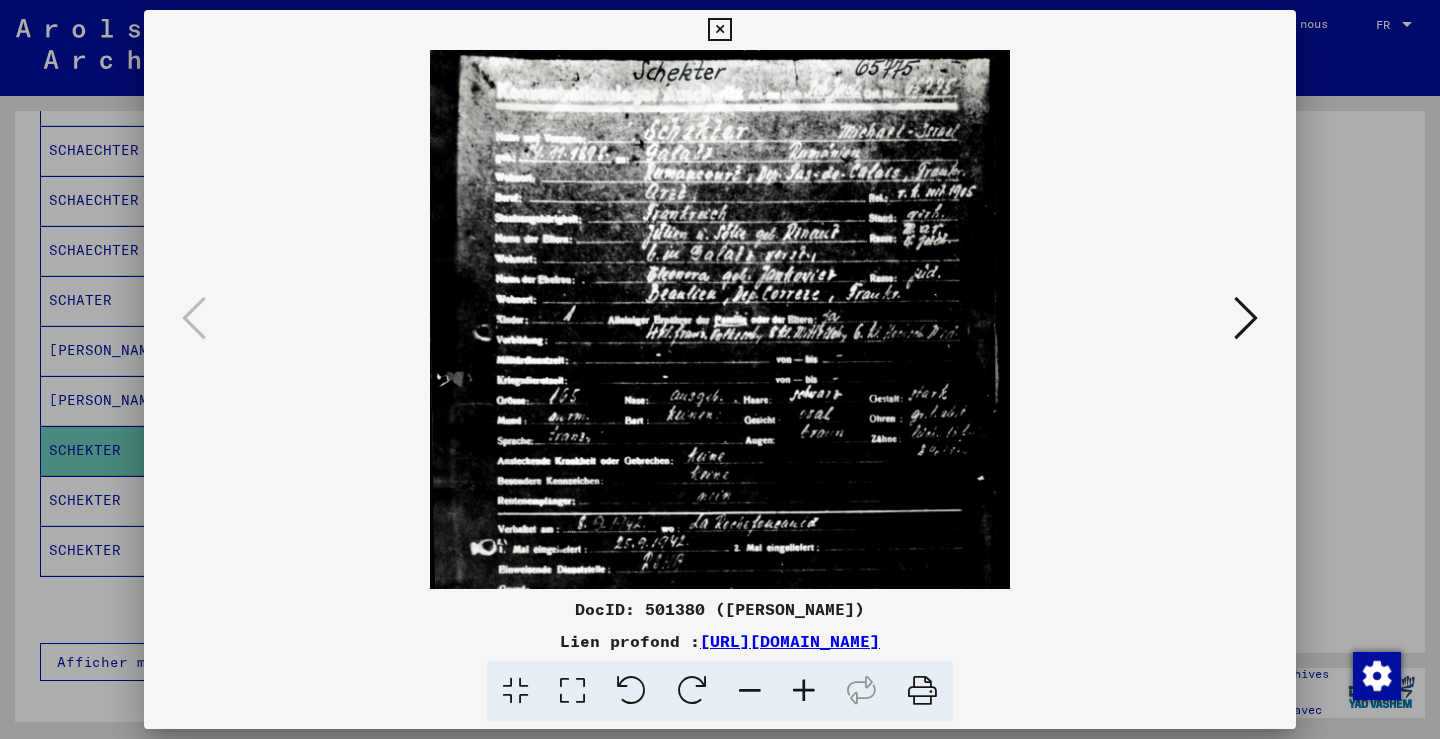 click at bounding box center (804, 691) 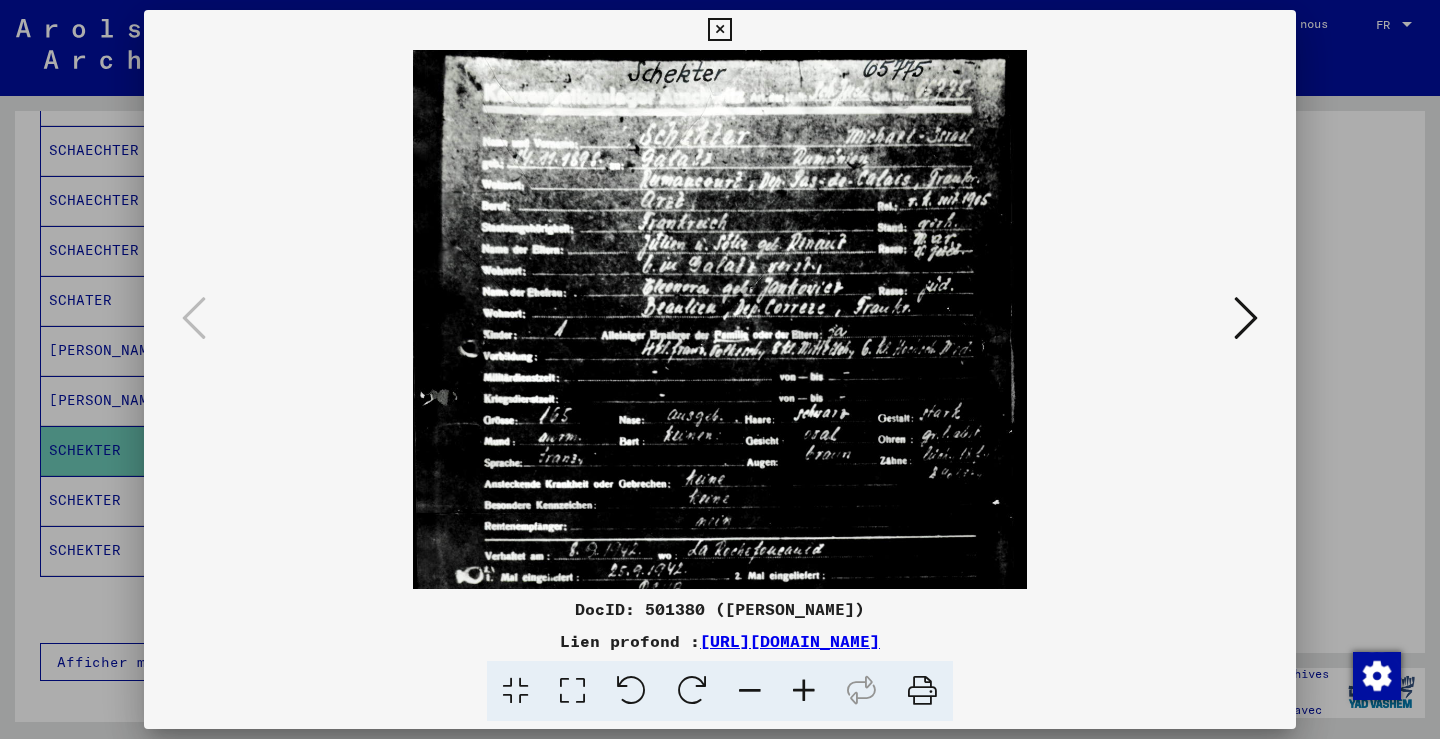 click at bounding box center (804, 691) 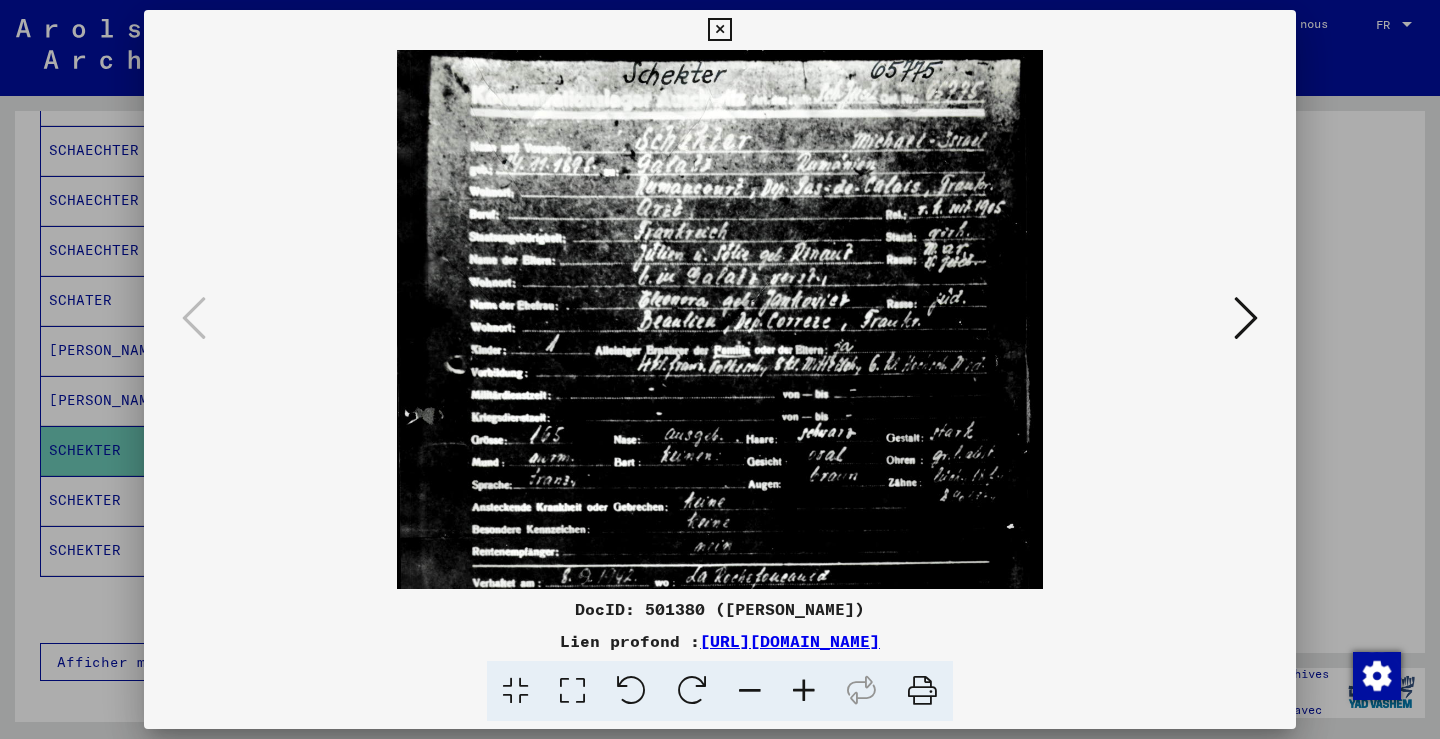 click at bounding box center [804, 691] 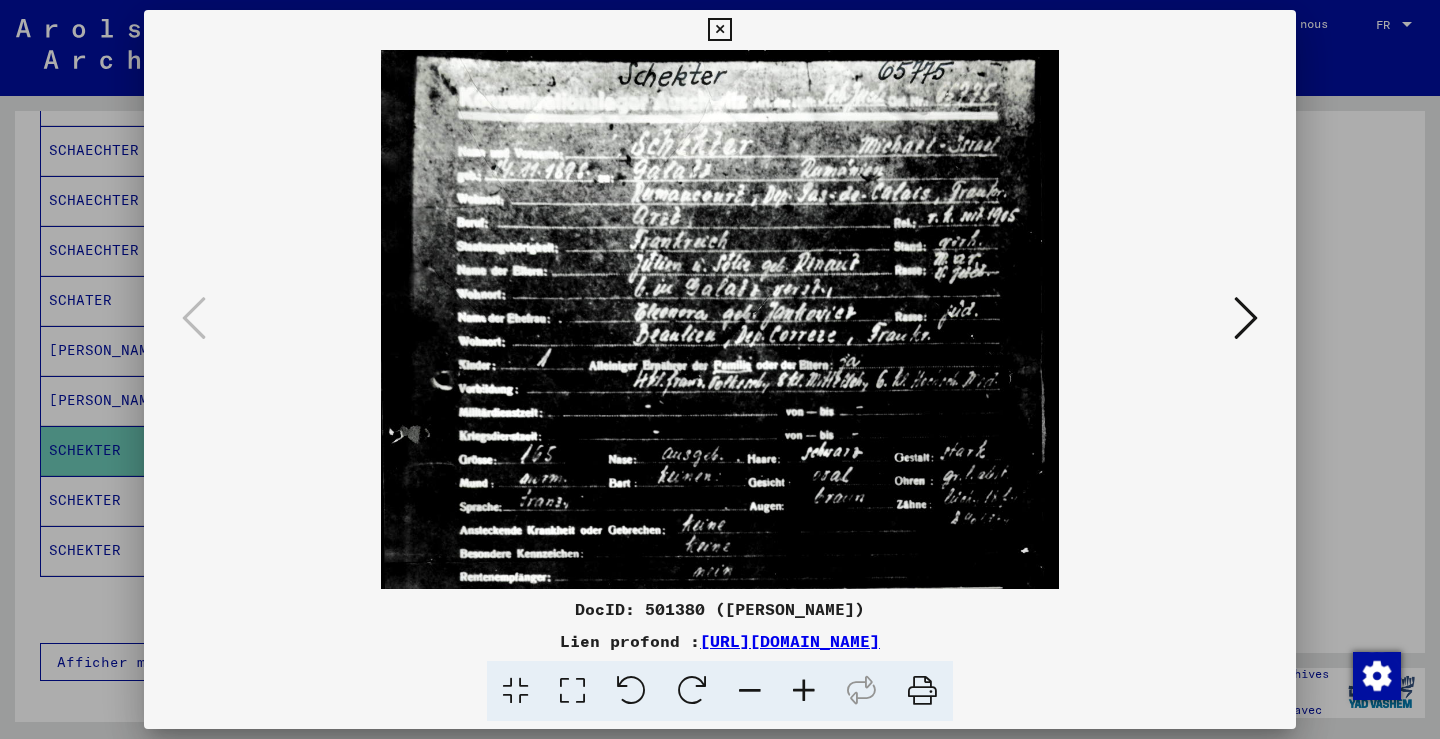 click at bounding box center (804, 691) 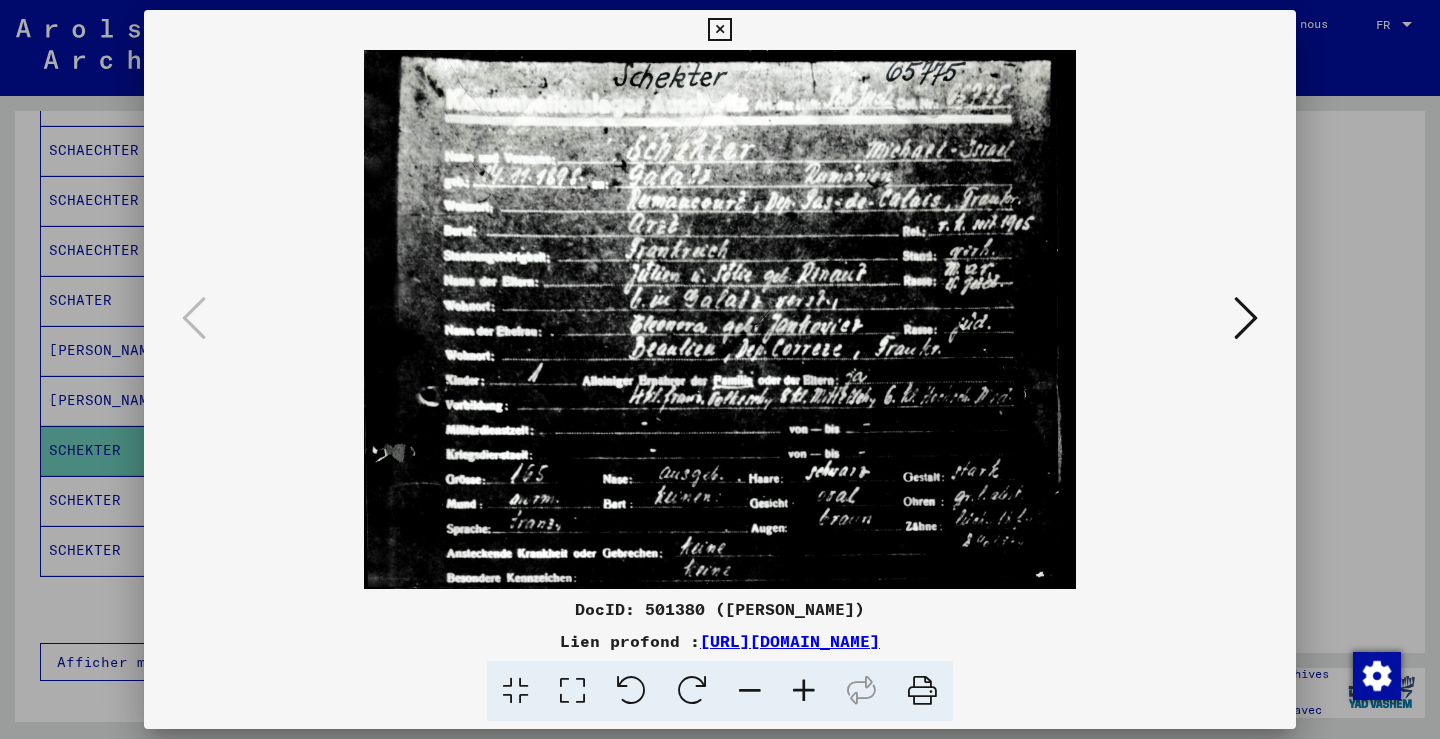 click at bounding box center (804, 691) 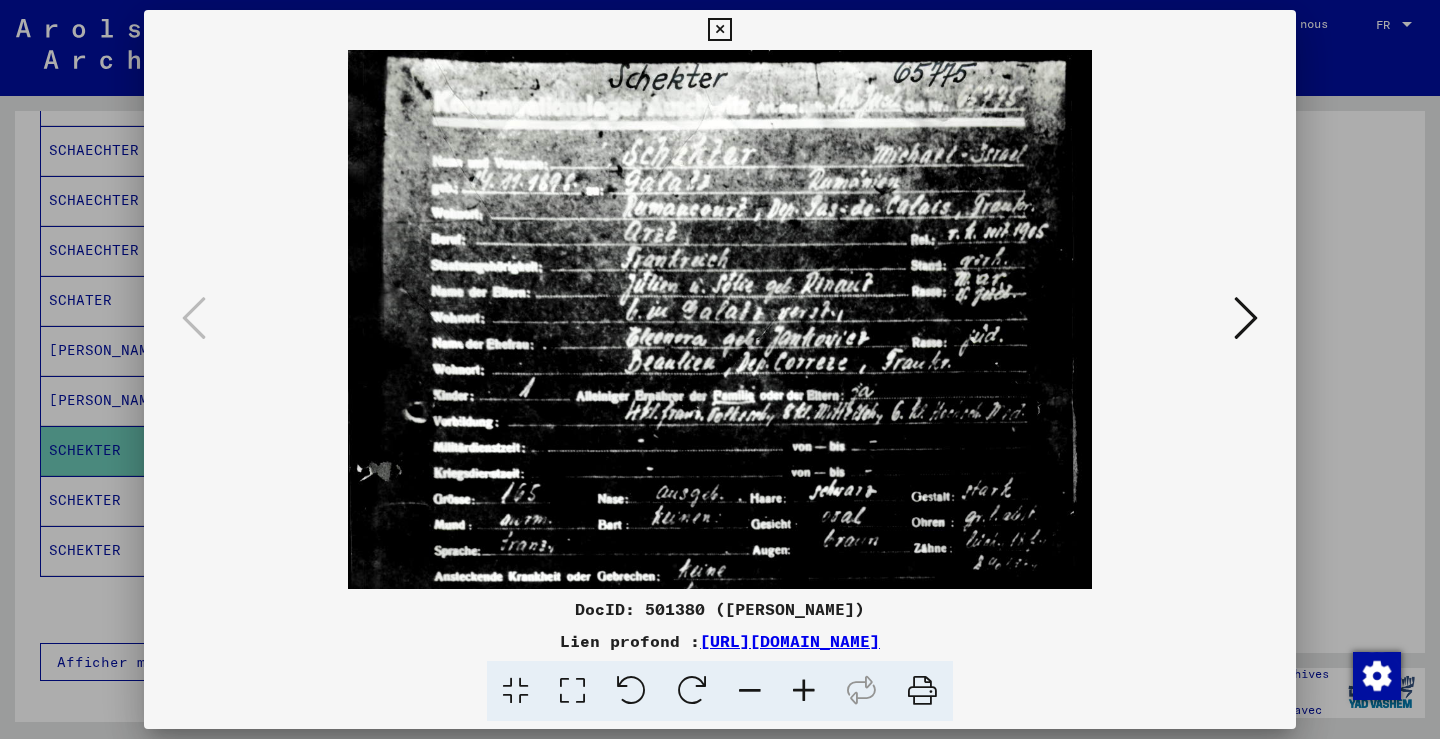 click at bounding box center (804, 691) 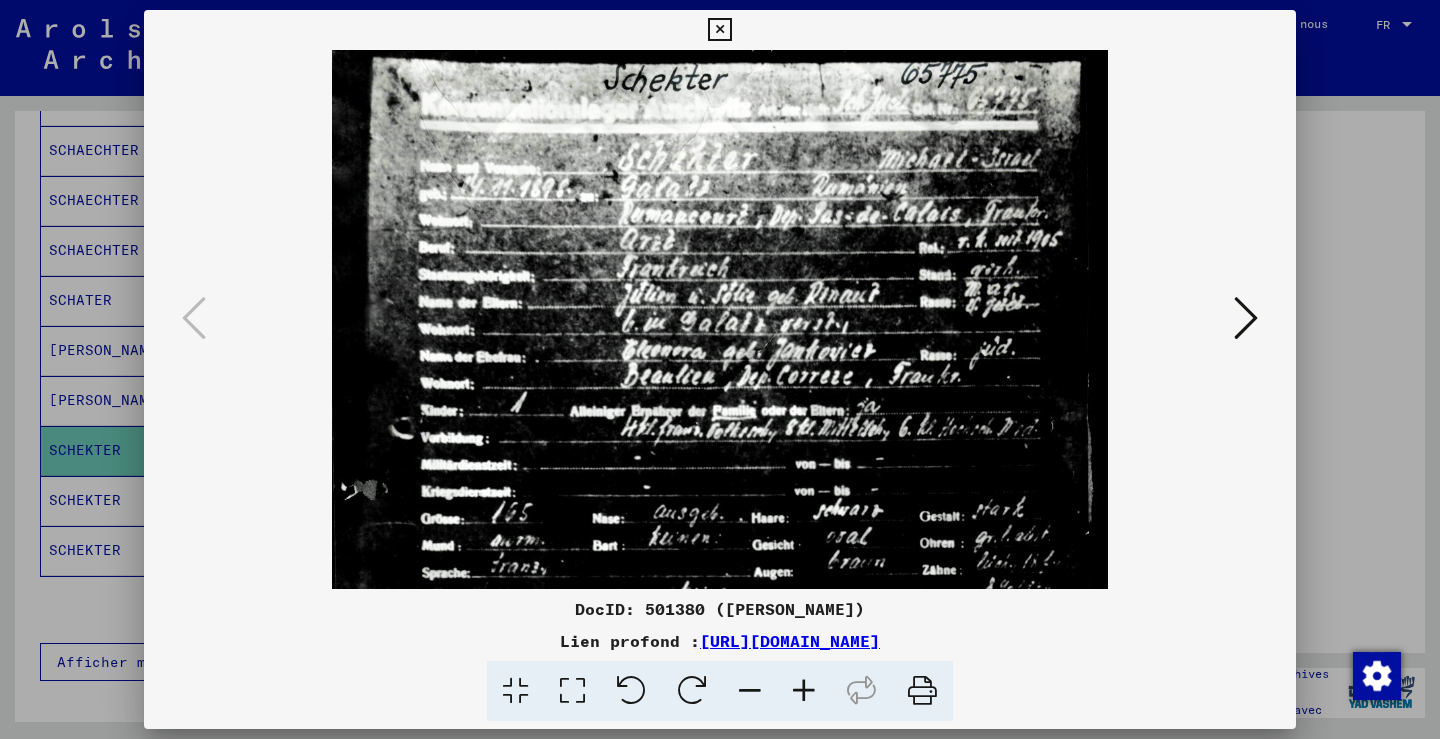 click at bounding box center [804, 691] 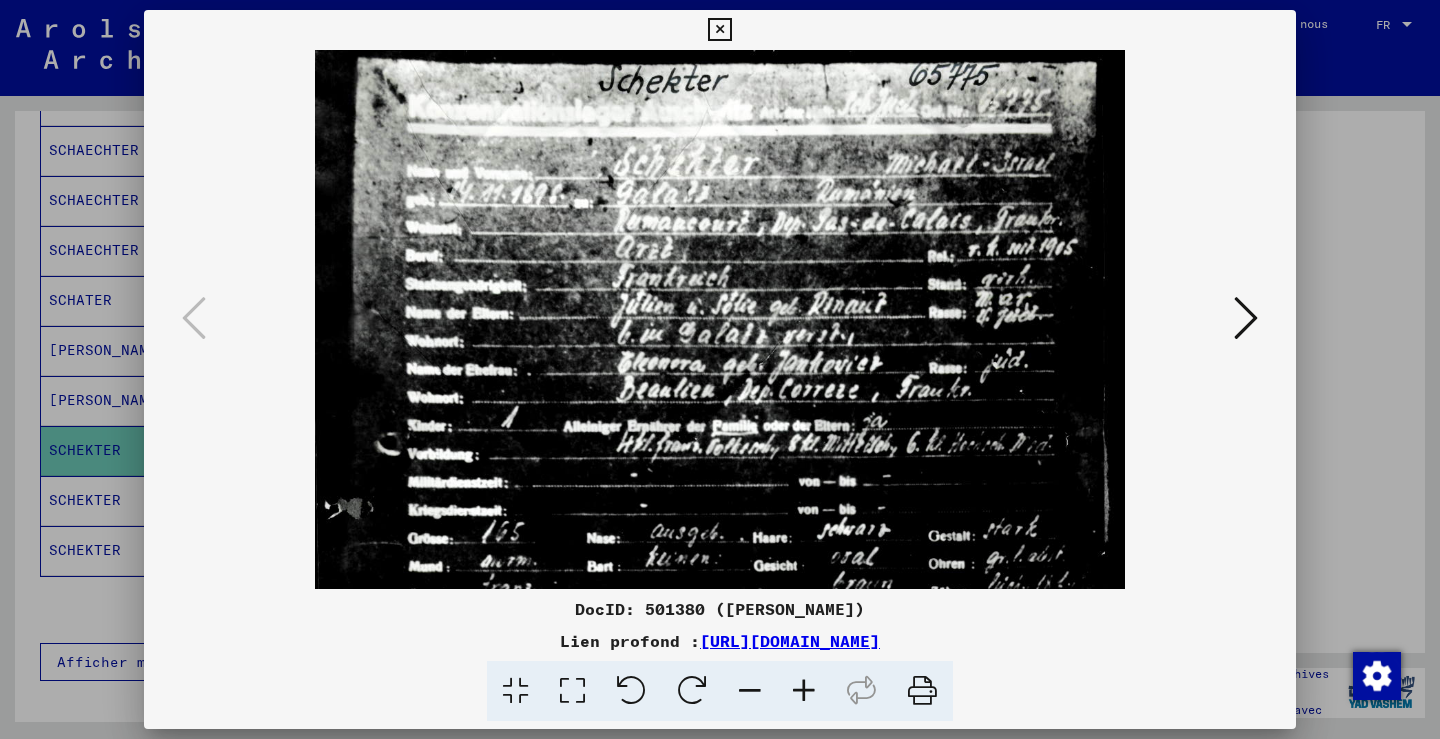 click at bounding box center [804, 691] 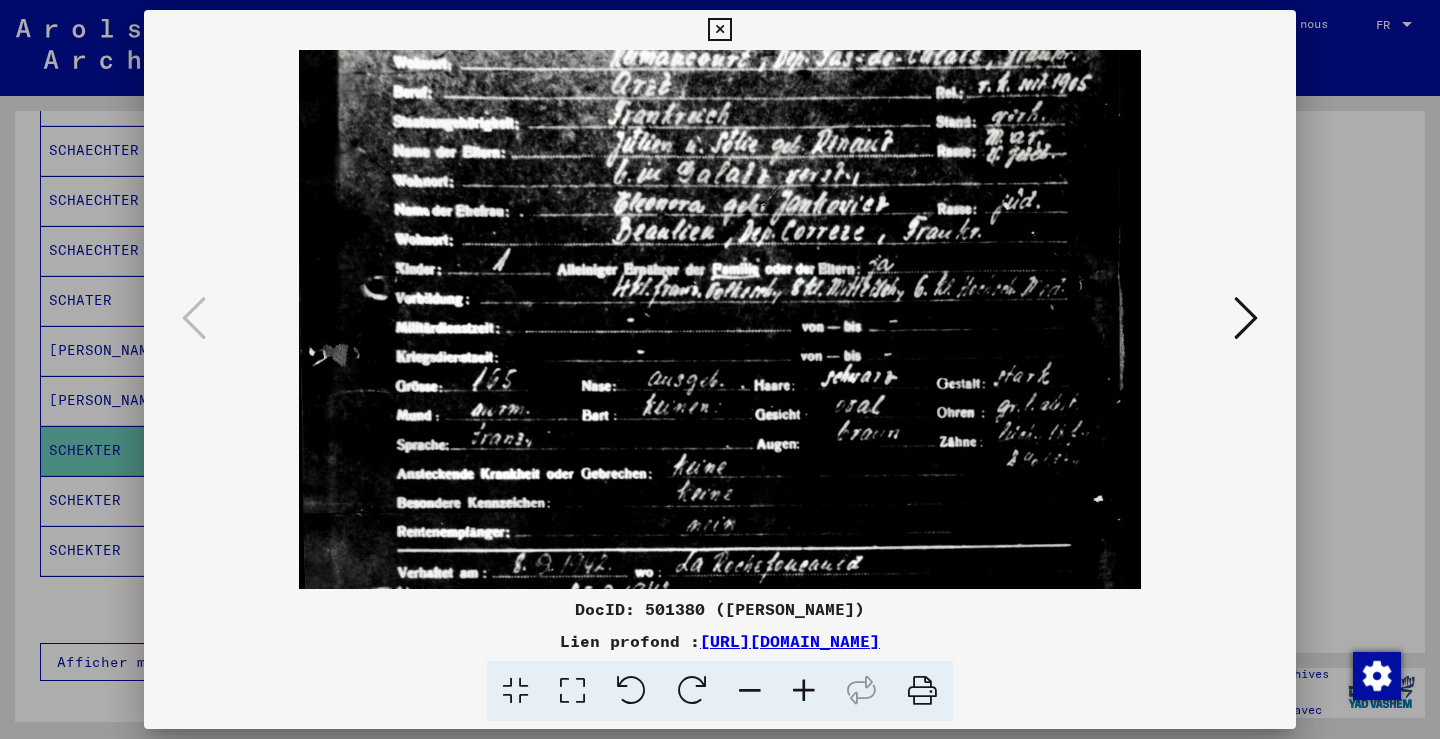 drag, startPoint x: 925, startPoint y: 455, endPoint x: 903, endPoint y: 268, distance: 188.28967 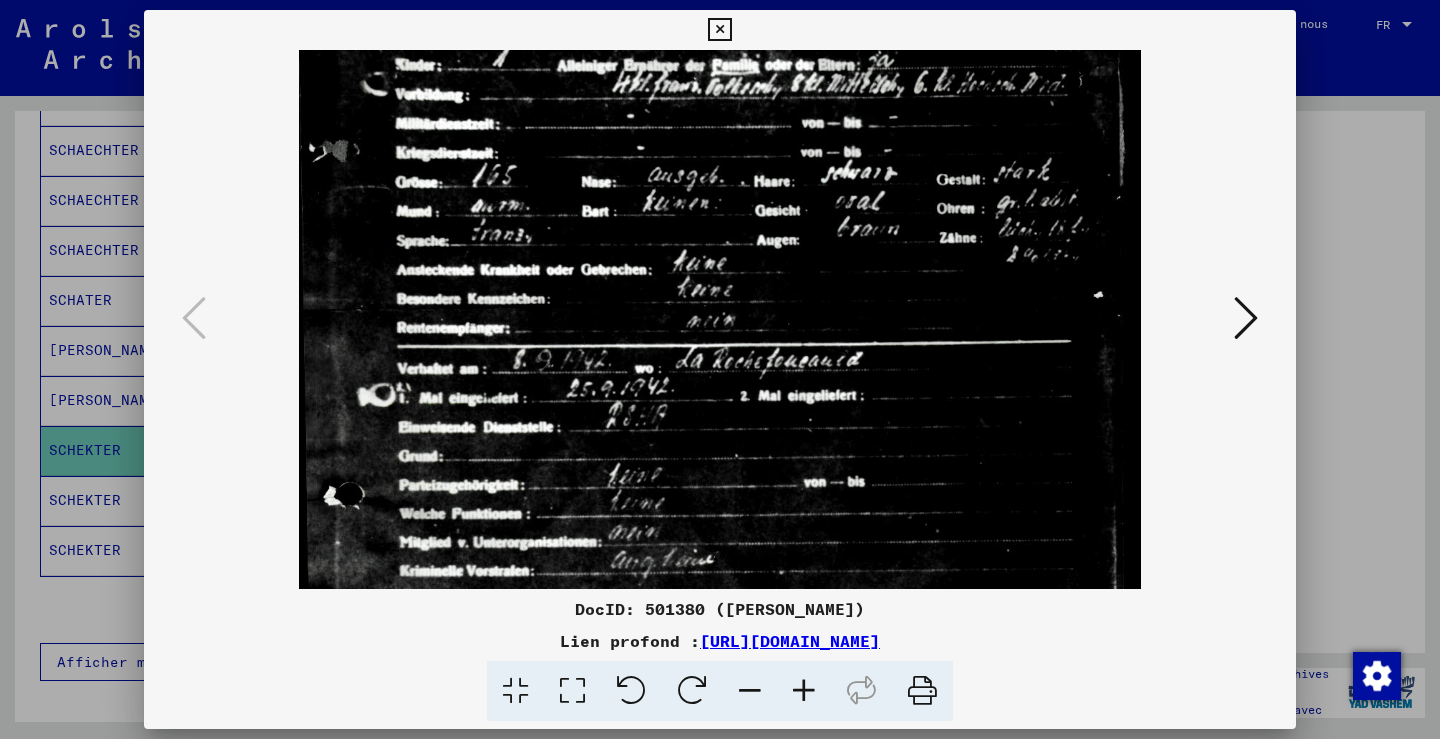 drag, startPoint x: 893, startPoint y: 510, endPoint x: 869, endPoint y: 319, distance: 192.50195 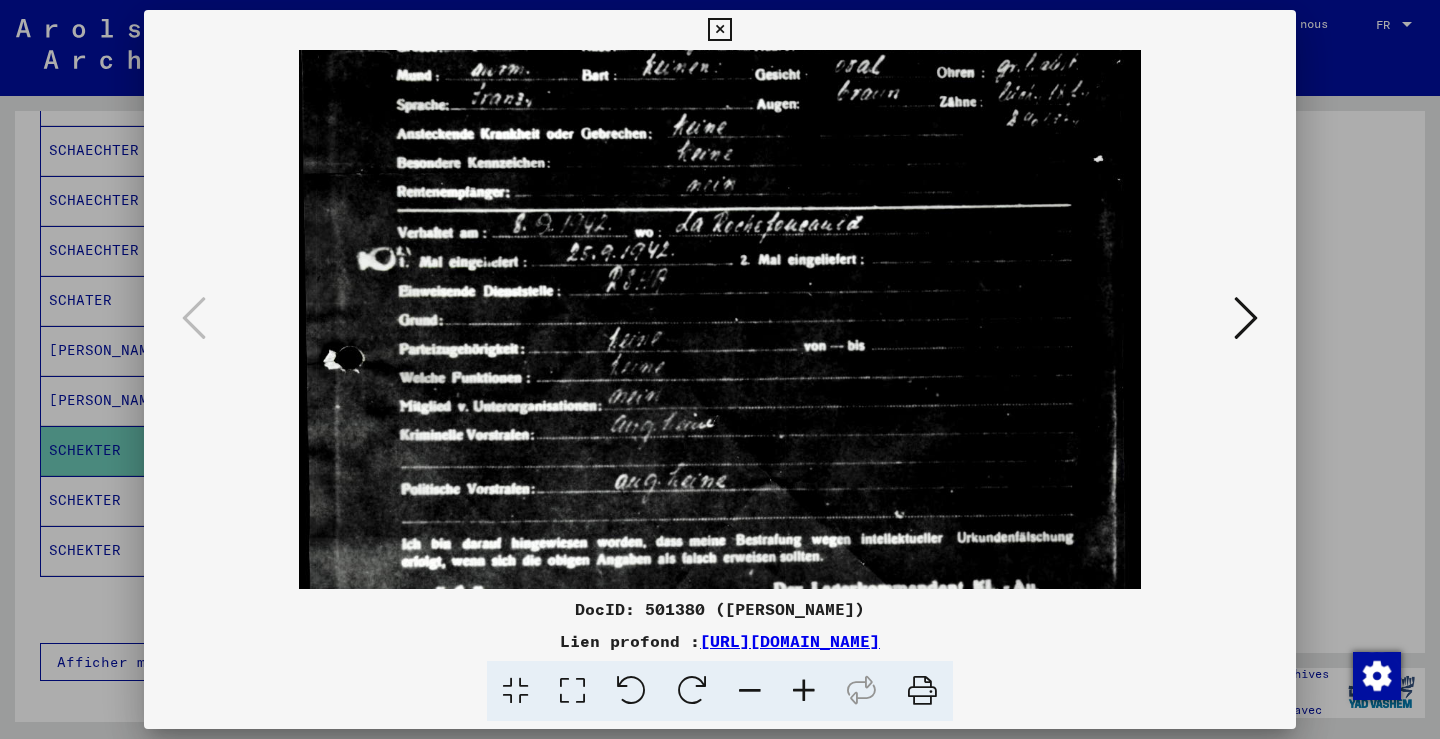 drag, startPoint x: 913, startPoint y: 485, endPoint x: 902, endPoint y: 350, distance: 135.4474 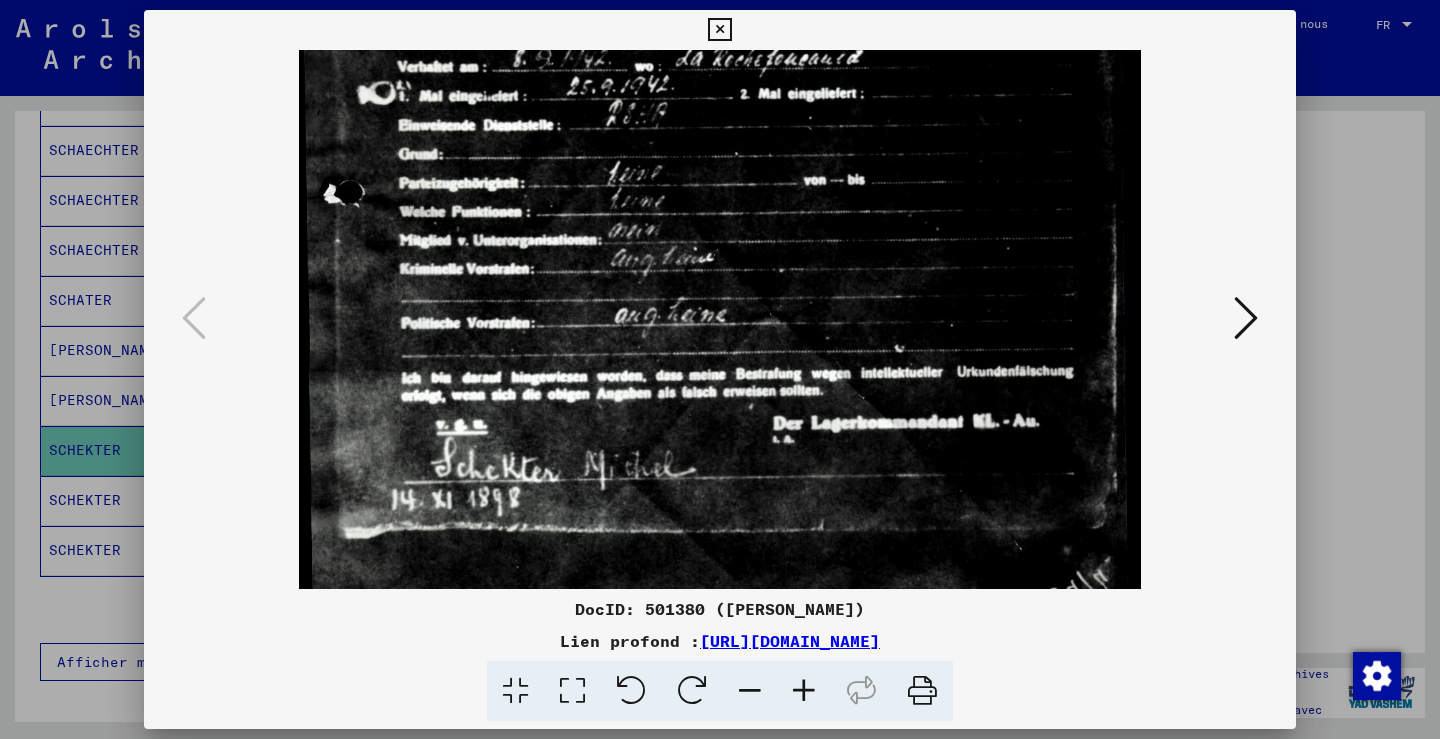 drag, startPoint x: 881, startPoint y: 511, endPoint x: 877, endPoint y: 350, distance: 161.04968 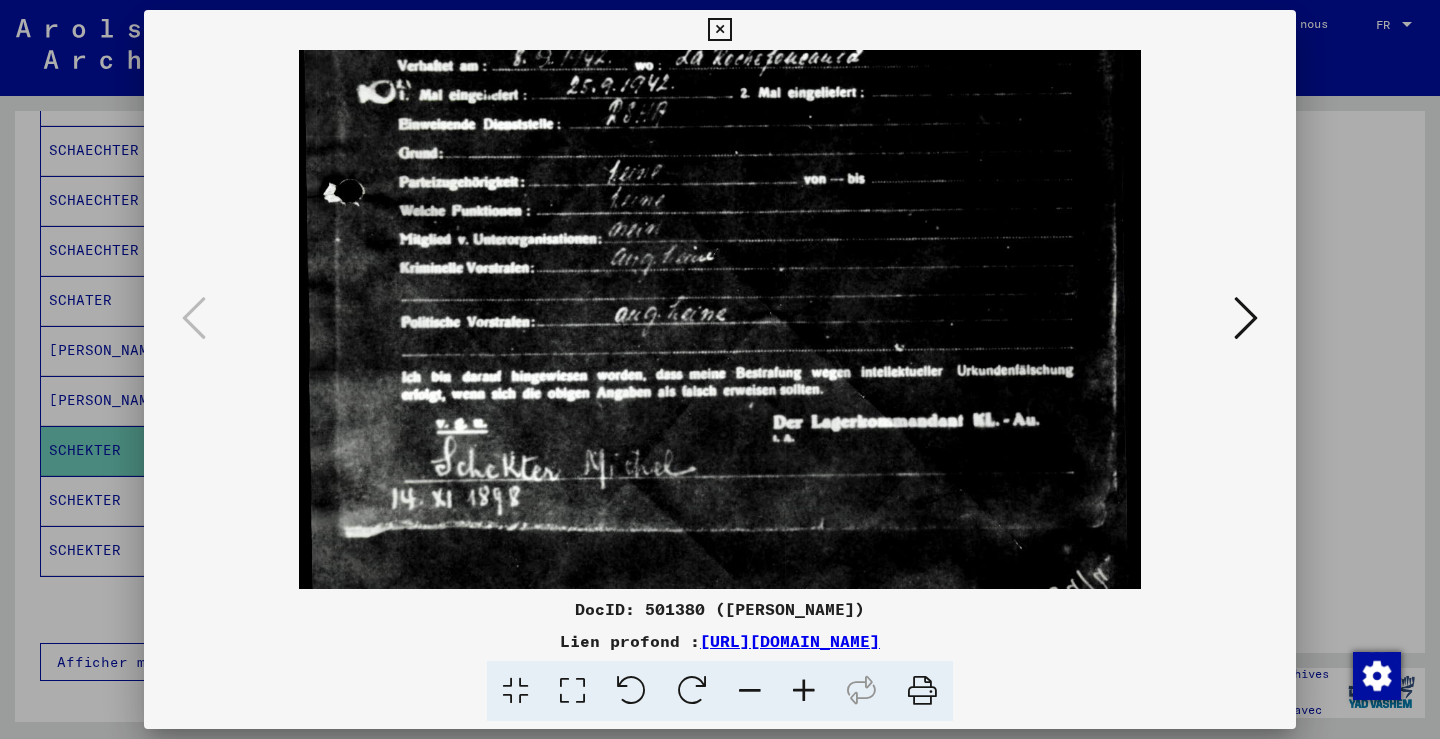 scroll, scrollTop: 750, scrollLeft: 0, axis: vertical 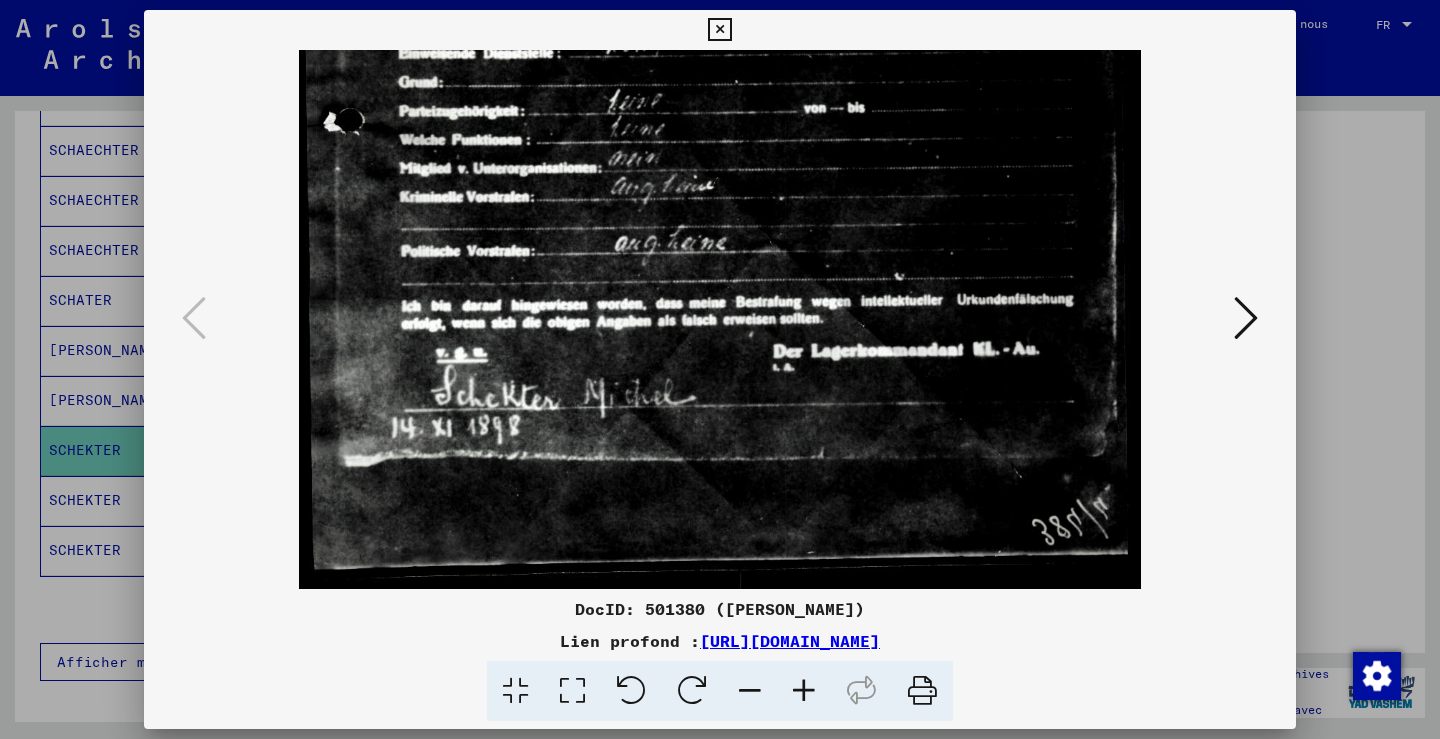 drag, startPoint x: 870, startPoint y: 504, endPoint x: 867, endPoint y: 387, distance: 117.03845 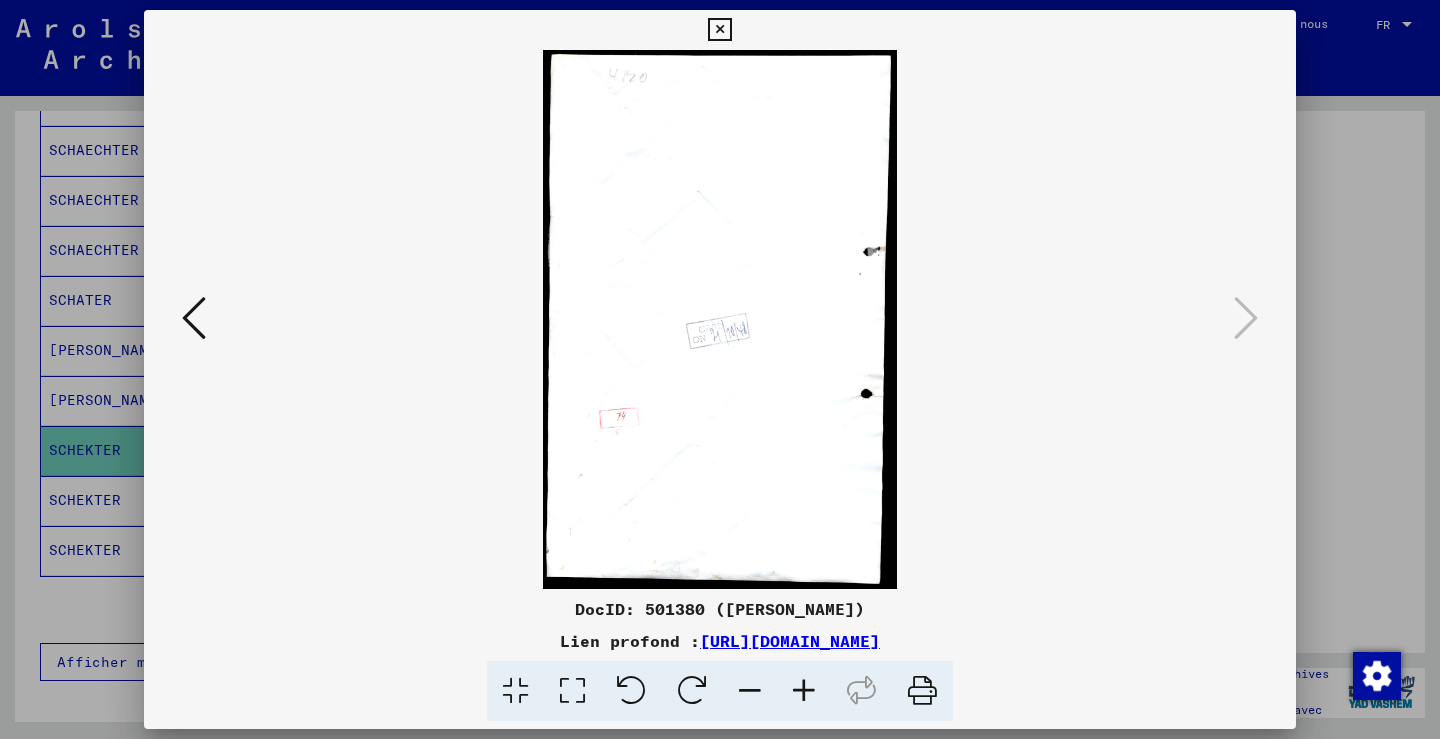 click at bounding box center (194, 318) 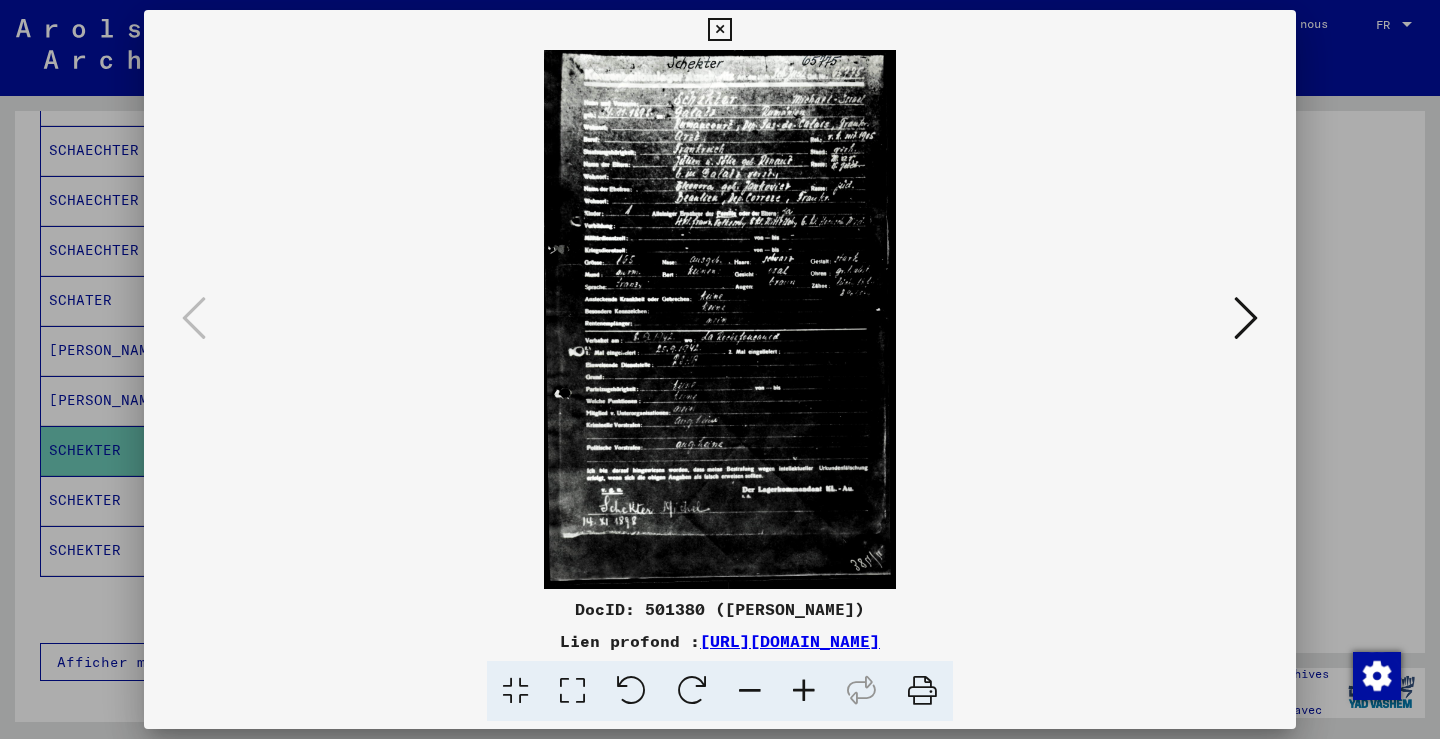 click at bounding box center [804, 691] 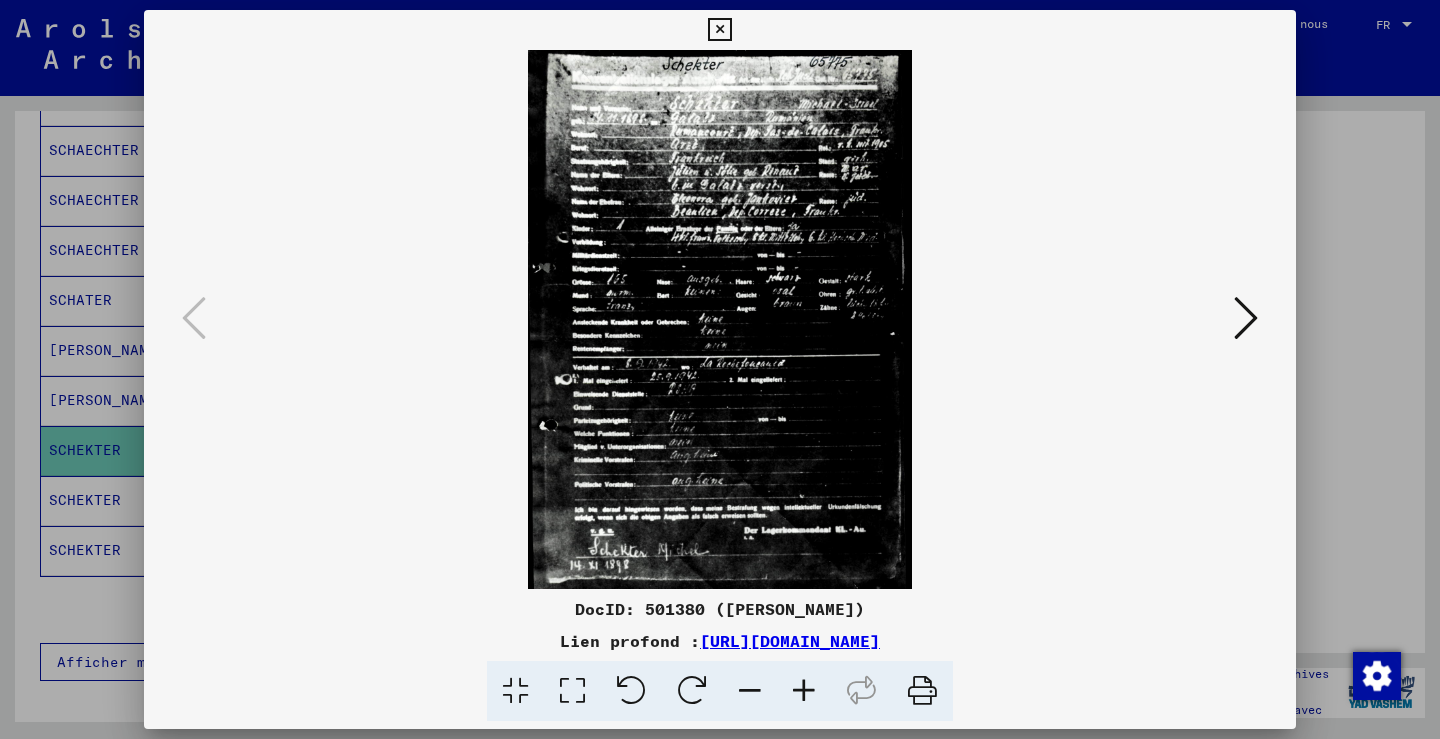 click at bounding box center (804, 691) 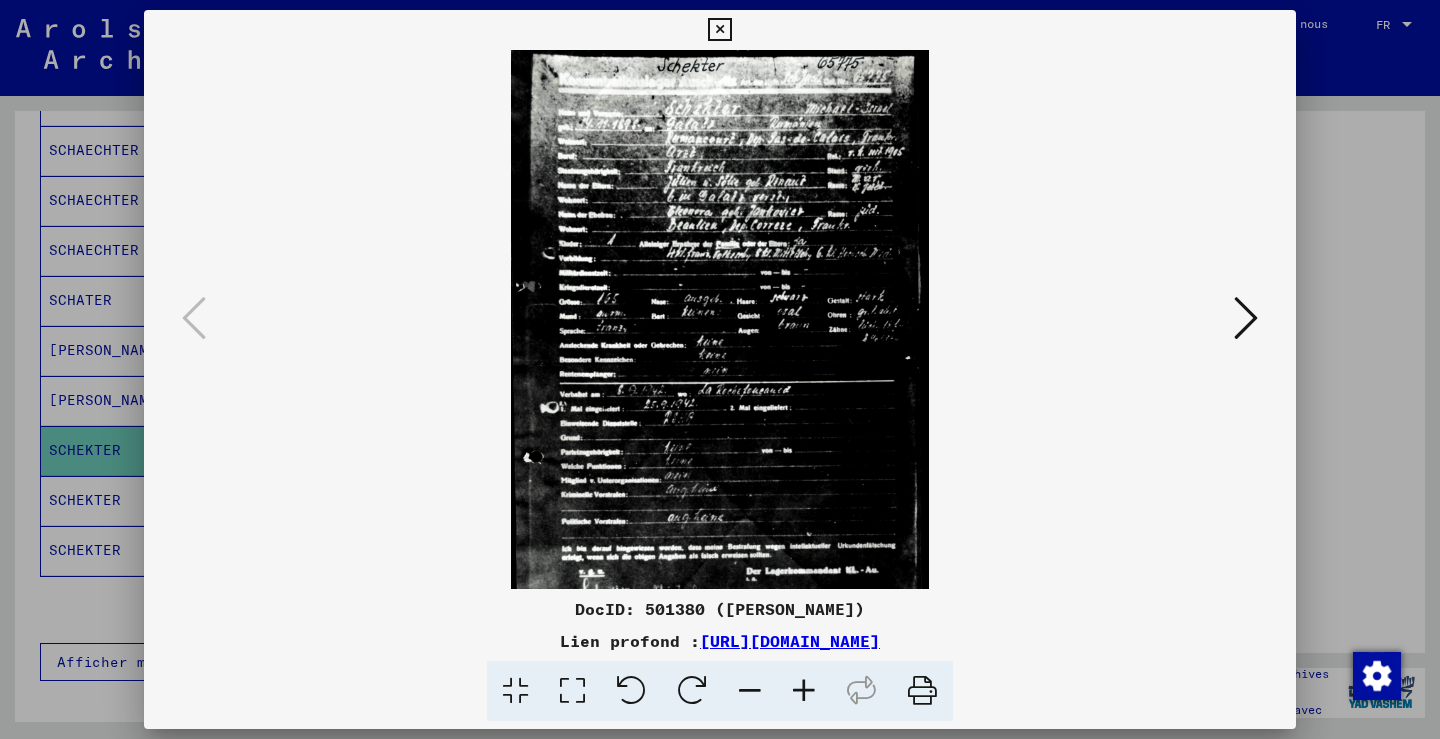 click at bounding box center [804, 691] 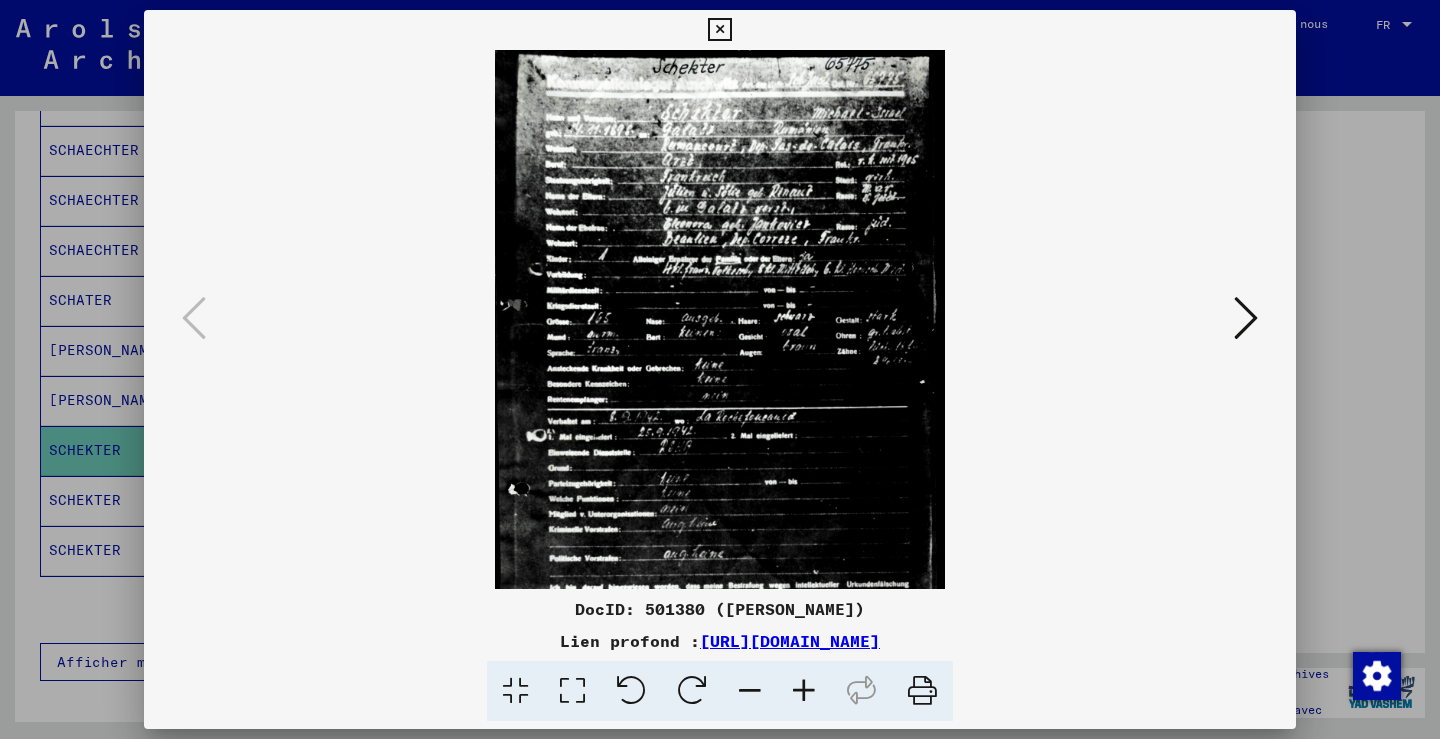 click at bounding box center (804, 691) 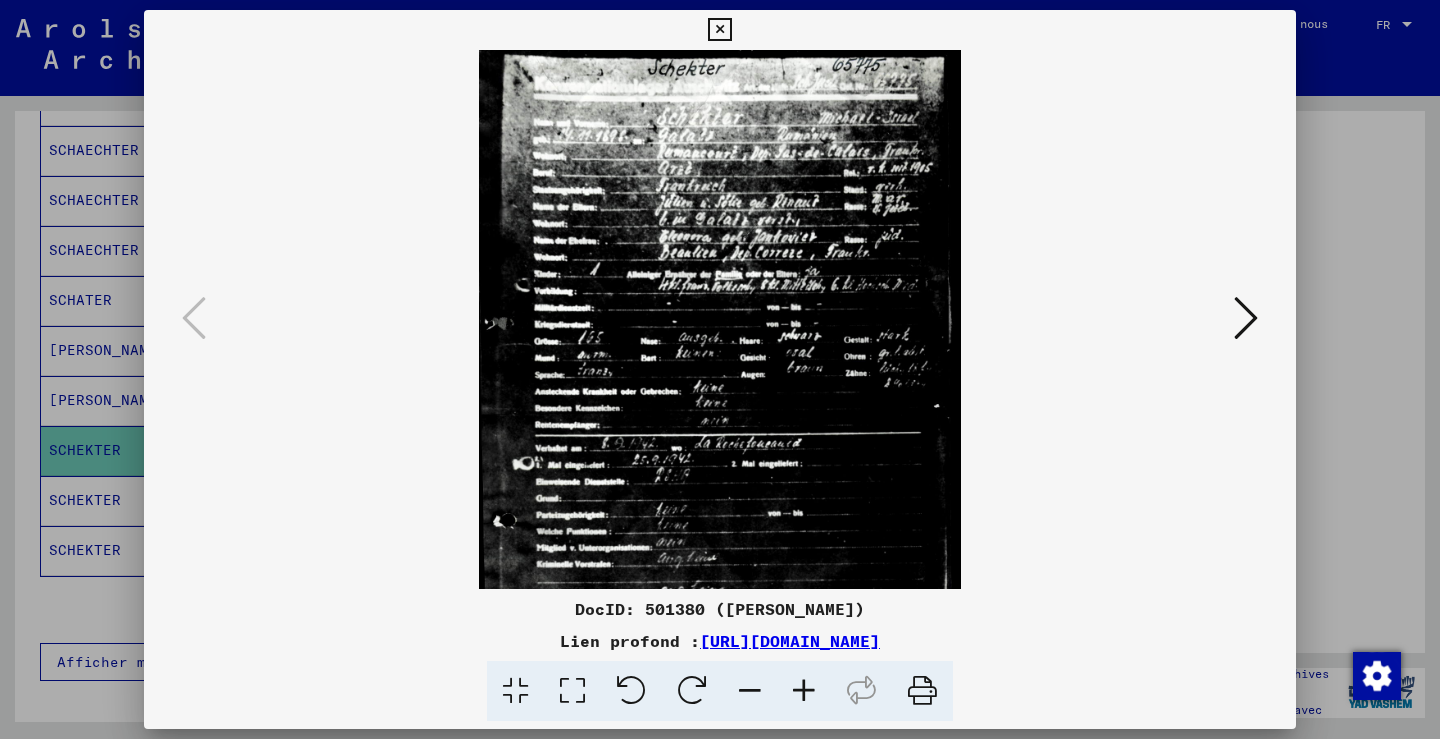 click at bounding box center [804, 691] 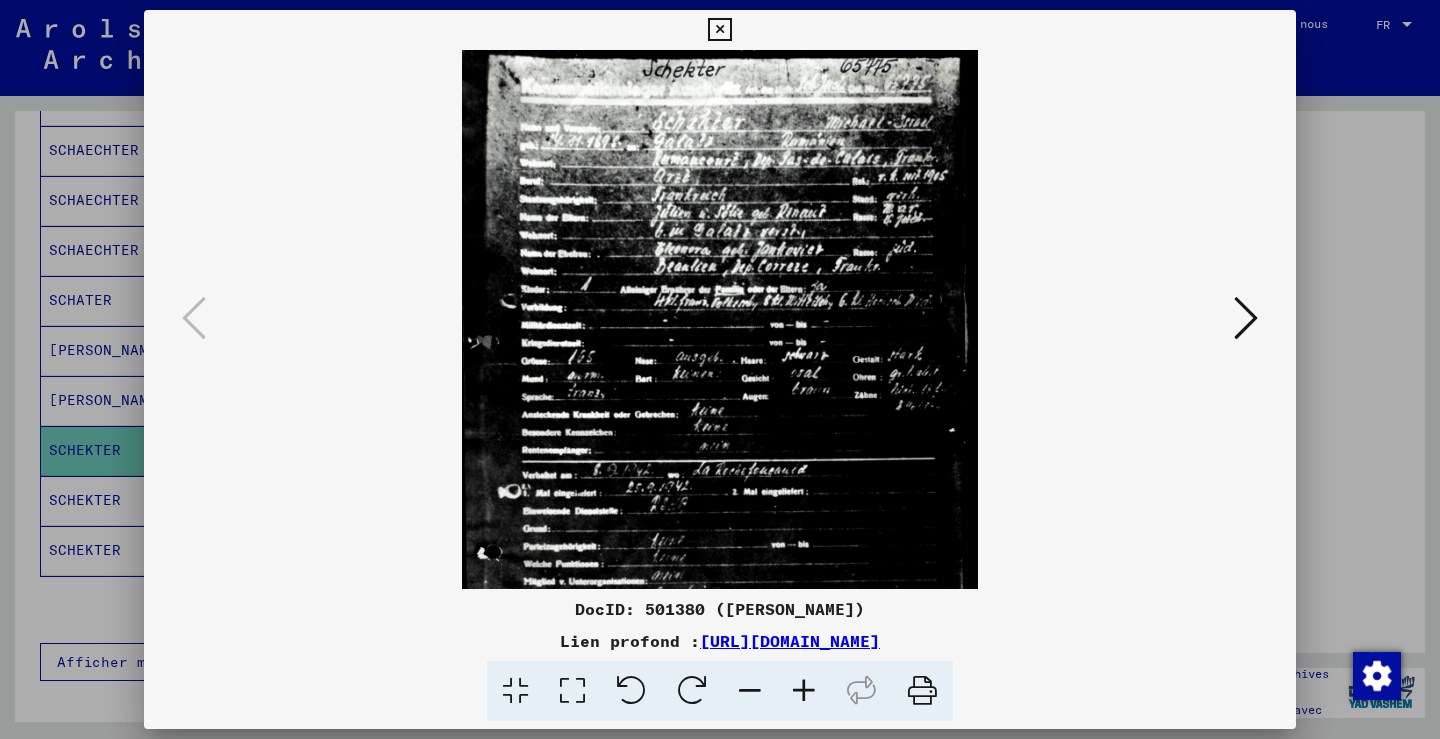 click at bounding box center [804, 691] 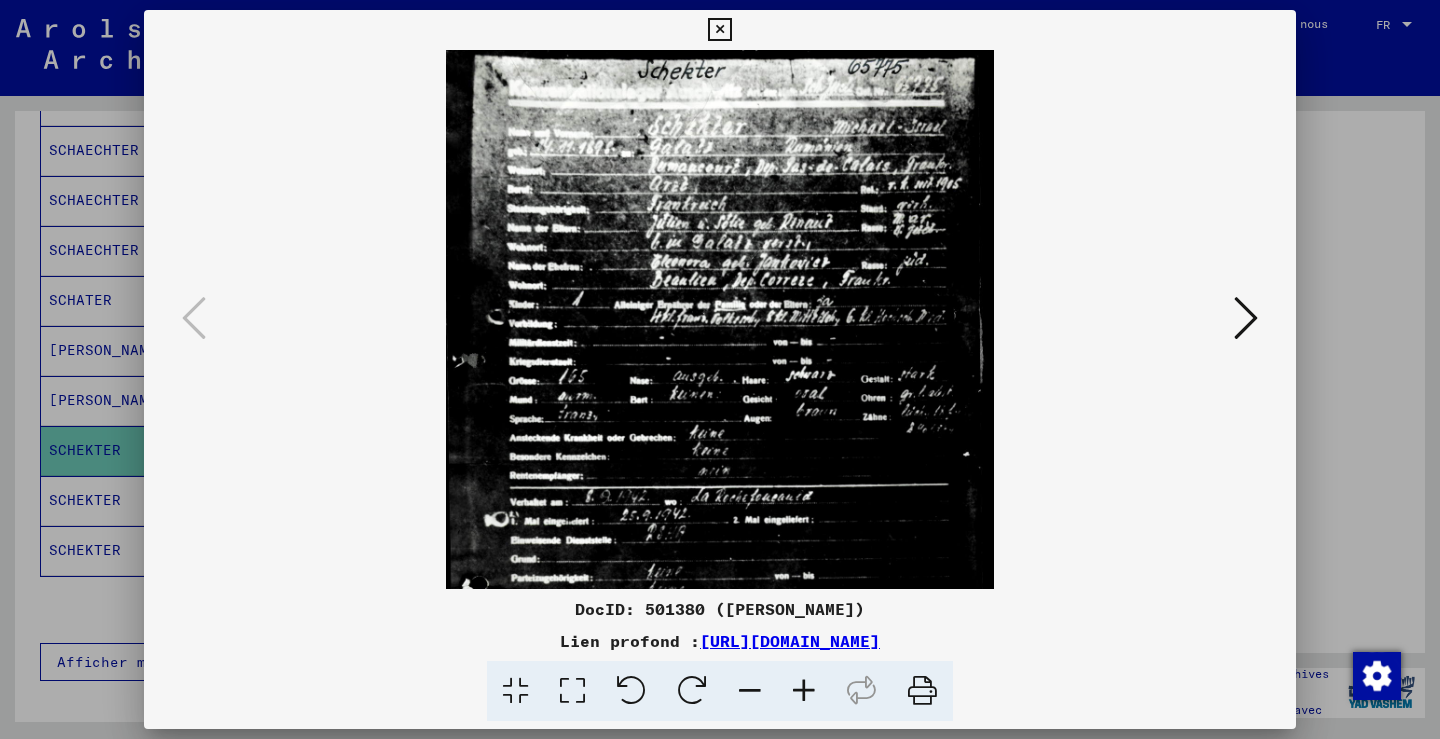 click at bounding box center (804, 691) 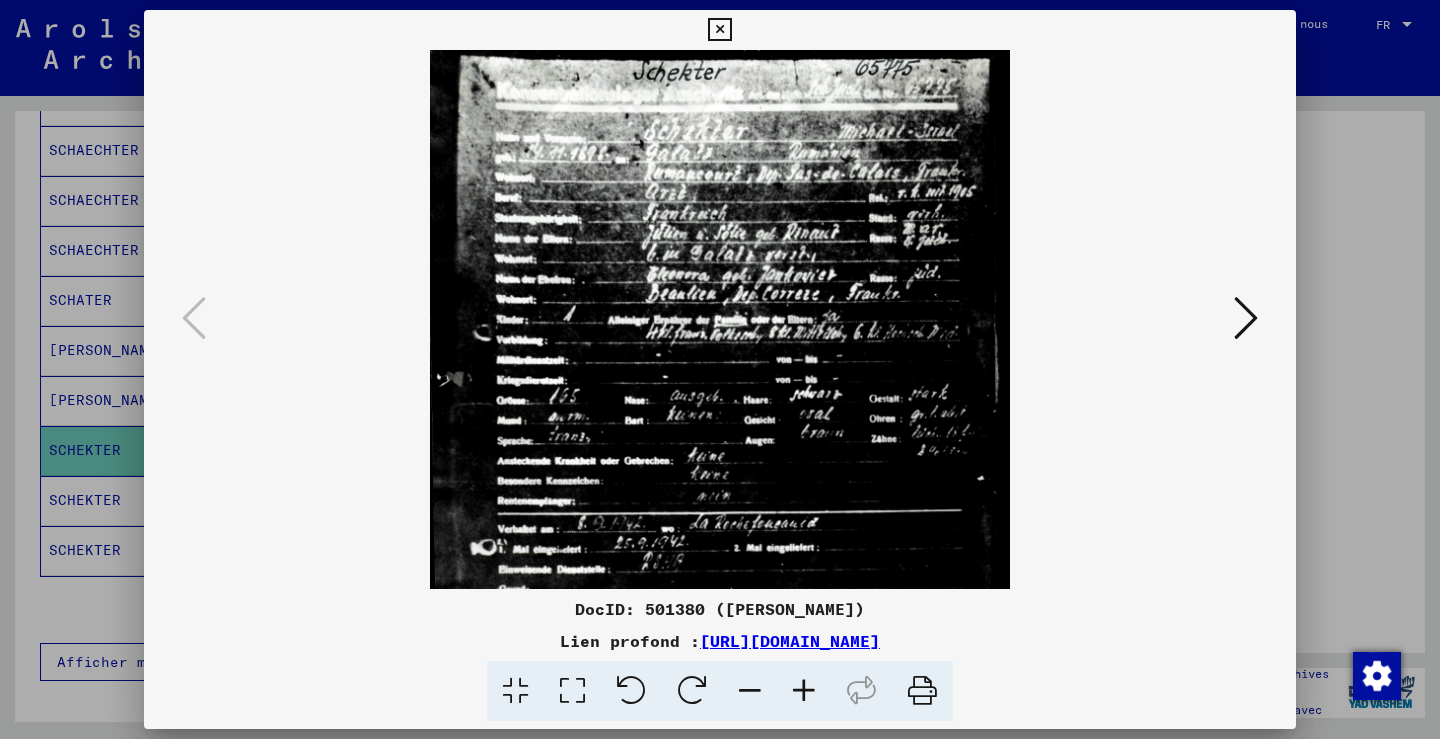 click at bounding box center [804, 691] 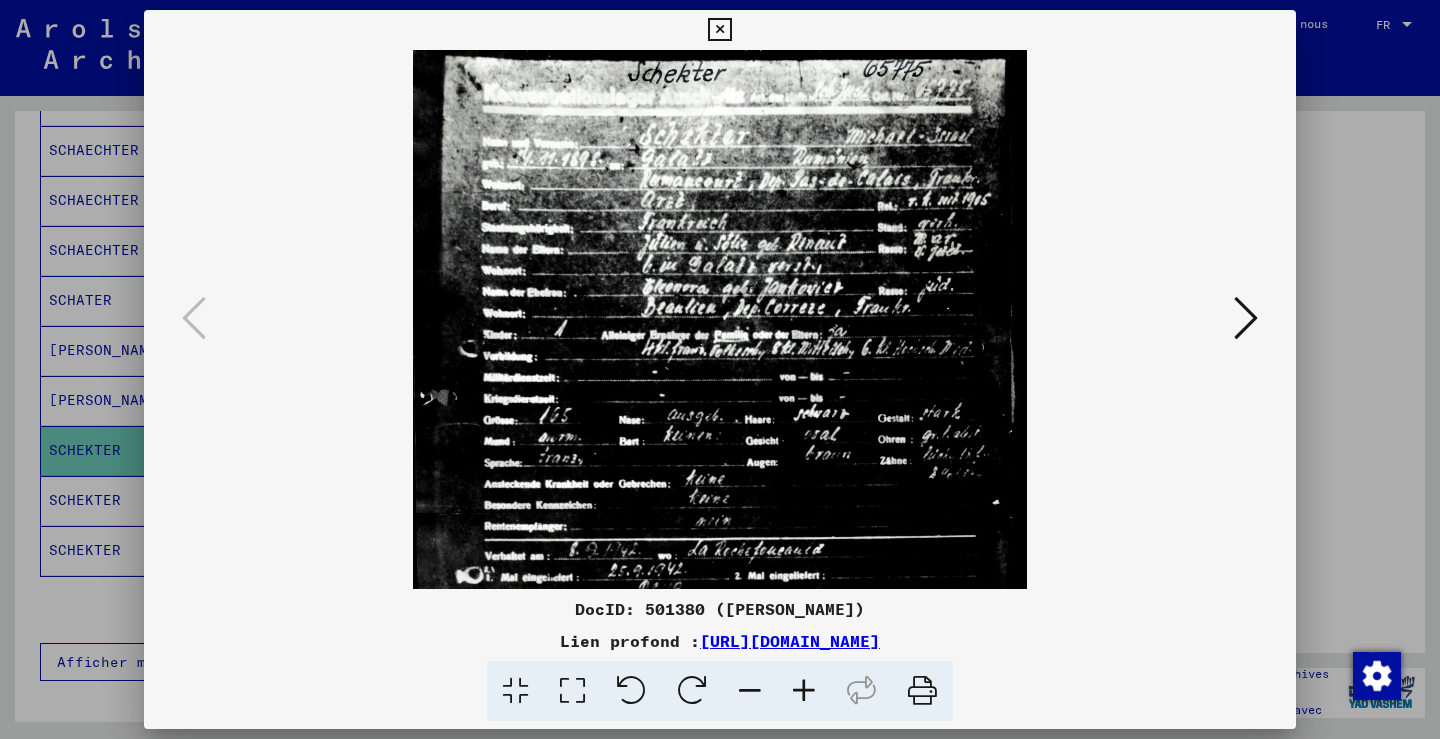 click at bounding box center (804, 691) 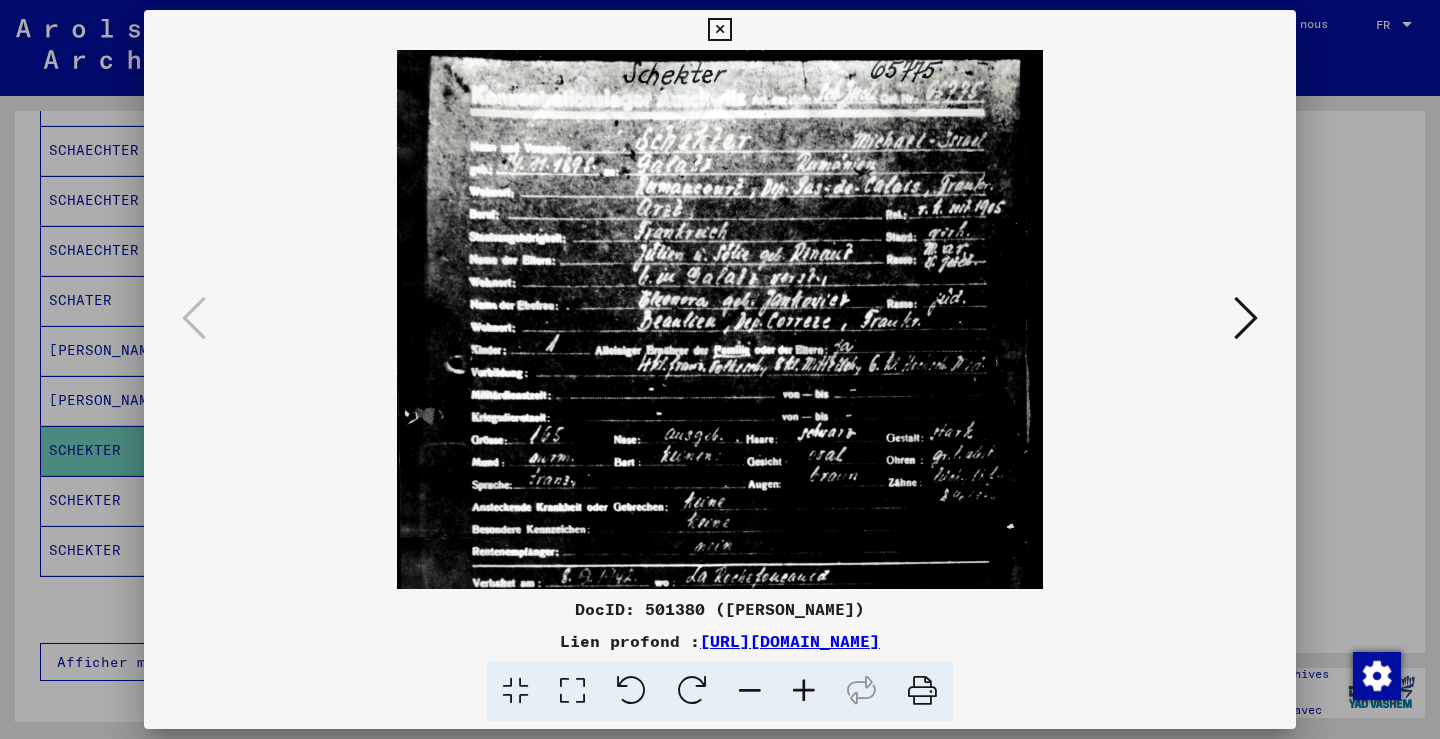 click at bounding box center (804, 691) 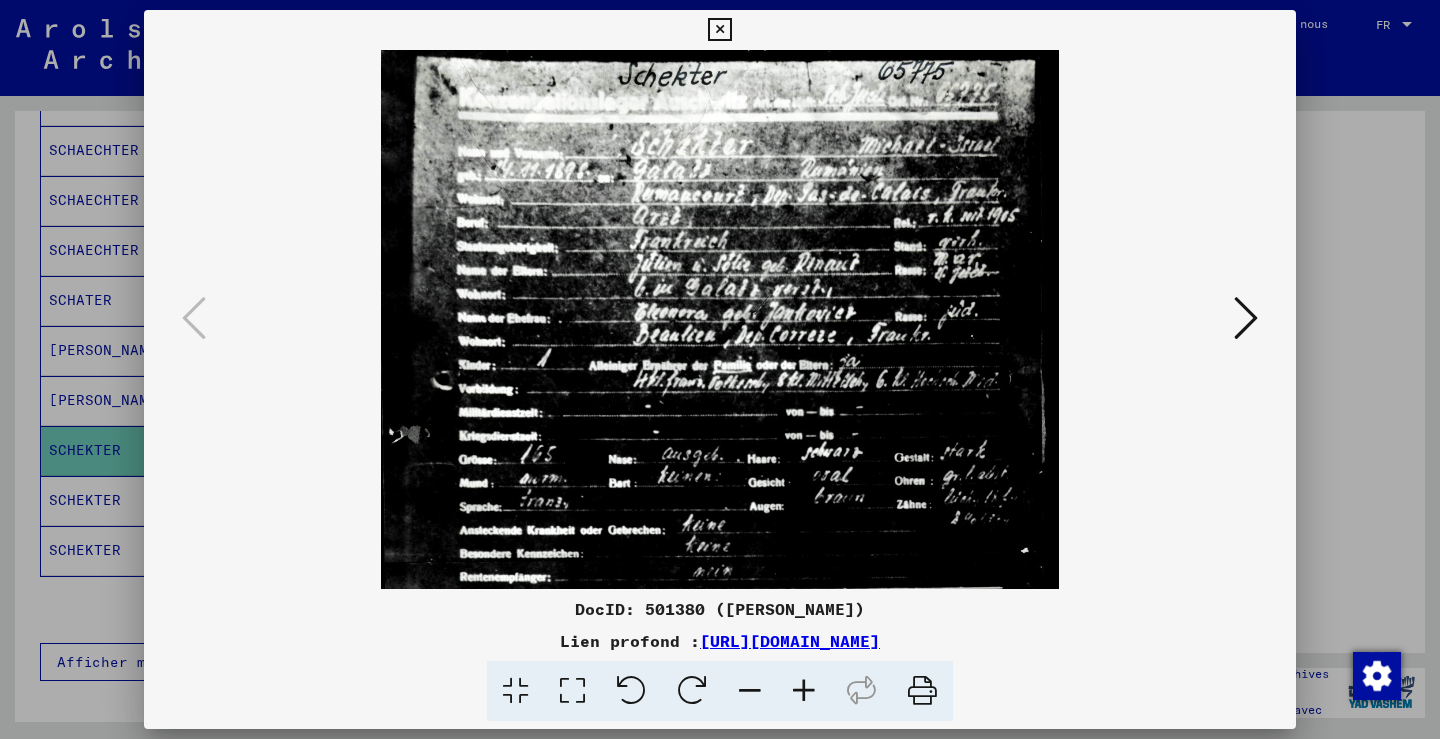 click at bounding box center [719, 30] 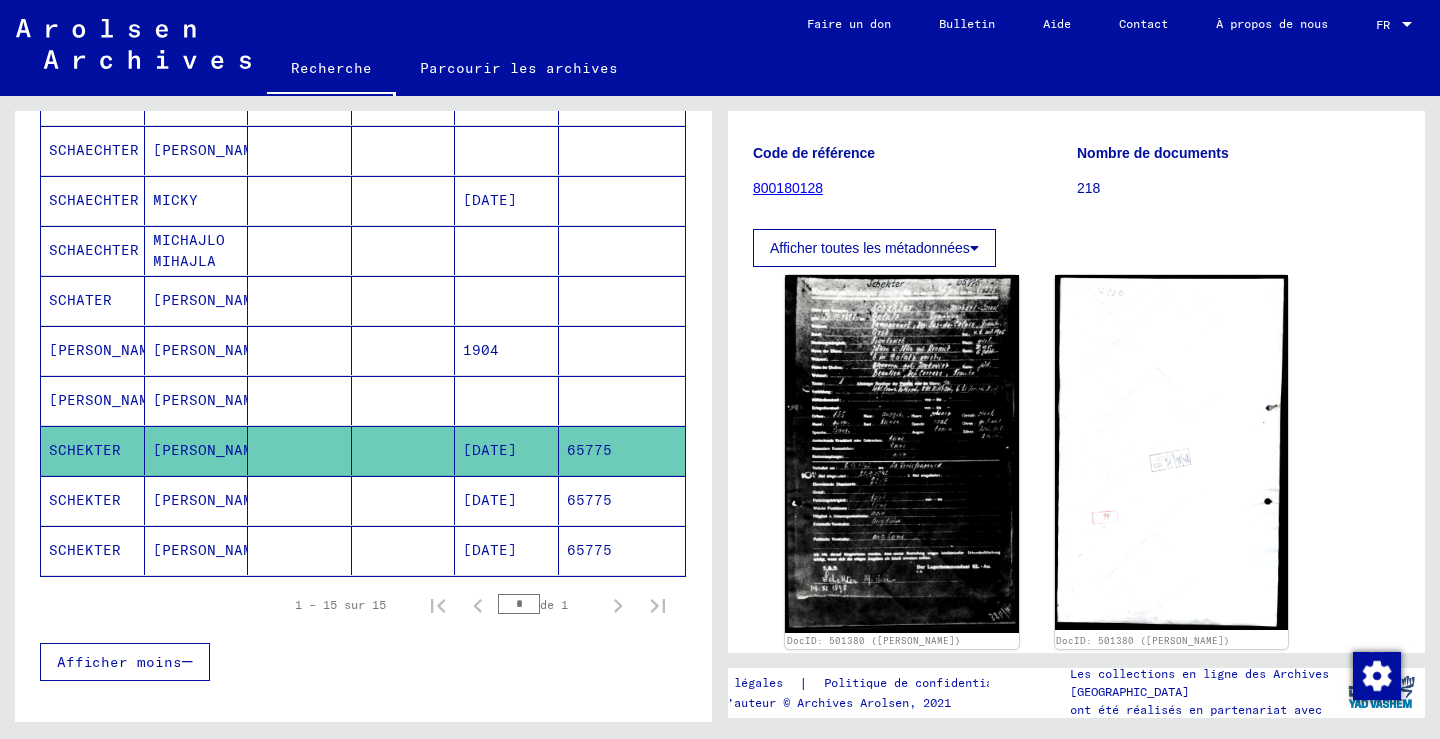 click on "65775" at bounding box center (589, 550) 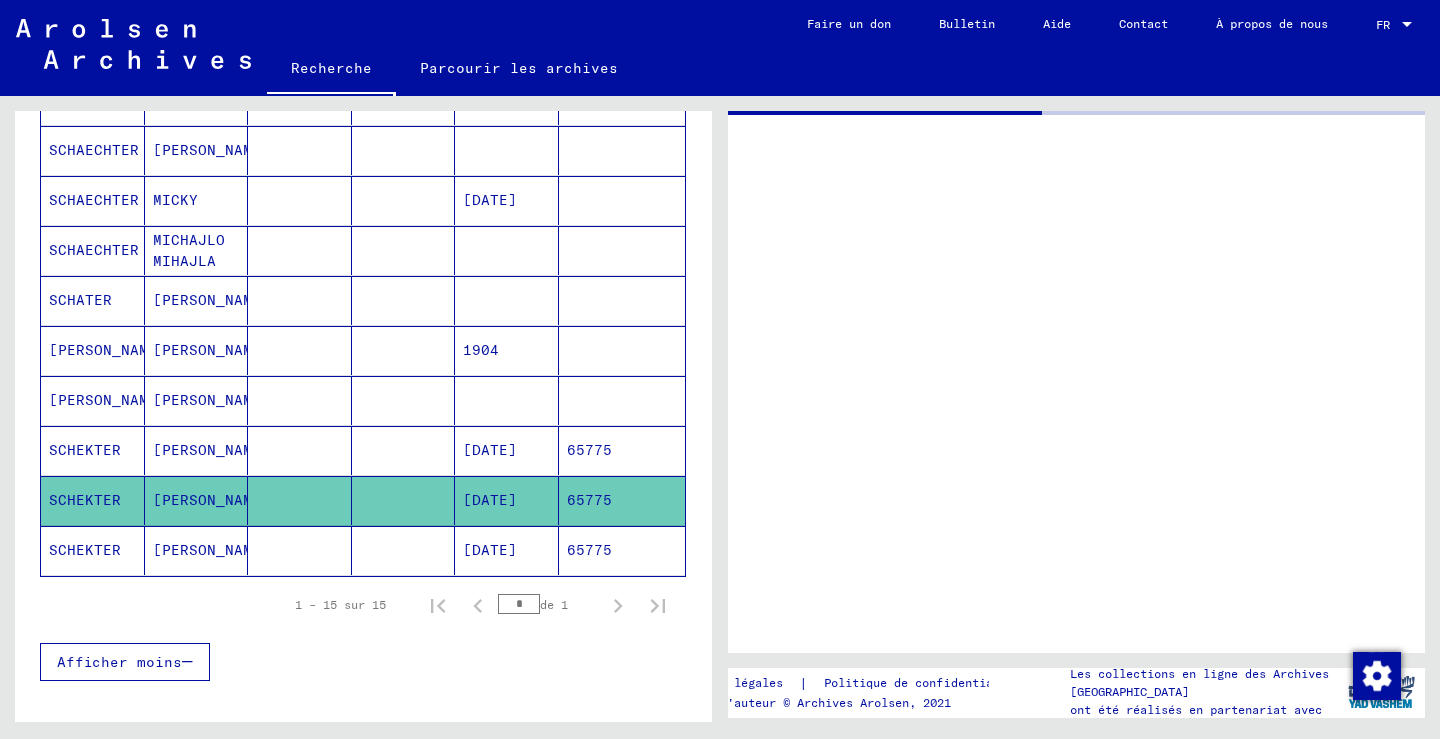 scroll, scrollTop: 0, scrollLeft: 0, axis: both 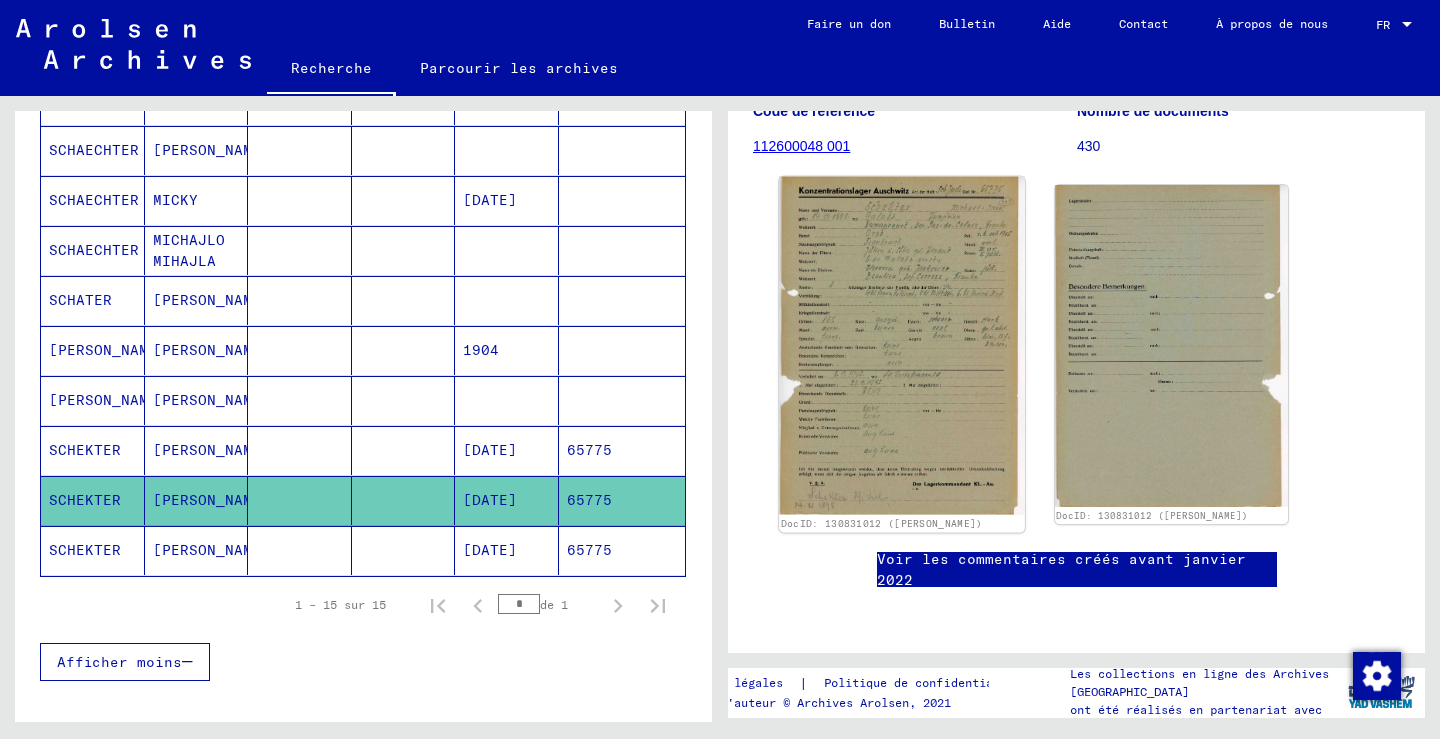 click 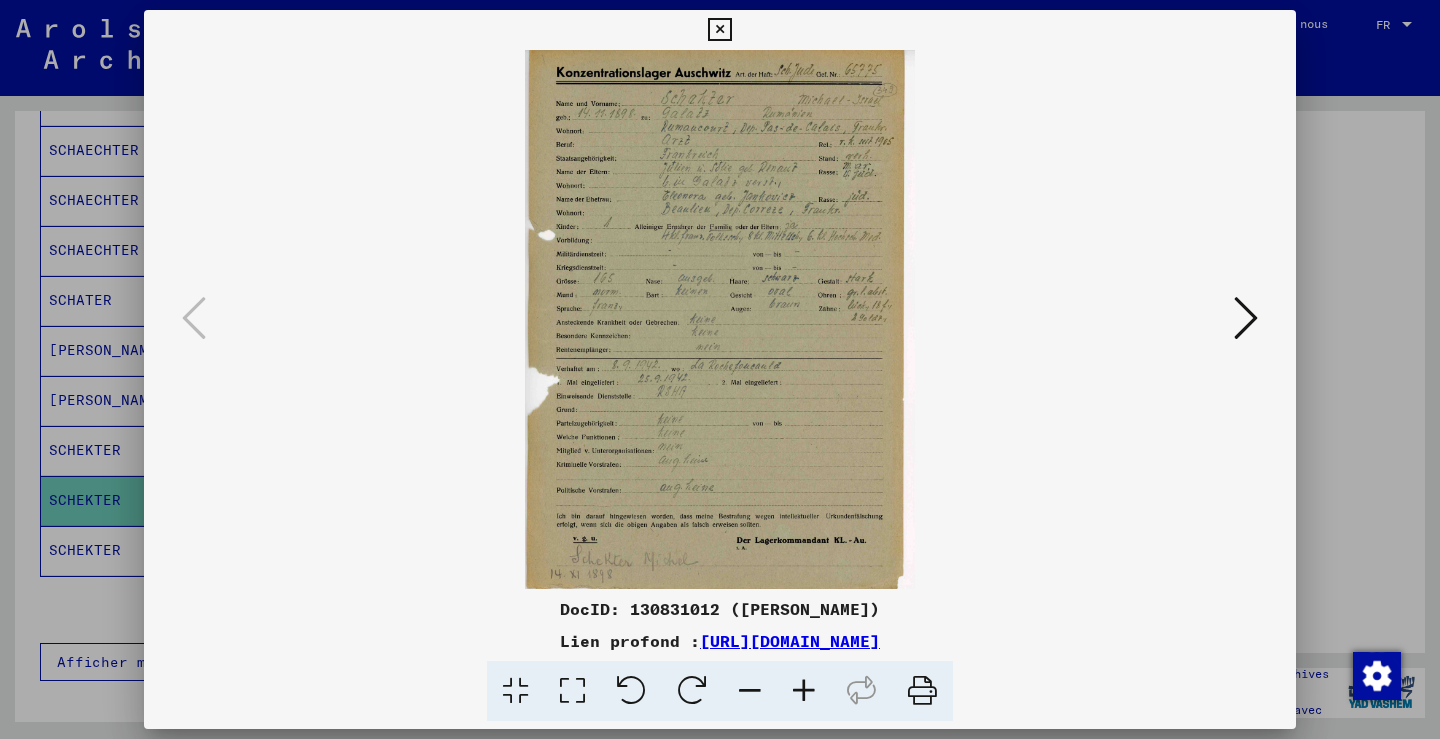 click at bounding box center [804, 691] 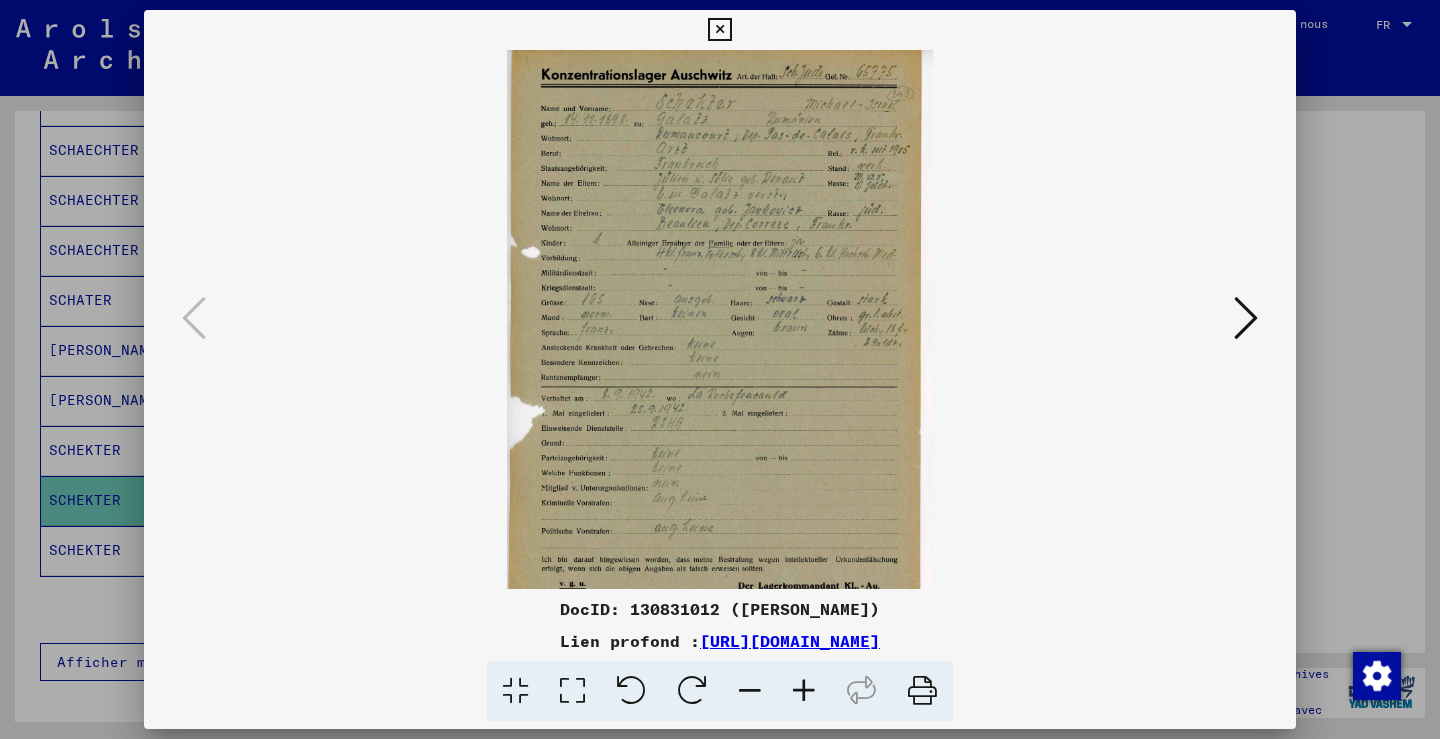 click at bounding box center [804, 691] 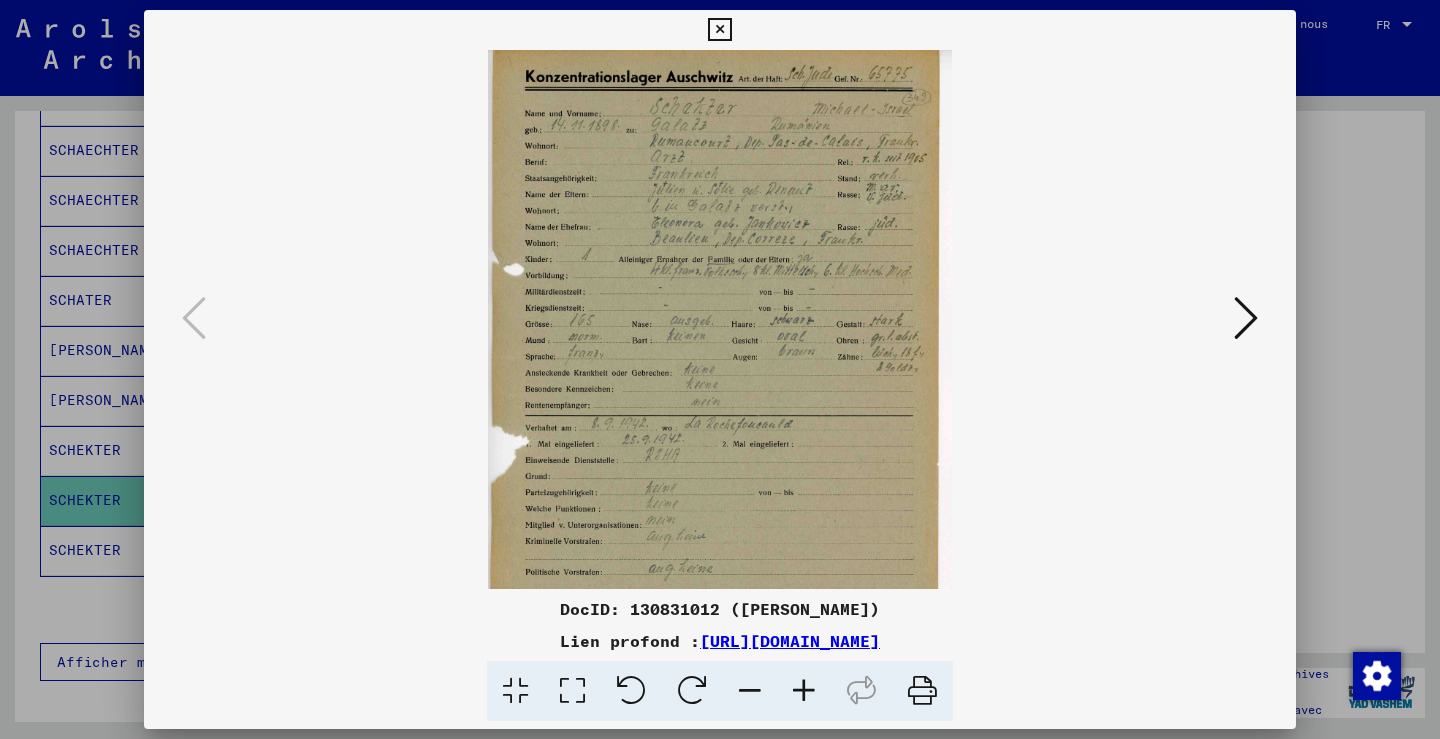 click at bounding box center [804, 691] 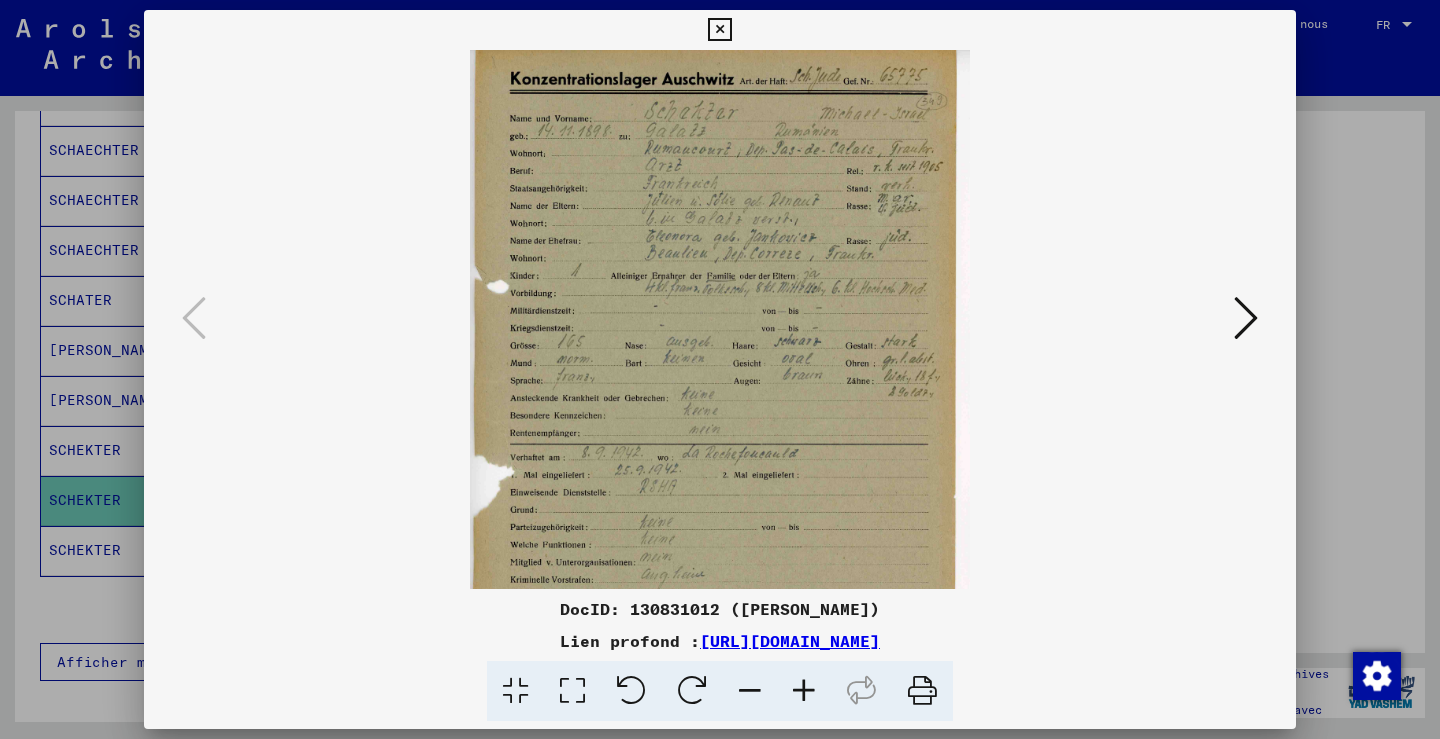 click at bounding box center (804, 691) 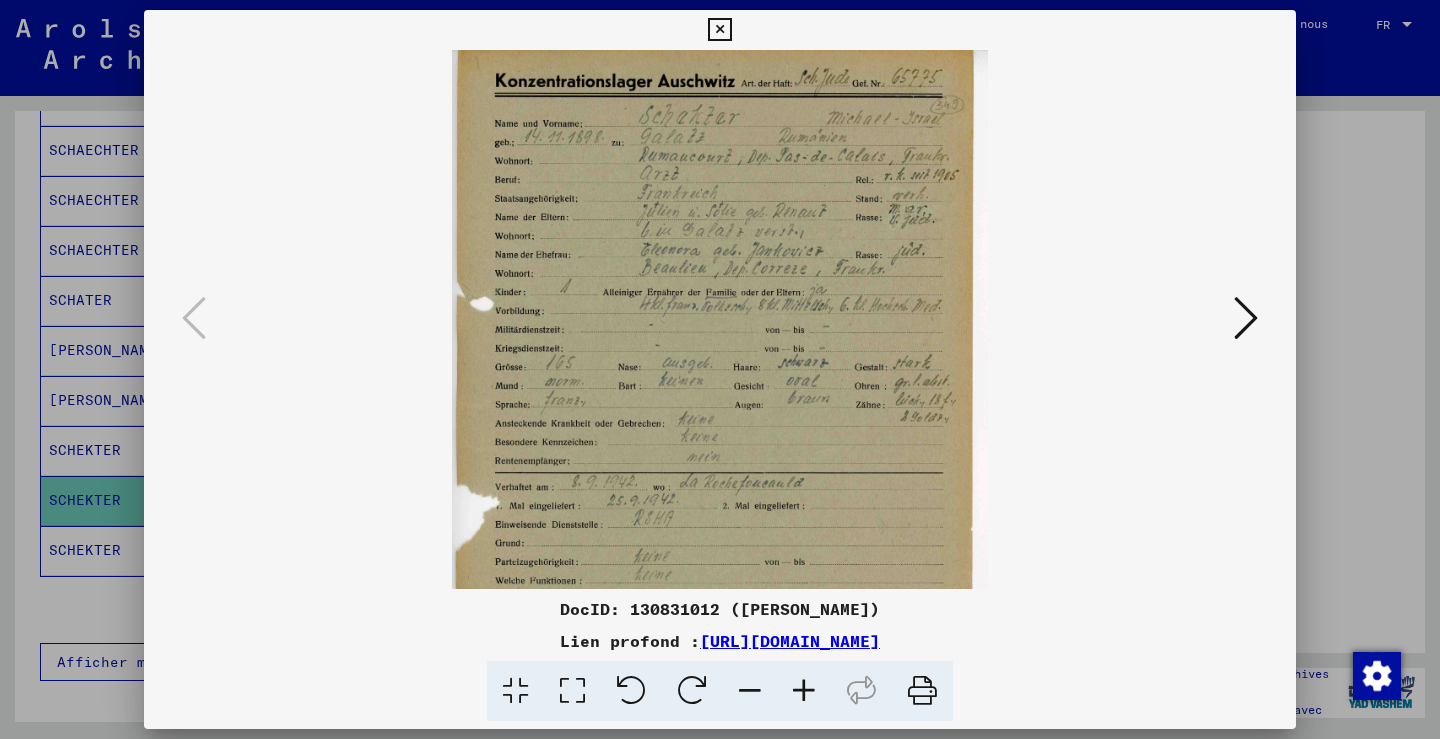 click at bounding box center (804, 691) 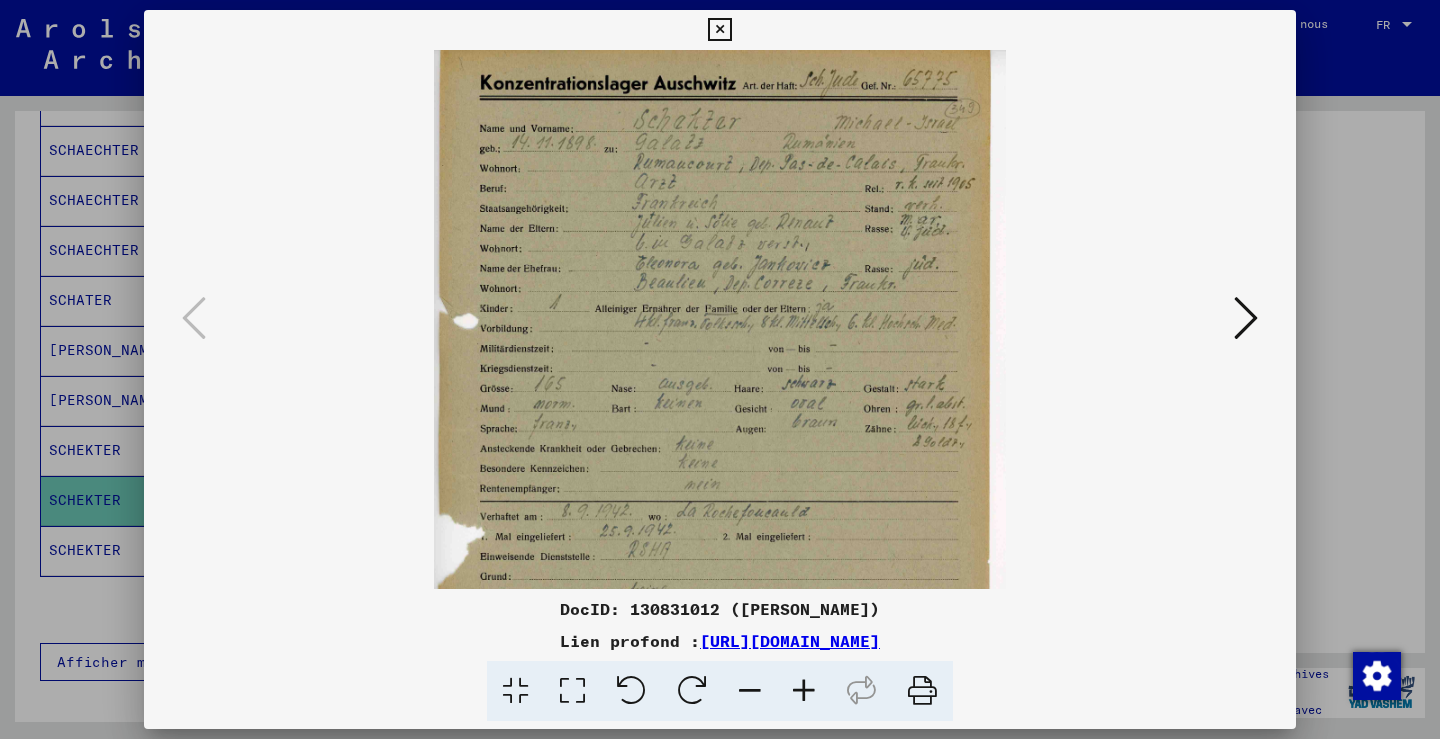 click at bounding box center [804, 691] 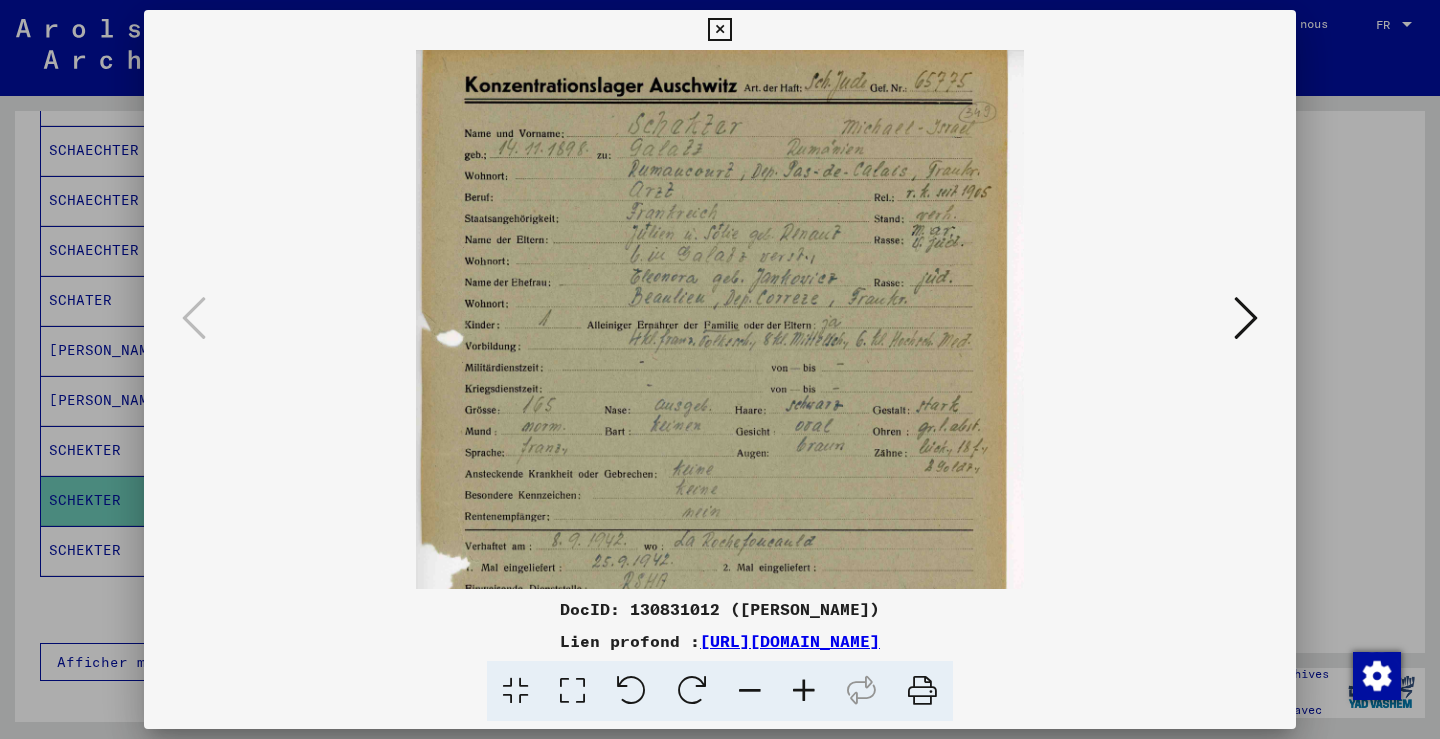 click at bounding box center [804, 691] 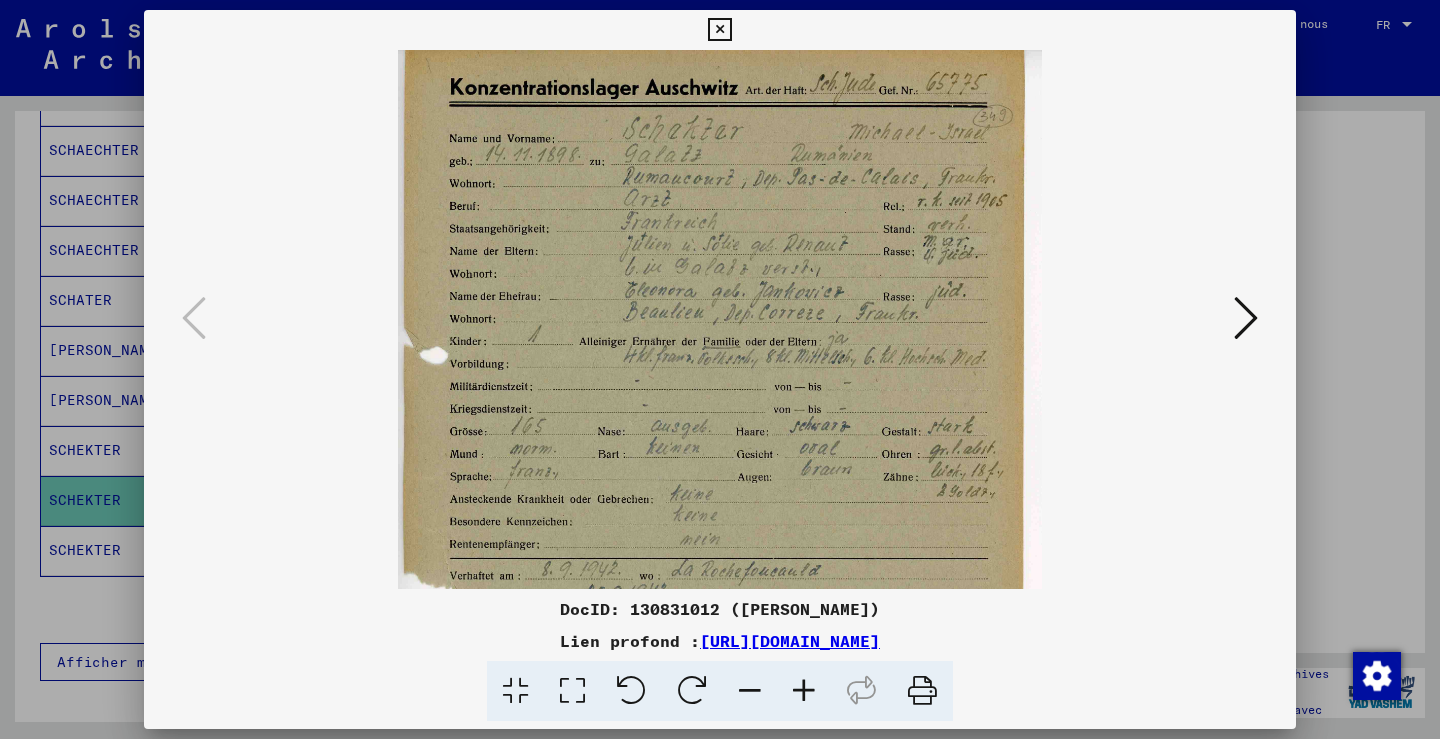 click at bounding box center [804, 691] 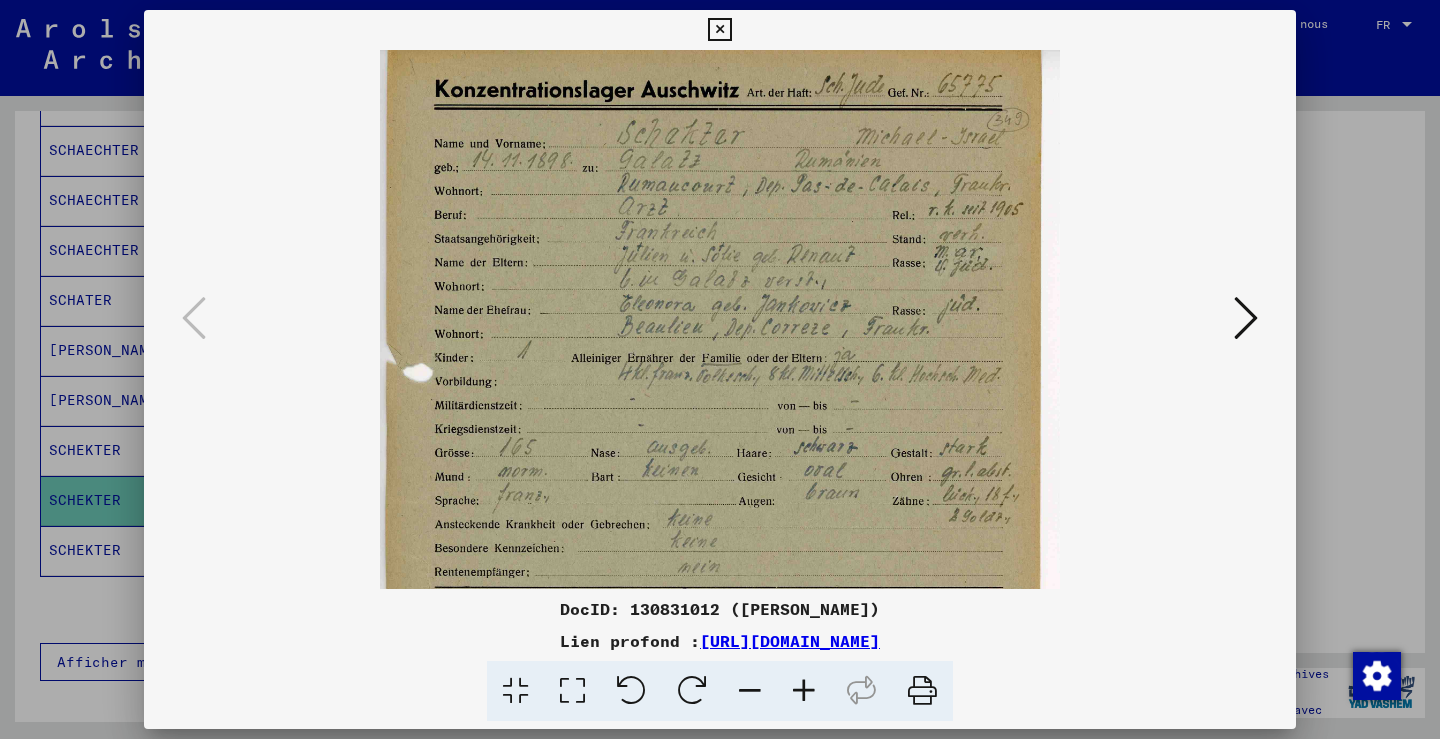 click at bounding box center [804, 691] 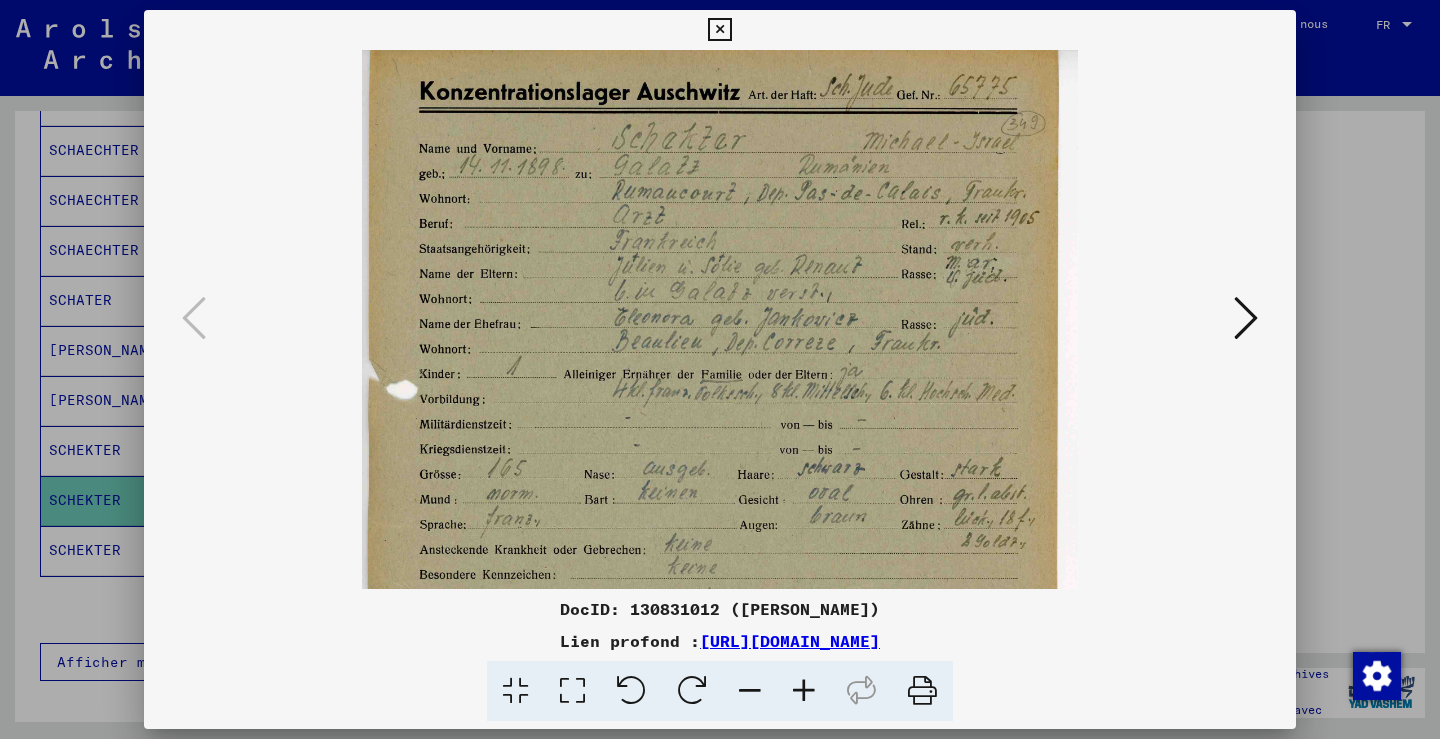 click at bounding box center (1246, 318) 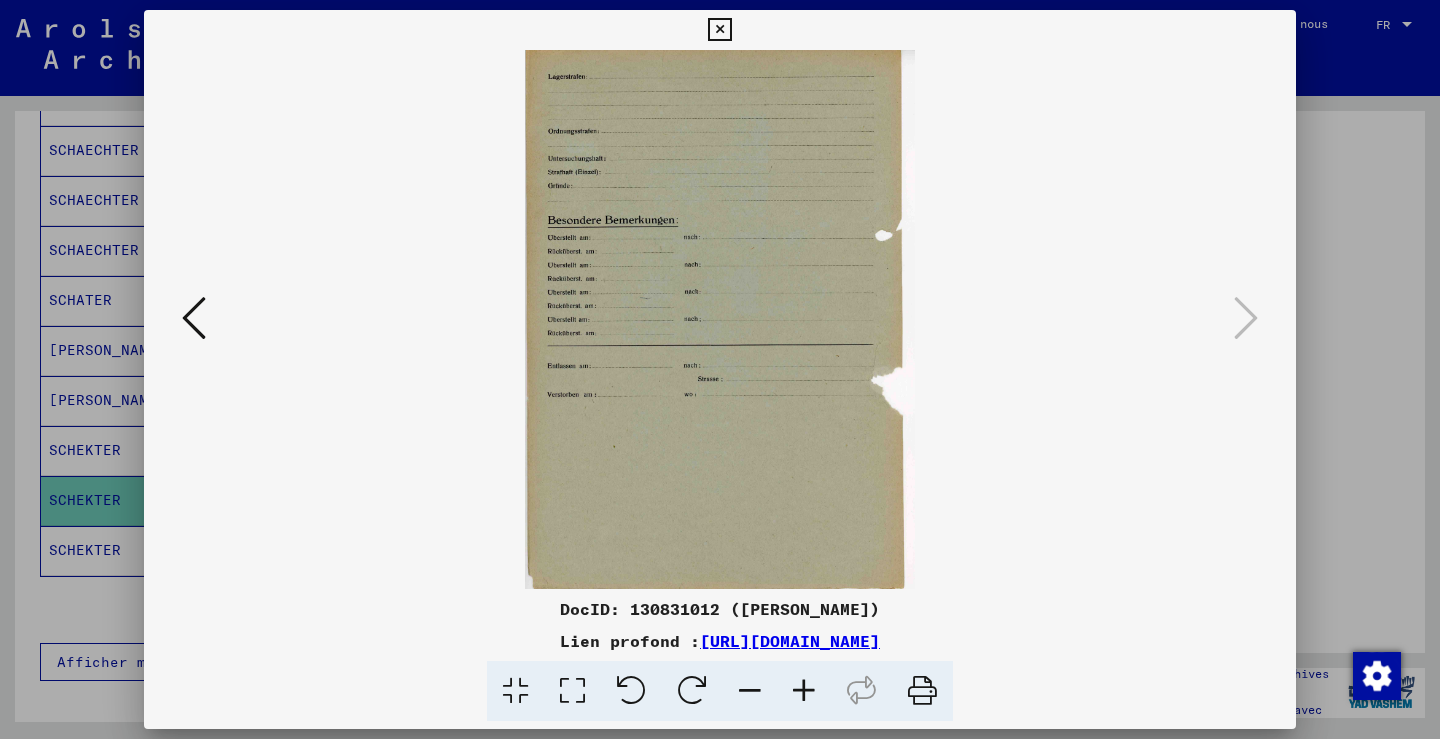 click at bounding box center (719, 30) 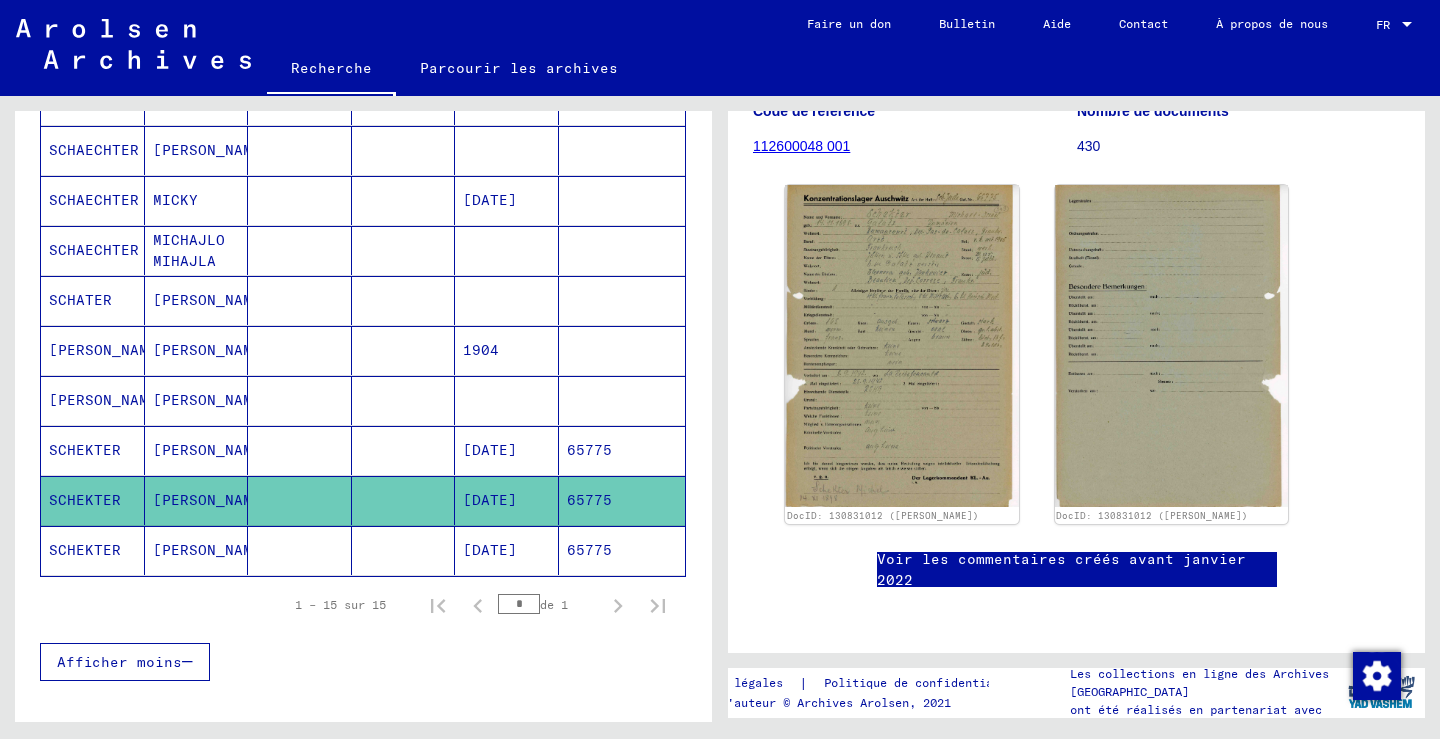 click on "65775" 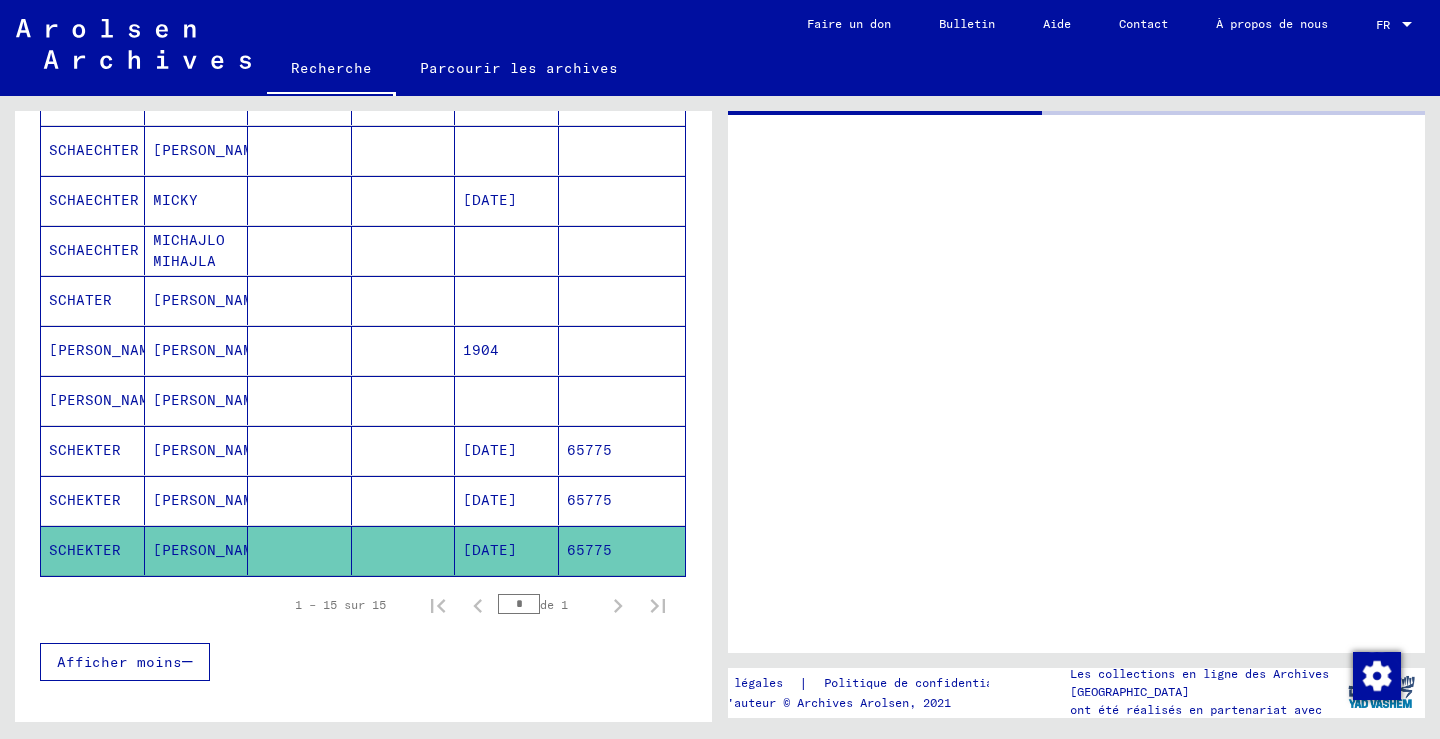 scroll, scrollTop: 0, scrollLeft: 0, axis: both 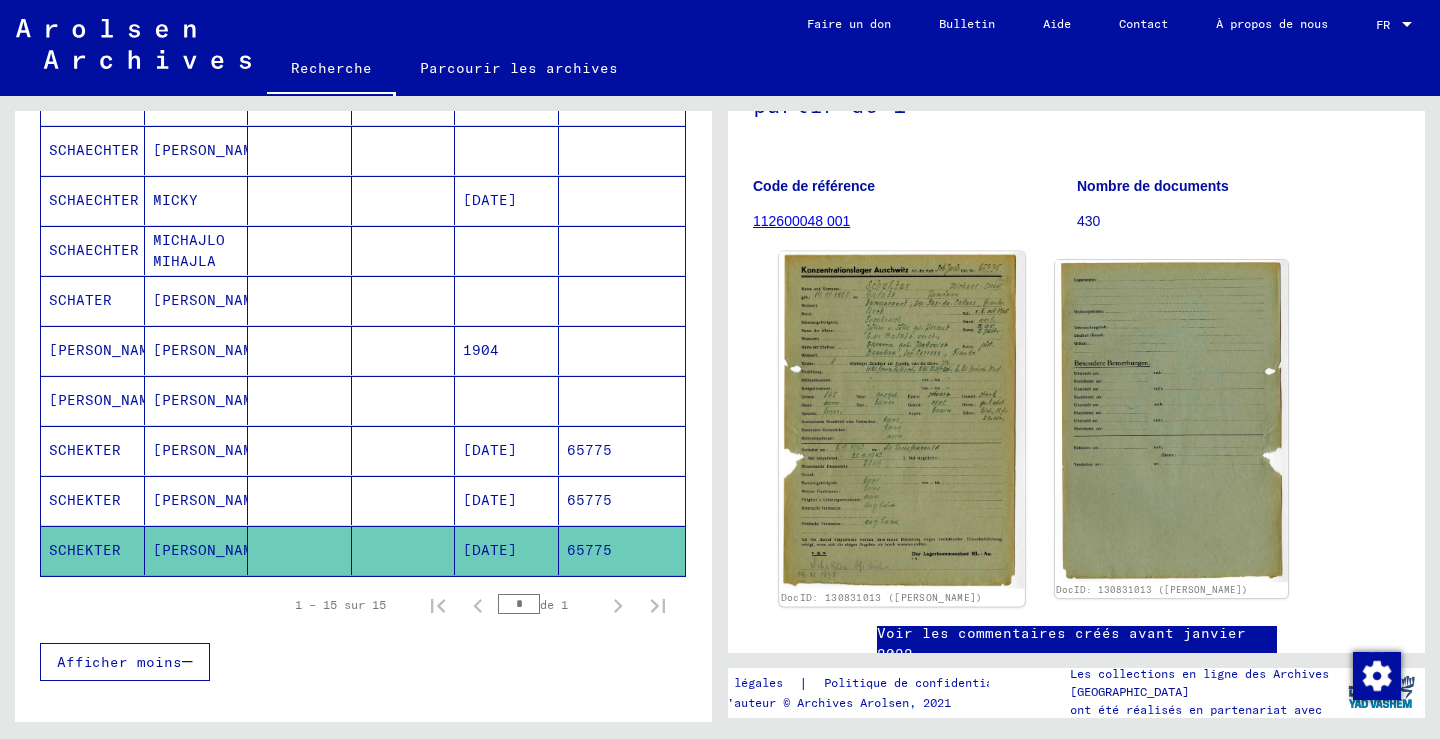 click 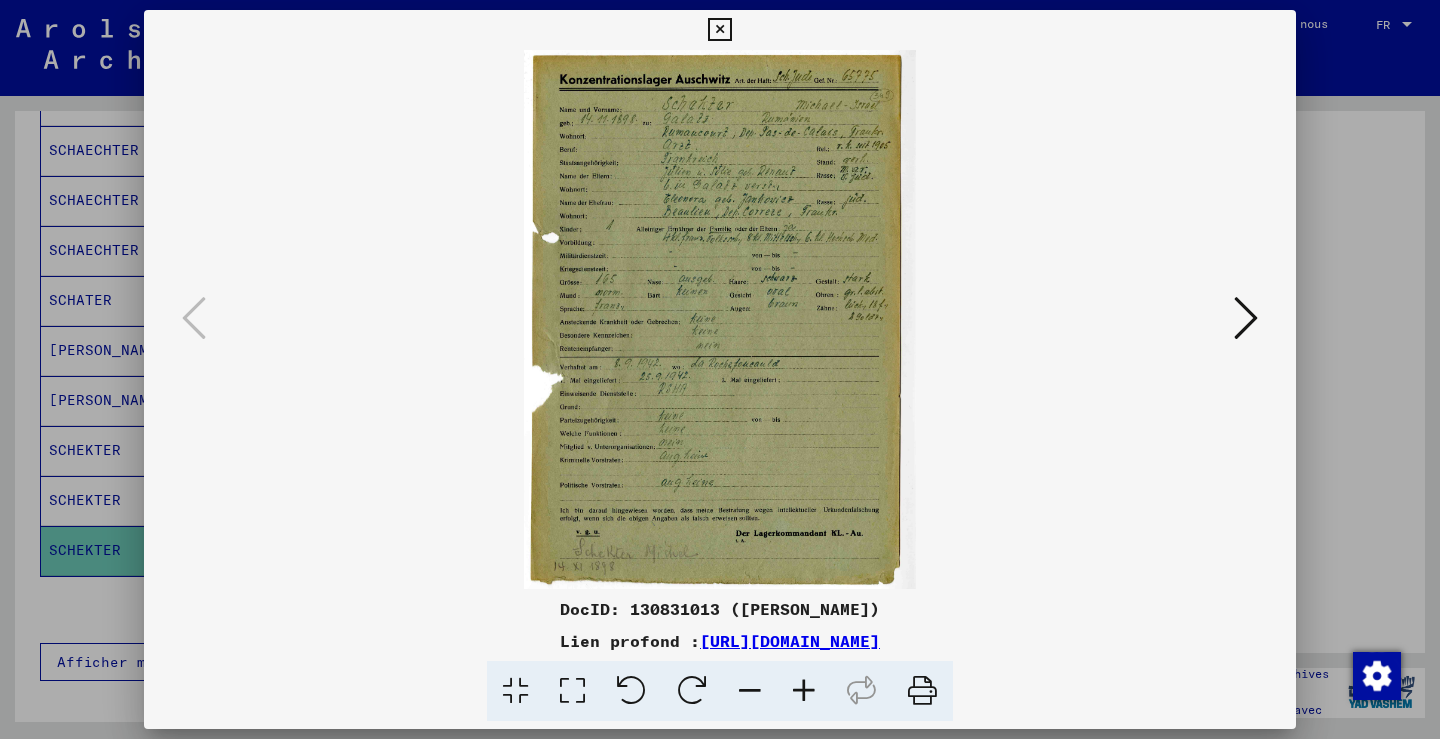 click at bounding box center [804, 691] 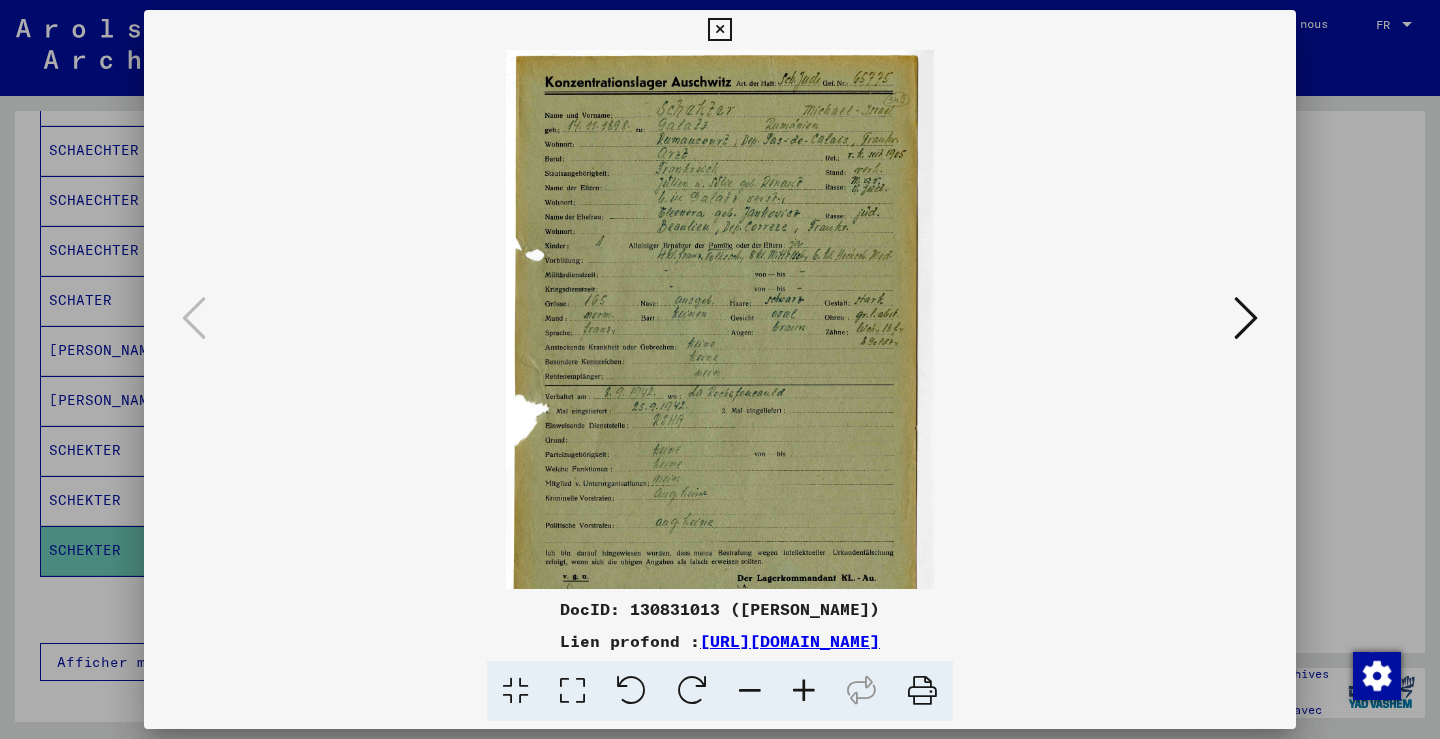 click at bounding box center [804, 691] 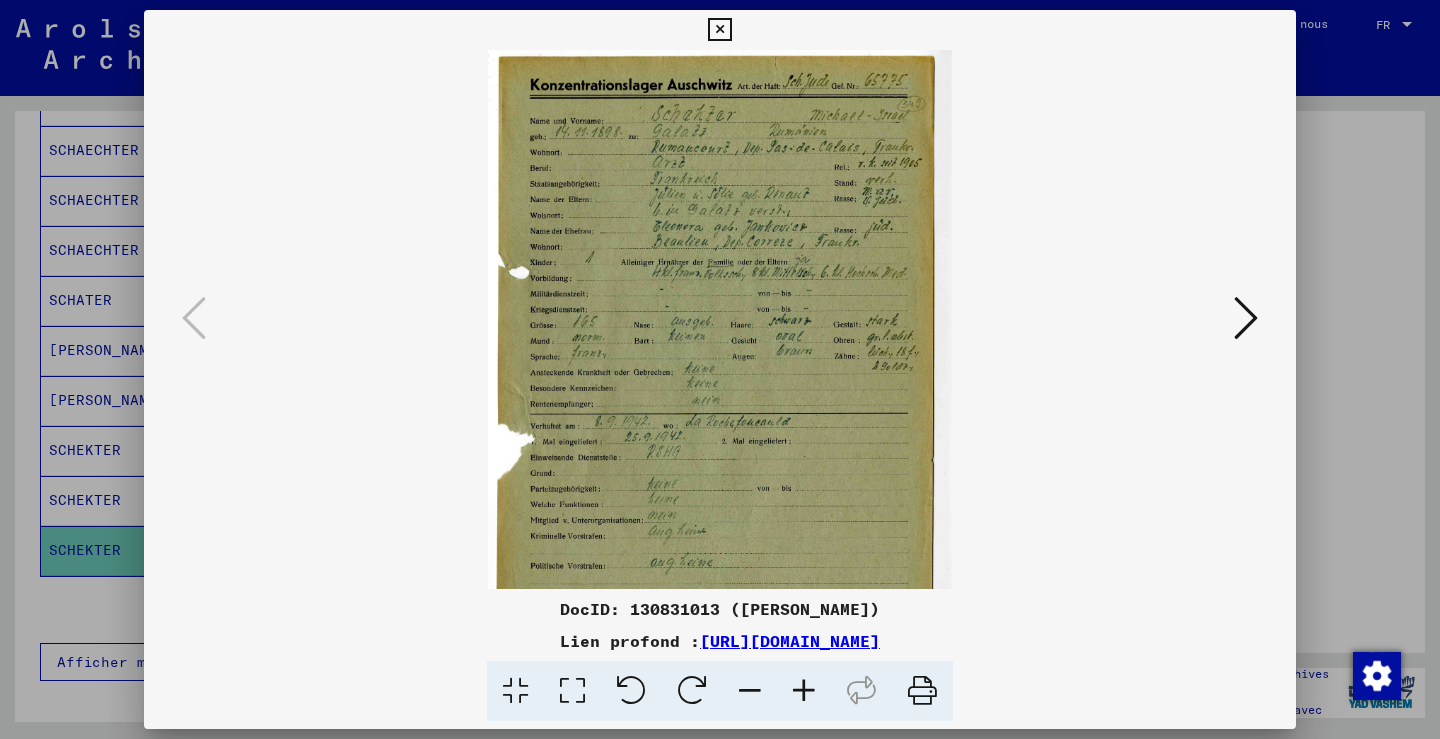 click at bounding box center (804, 691) 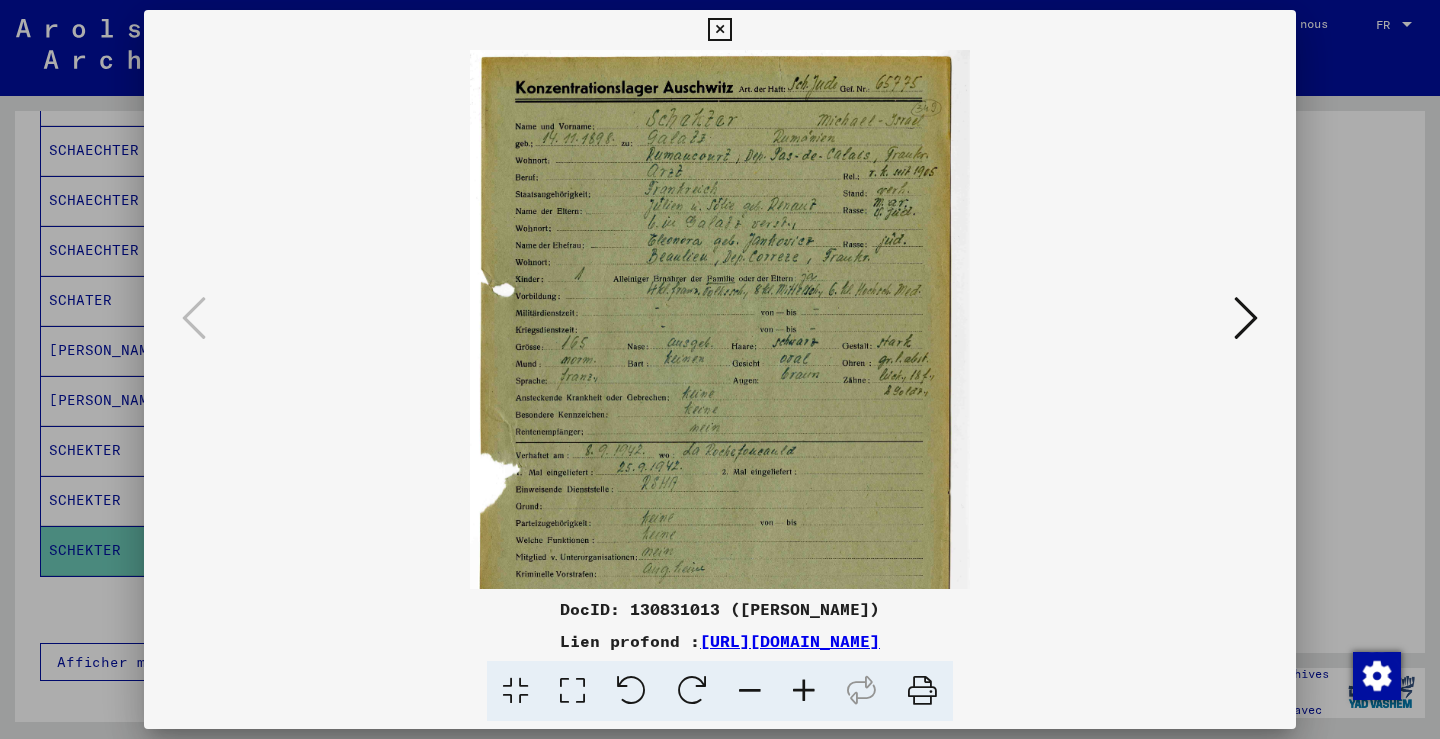 click at bounding box center [804, 691] 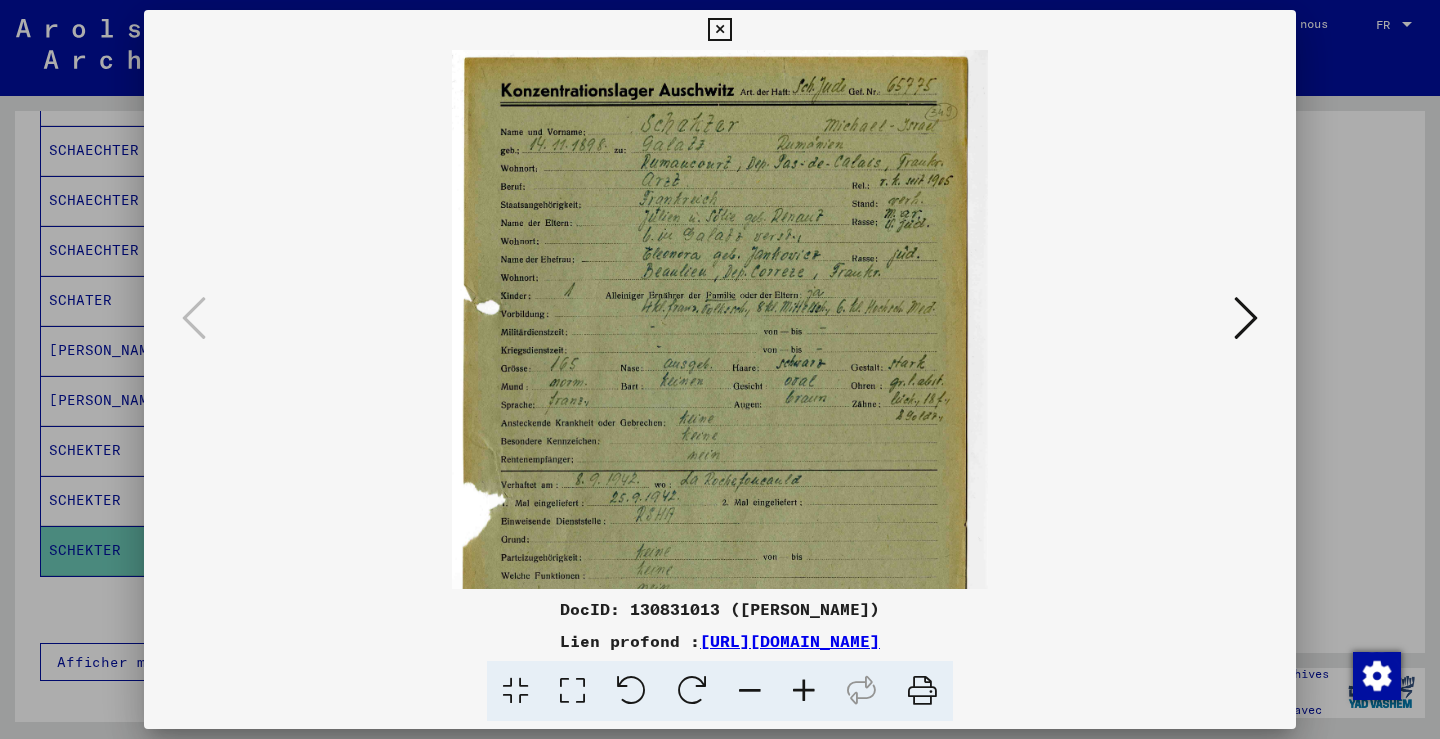 click at bounding box center [804, 691] 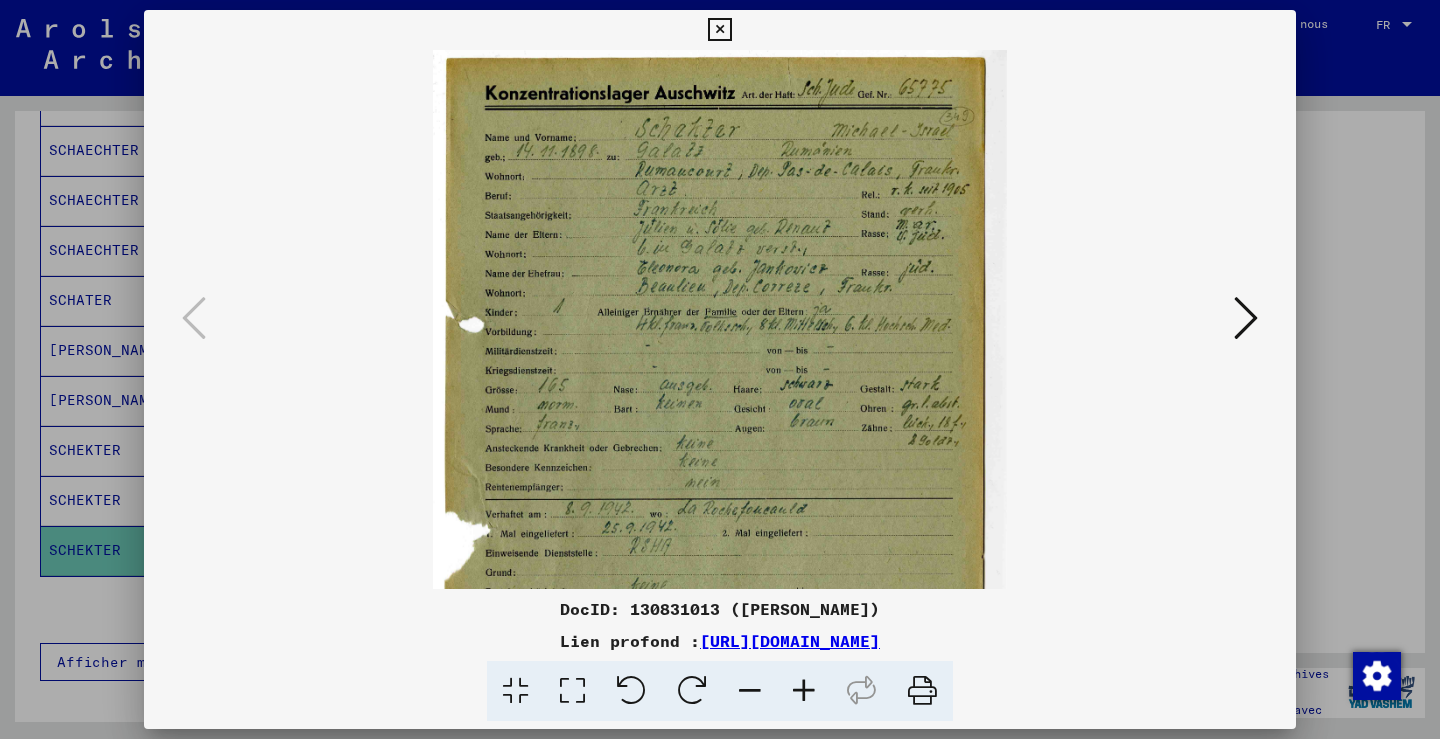 click at bounding box center [804, 691] 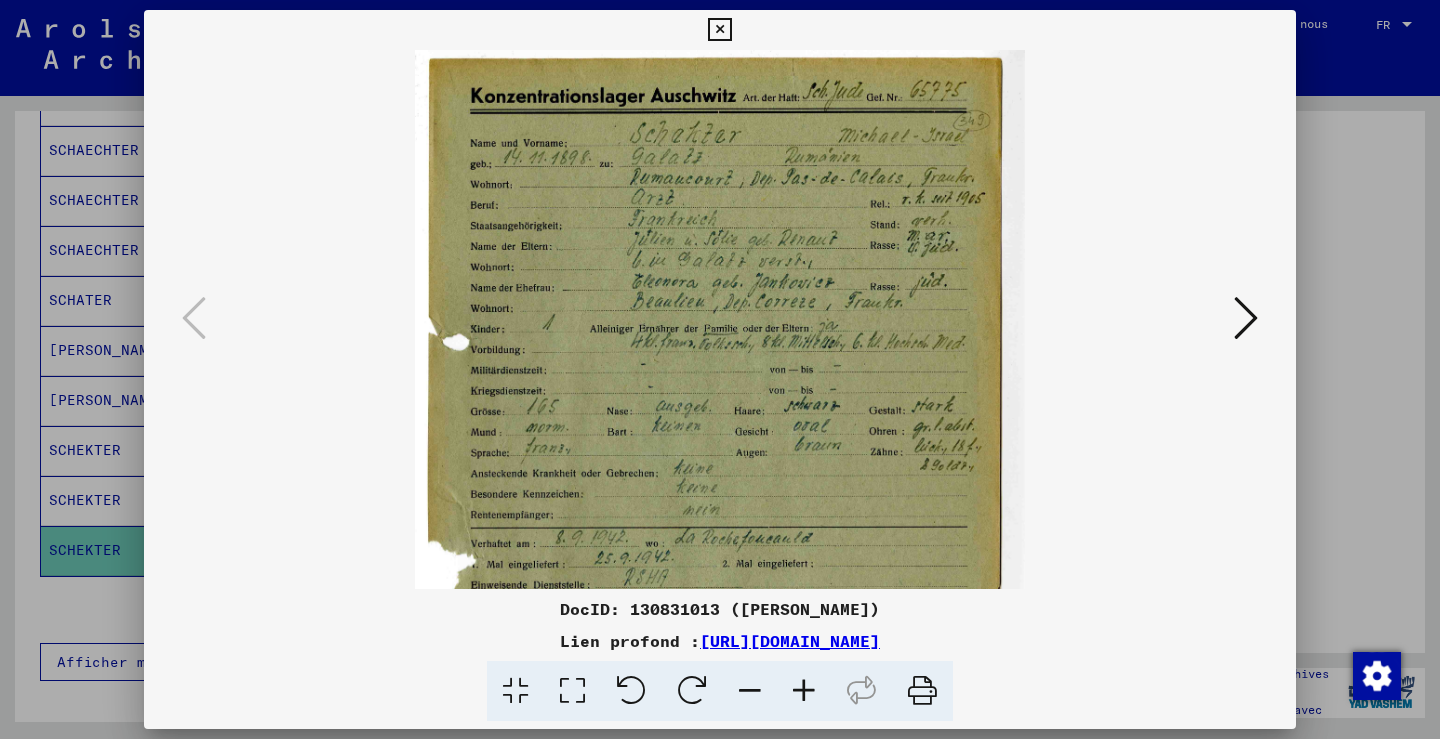 click at bounding box center [804, 691] 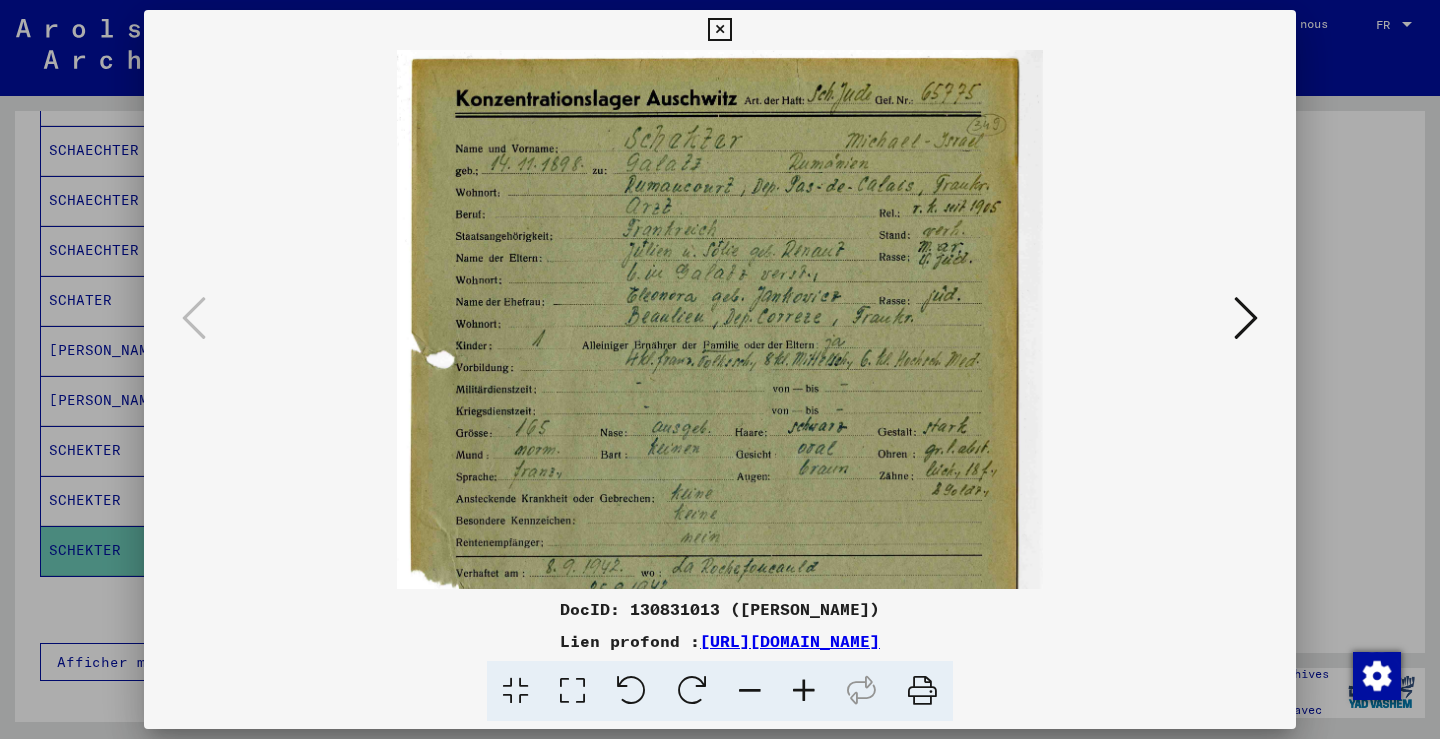 click at bounding box center (804, 691) 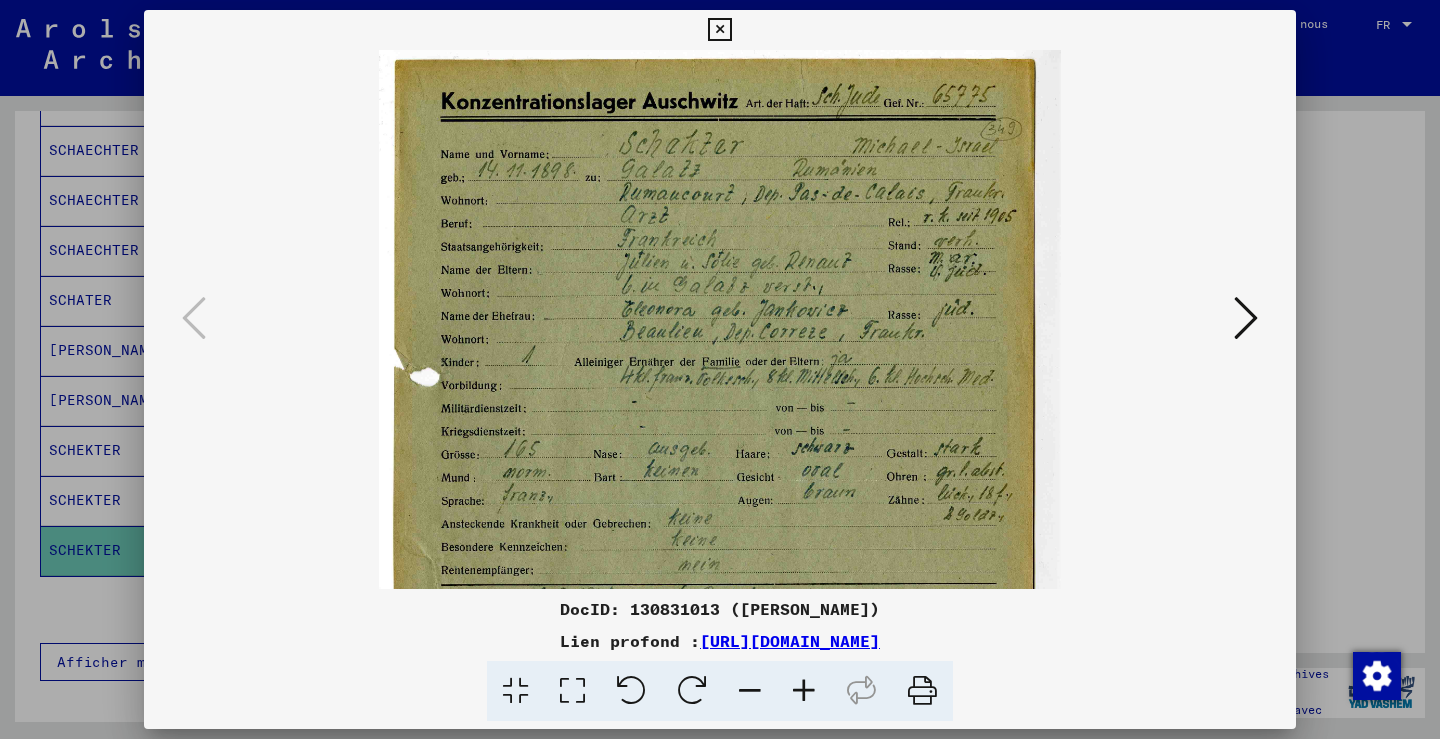 click at bounding box center [804, 691] 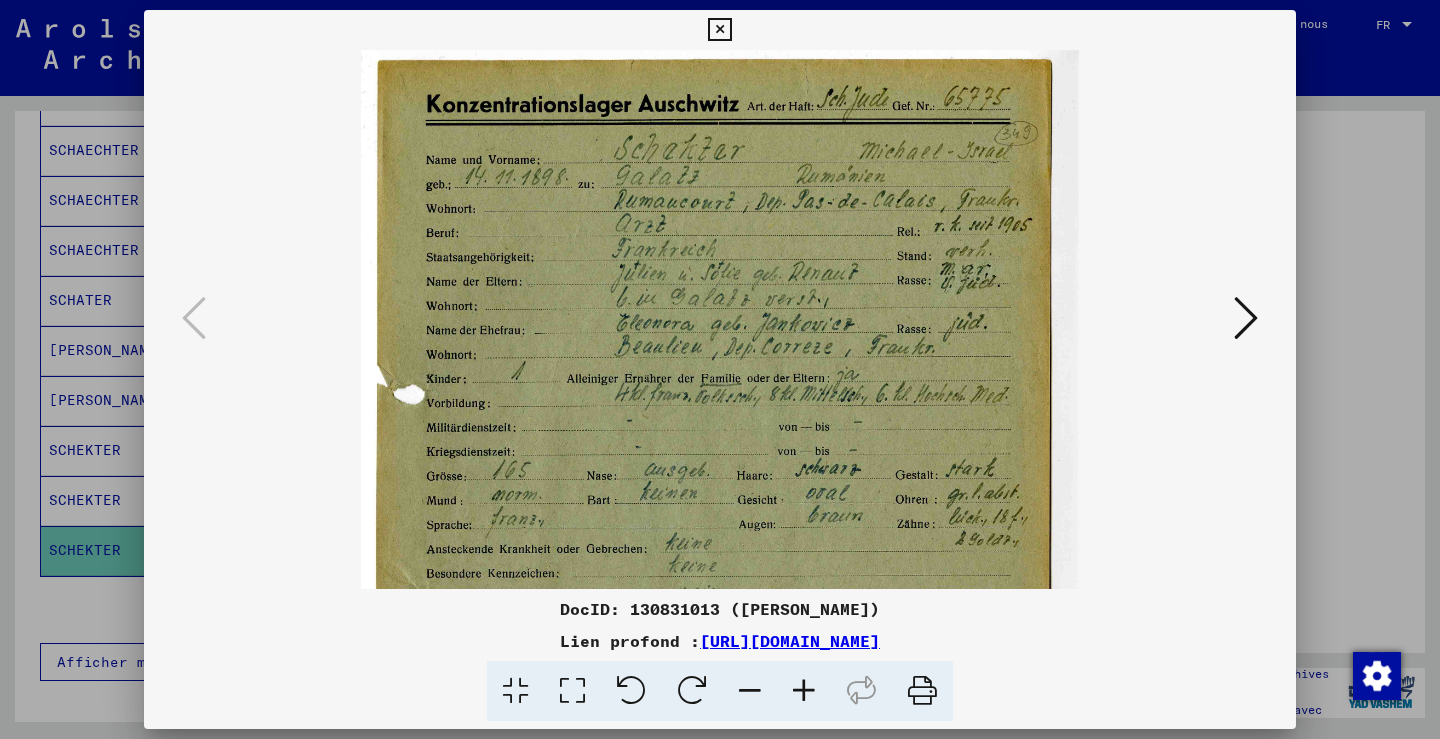 click at bounding box center [804, 691] 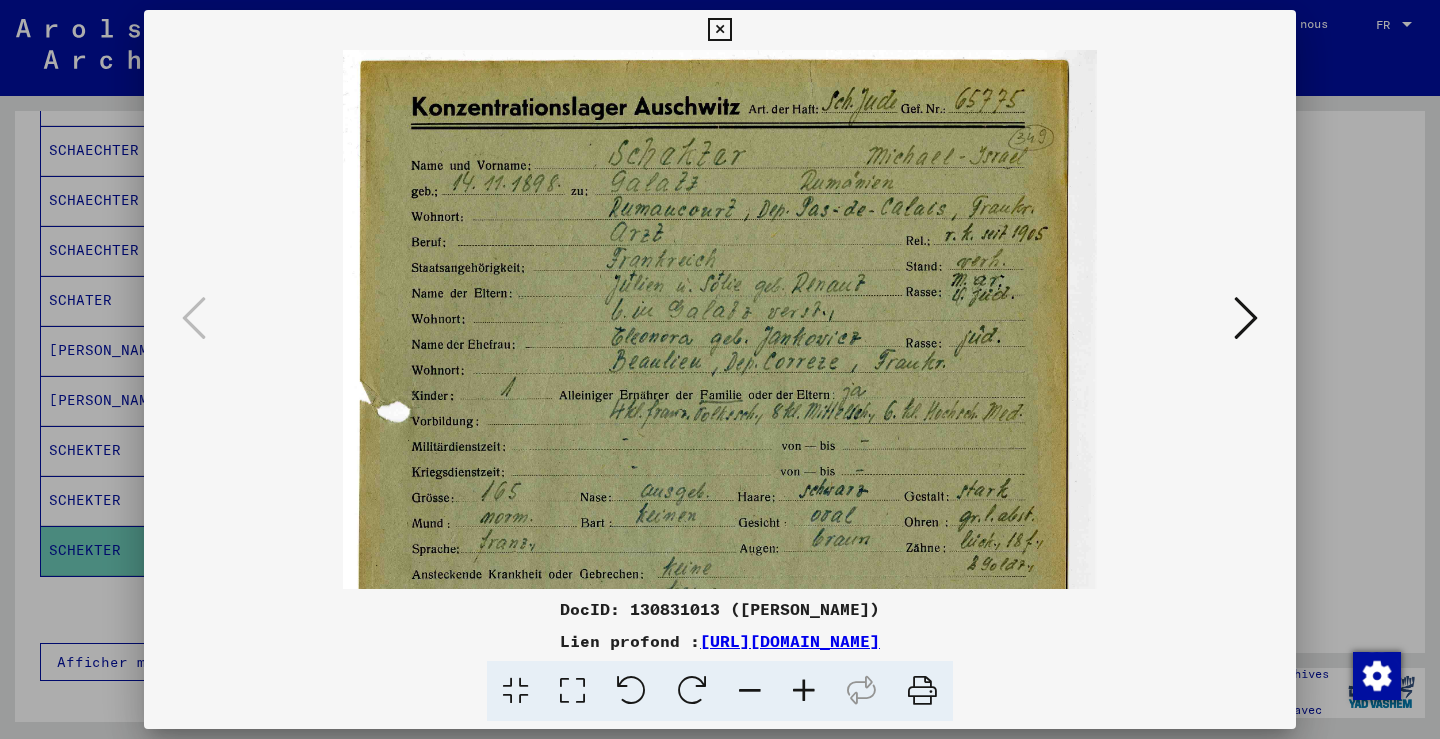 click at bounding box center (804, 691) 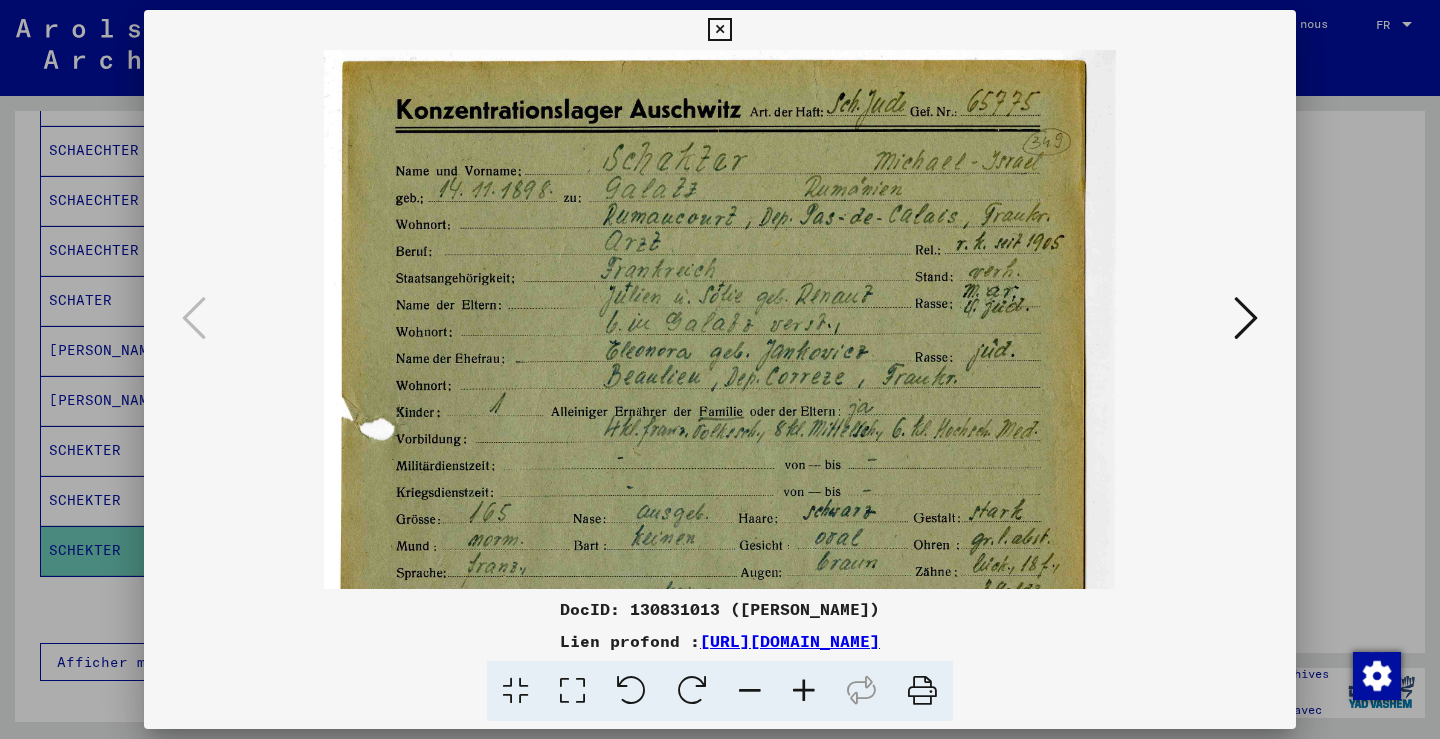 click at bounding box center (804, 691) 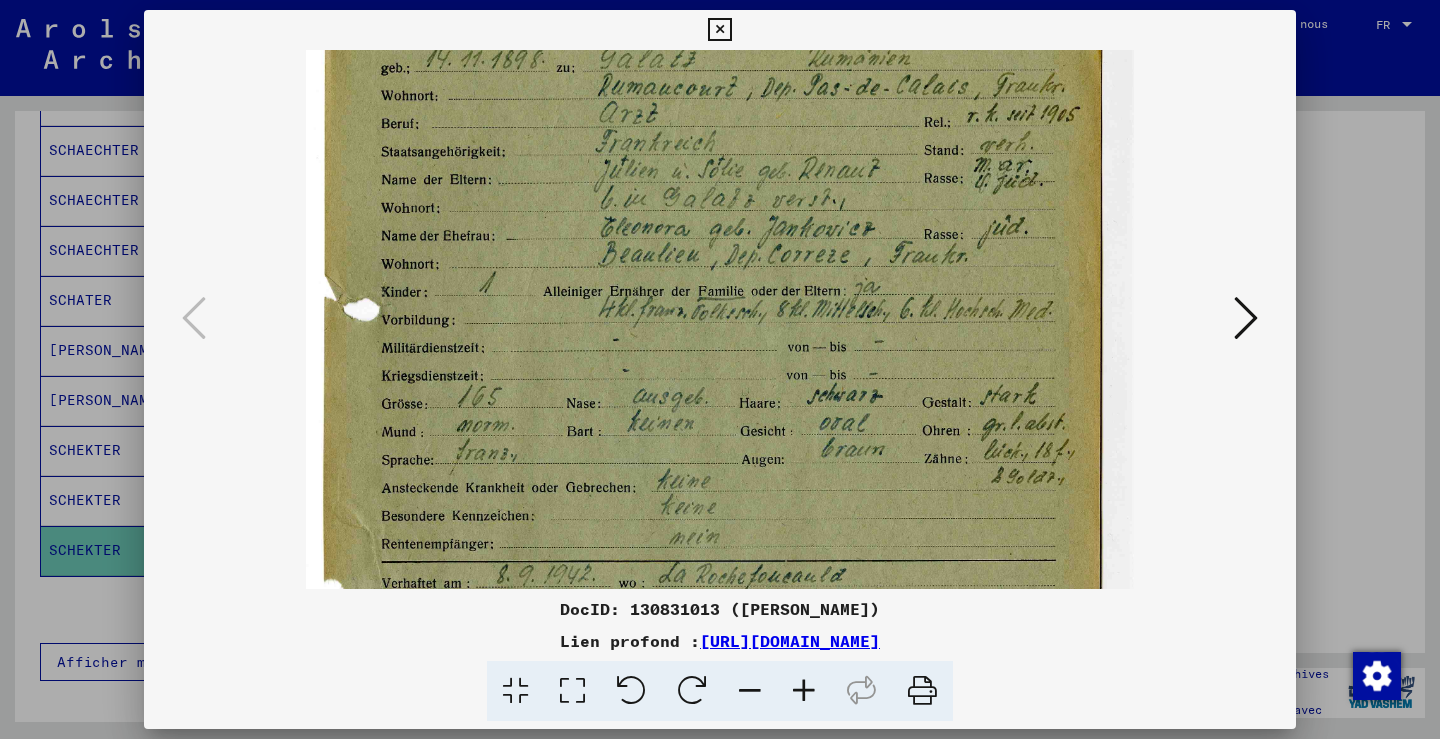 scroll, scrollTop: 143, scrollLeft: 0, axis: vertical 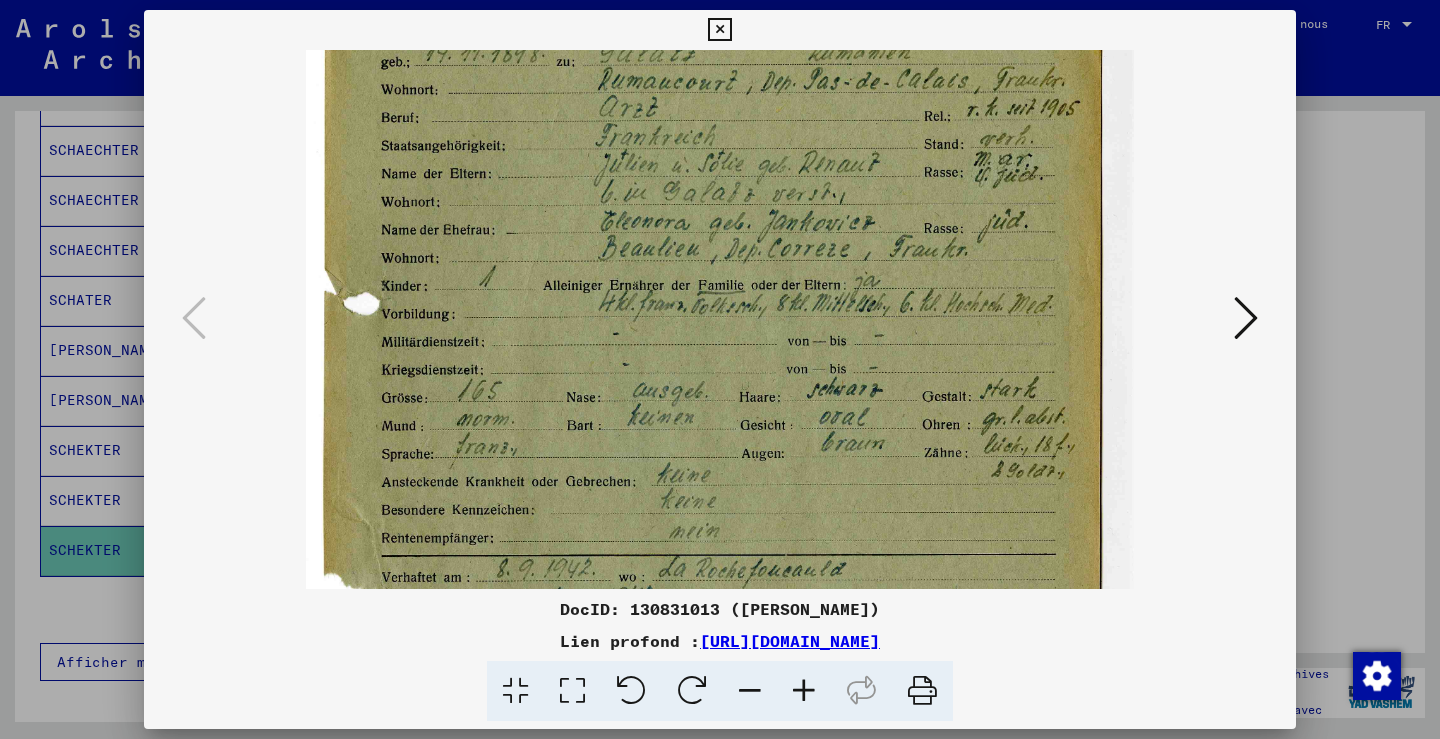 drag, startPoint x: 750, startPoint y: 485, endPoint x: 780, endPoint y: 342, distance: 146.11298 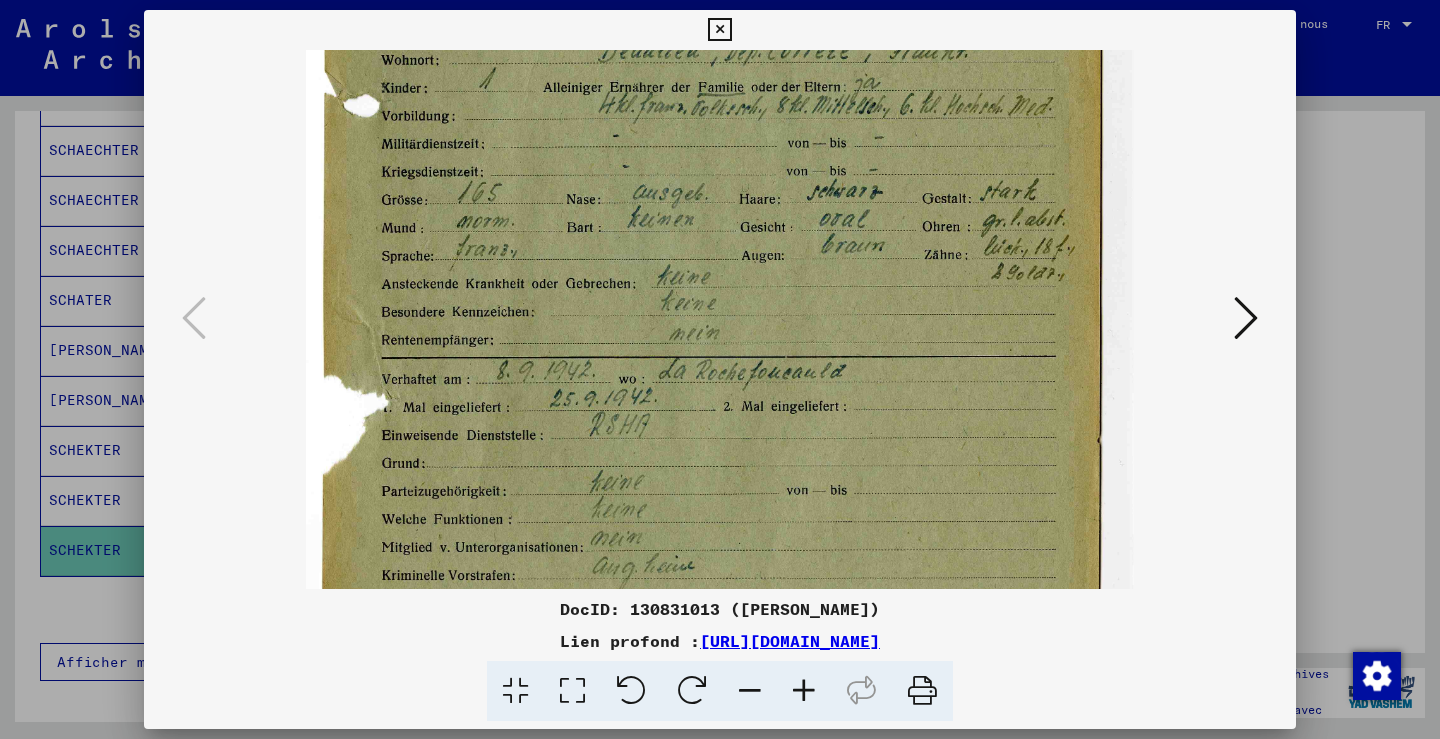 drag, startPoint x: 792, startPoint y: 551, endPoint x: 746, endPoint y: 428, distance: 131.32022 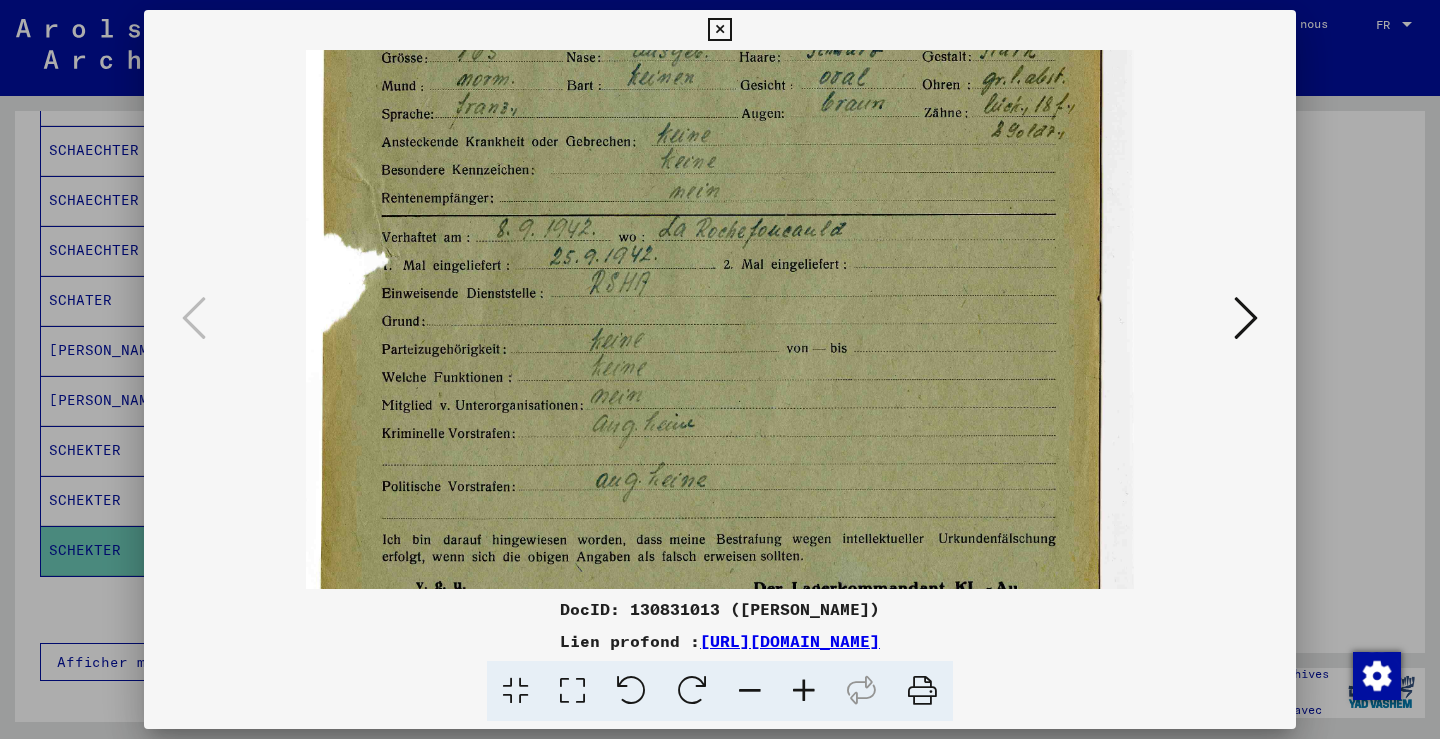 drag, startPoint x: 745, startPoint y: 483, endPoint x: 745, endPoint y: 442, distance: 41 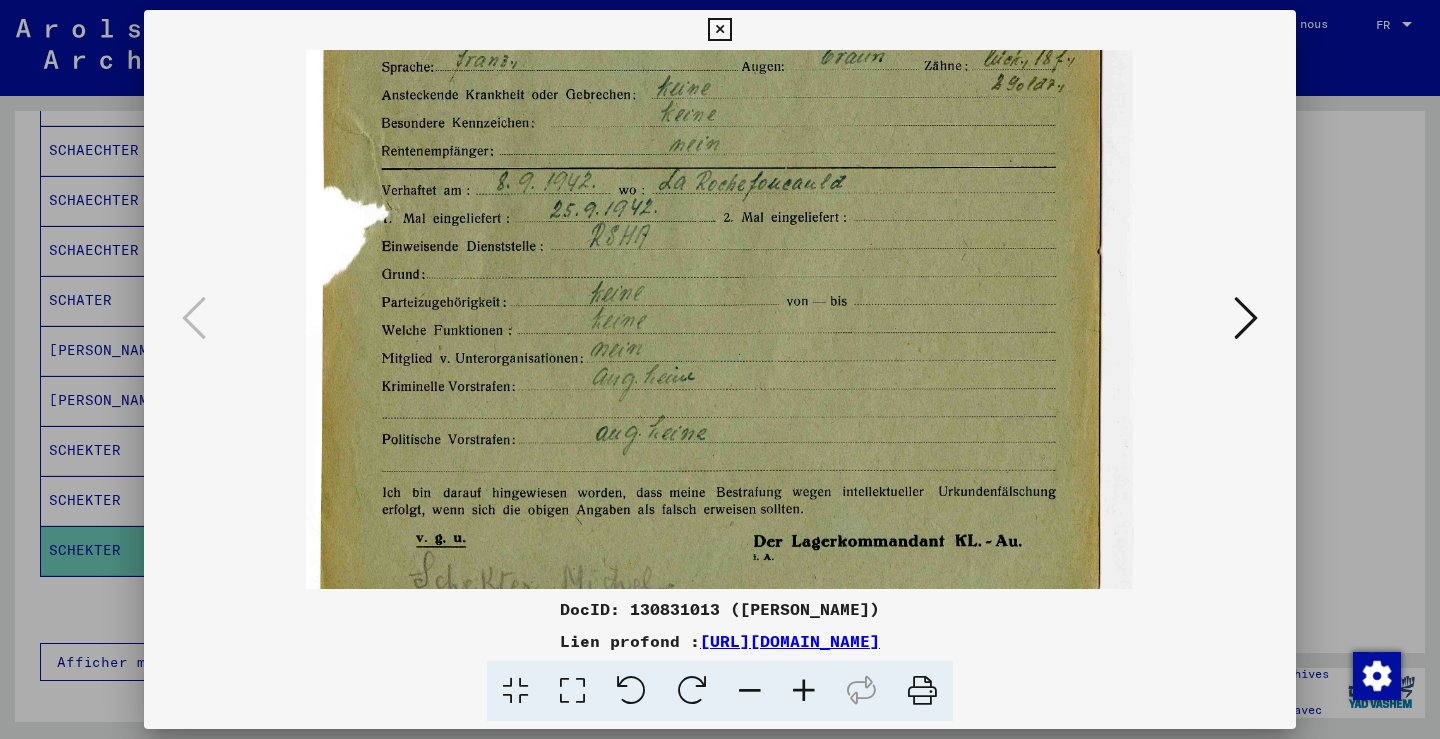 scroll, scrollTop: 600, scrollLeft: 0, axis: vertical 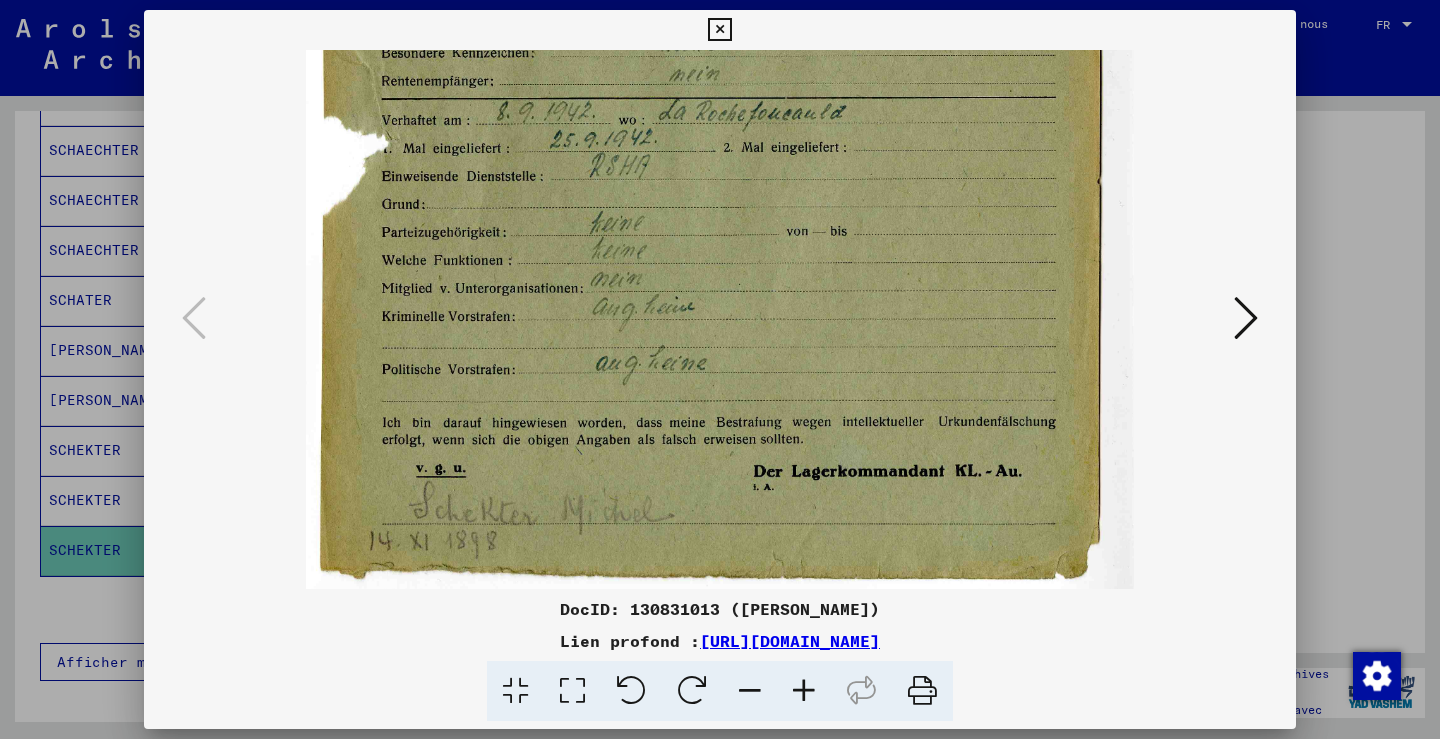 drag, startPoint x: 748, startPoint y: 511, endPoint x: 730, endPoint y: 318, distance: 193.83755 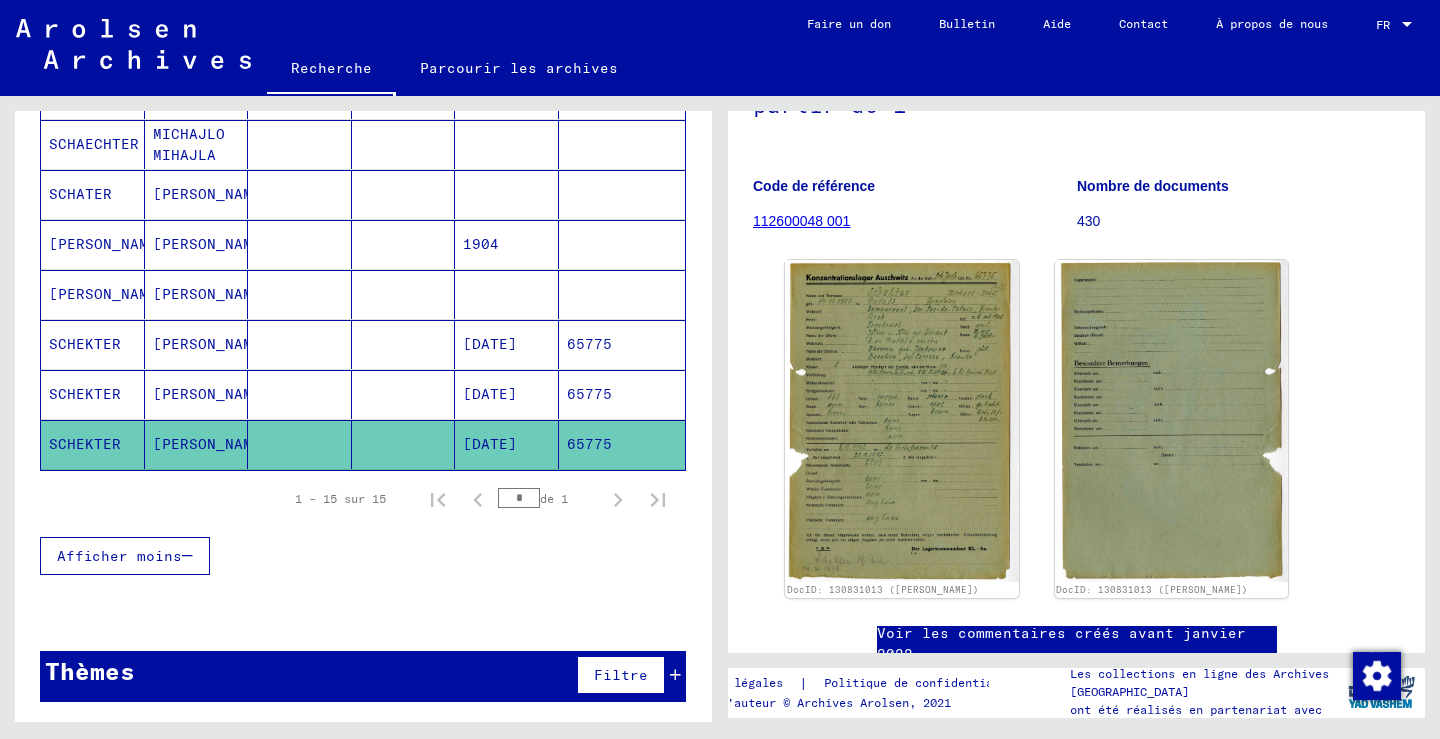 scroll, scrollTop: 808, scrollLeft: 0, axis: vertical 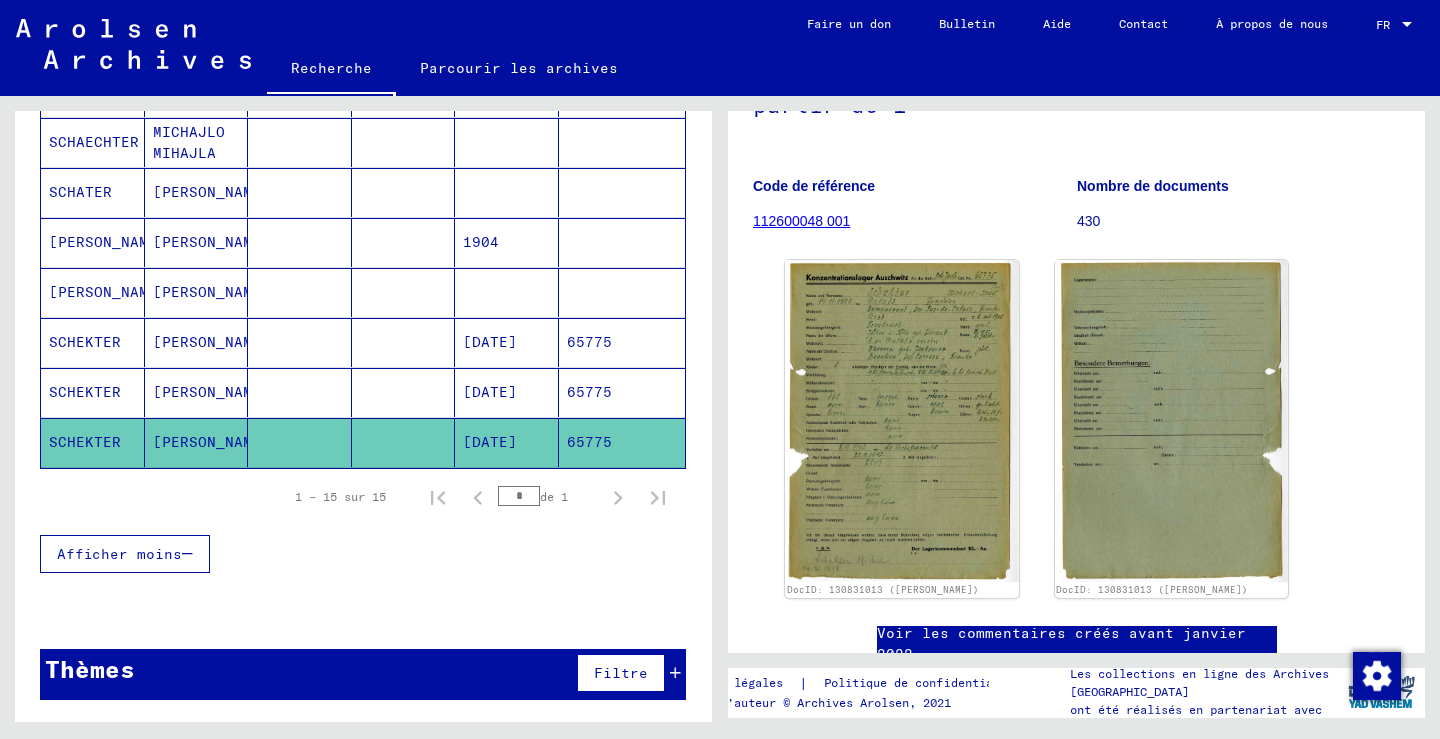 click on "Voir les commentaires créés avant janvier 2022" 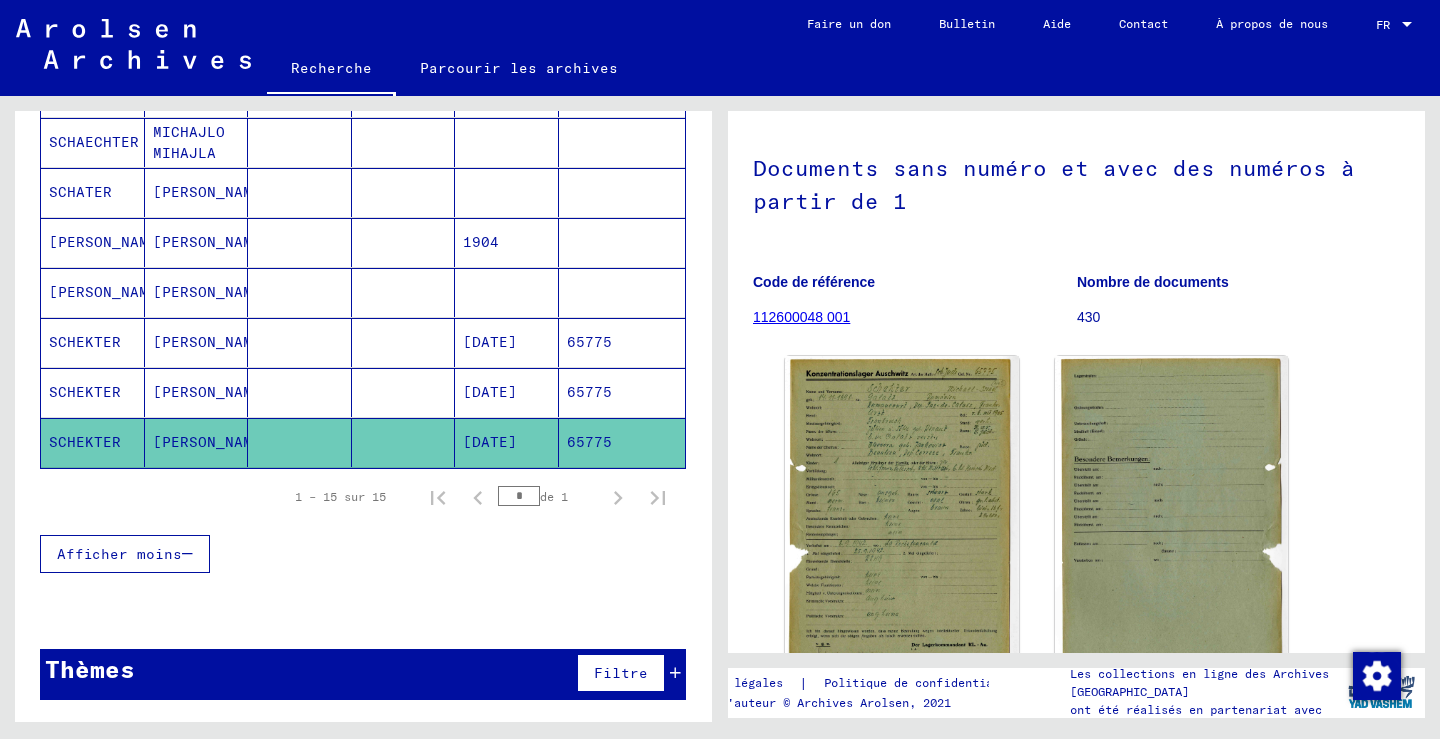 scroll, scrollTop: 0, scrollLeft: 0, axis: both 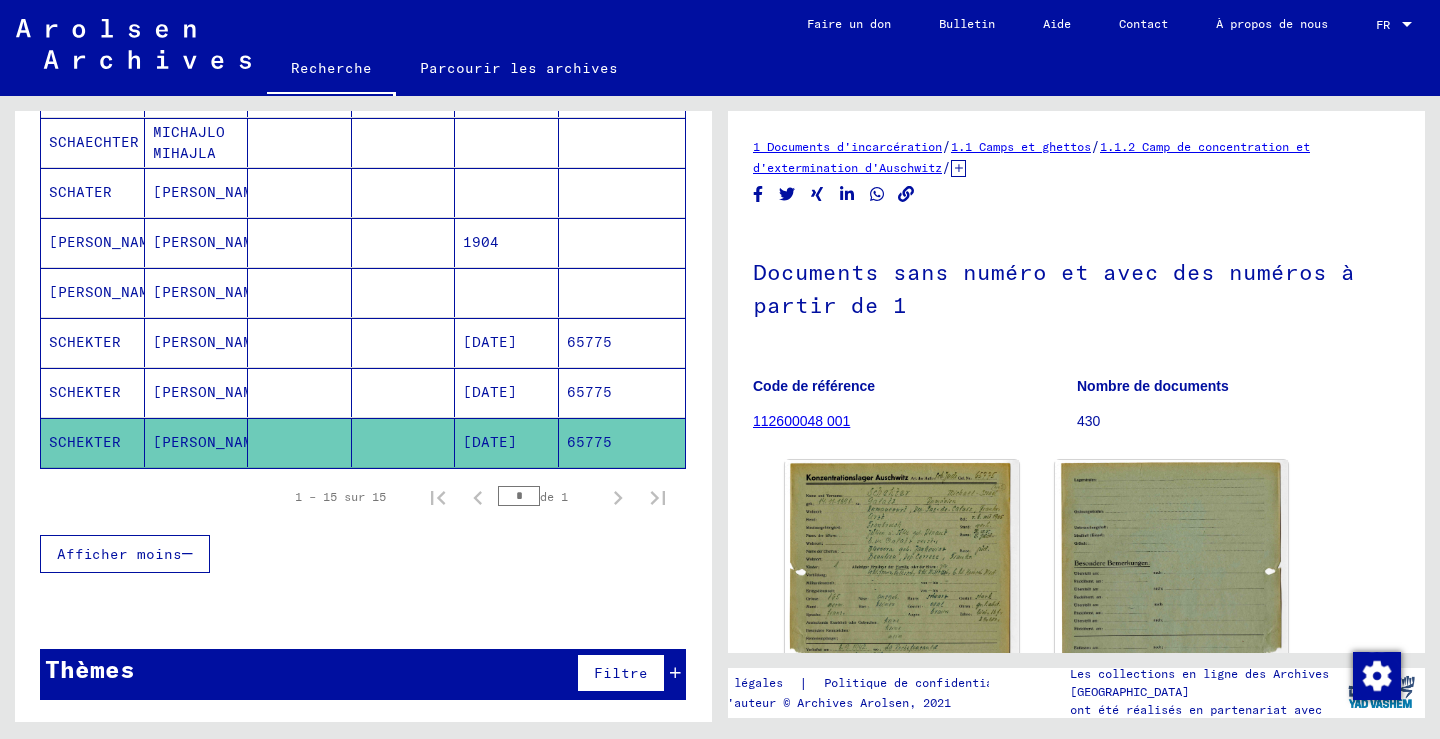 click on "65775" at bounding box center [589, 442] 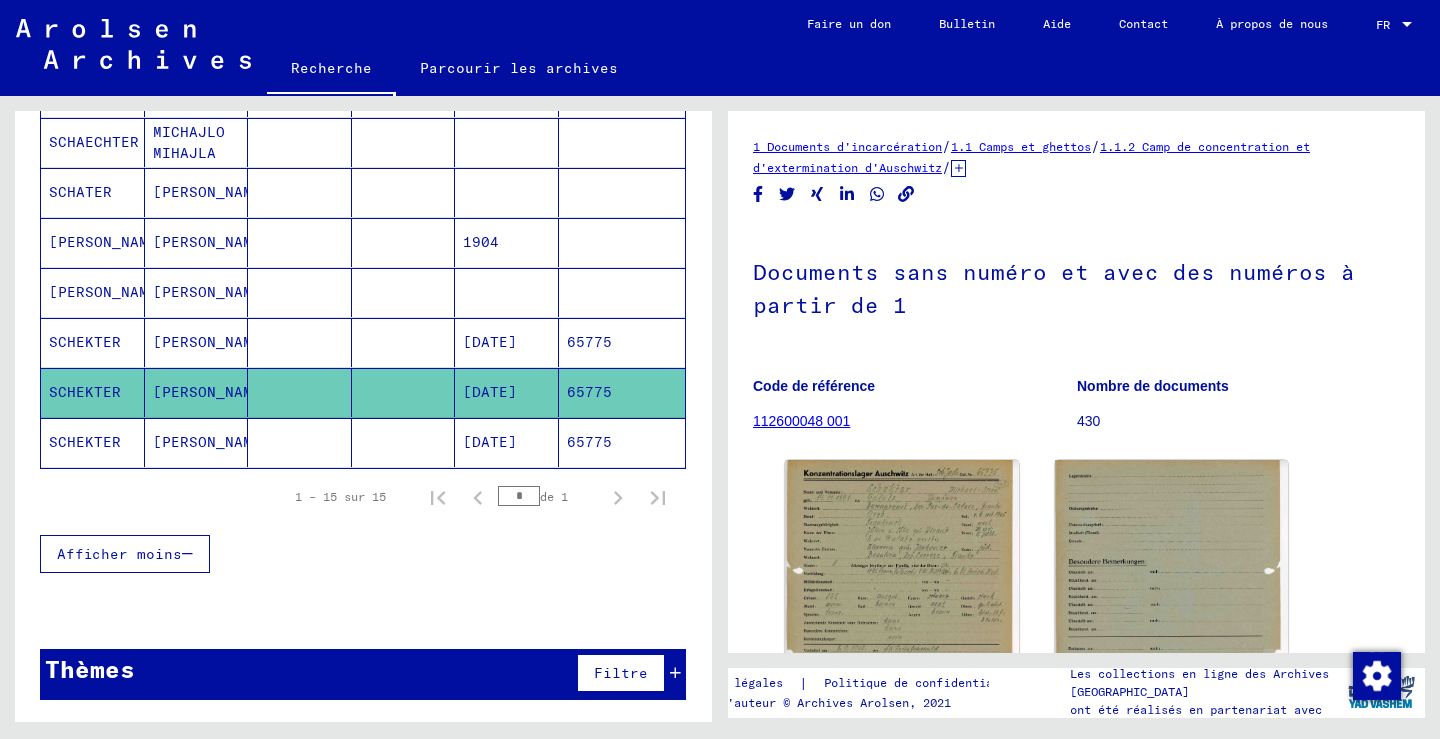 scroll, scrollTop: 0, scrollLeft: 0, axis: both 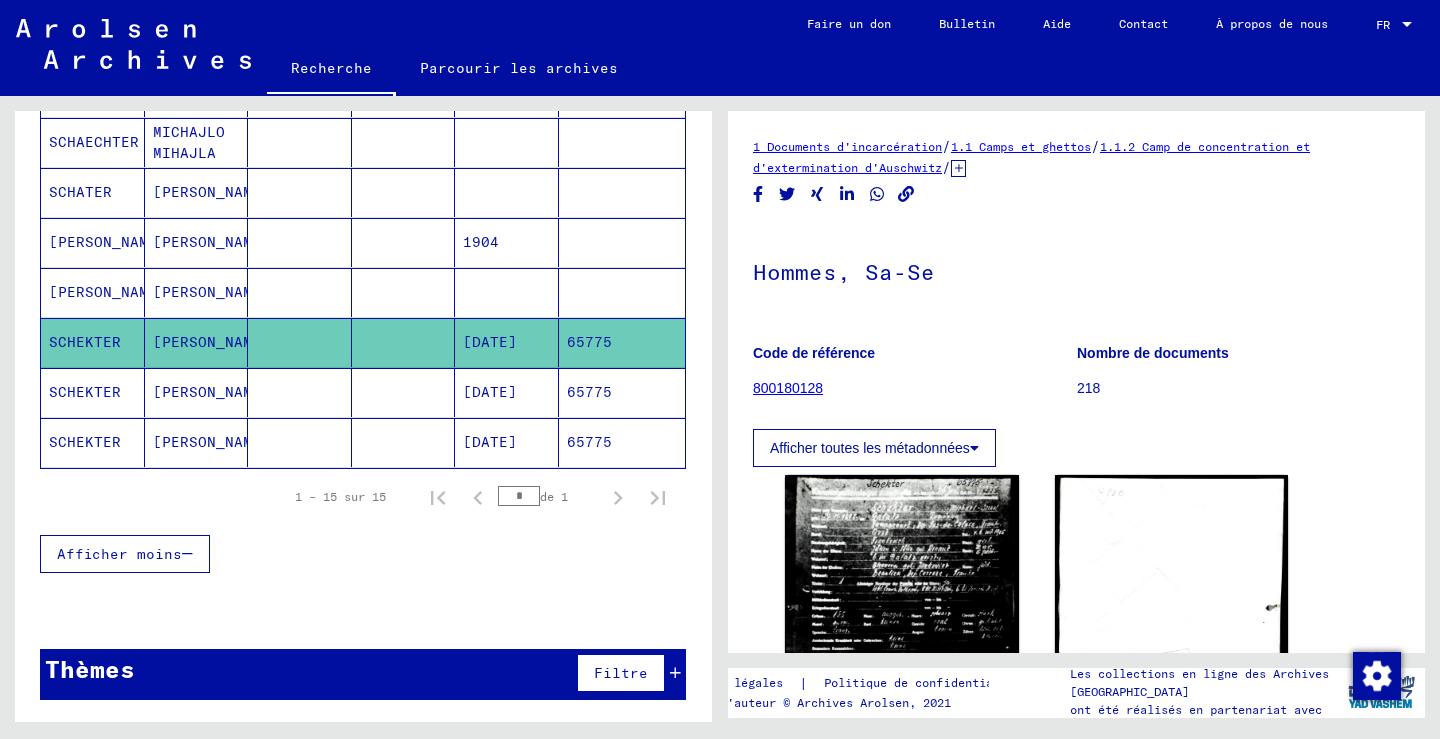 click on "65775" at bounding box center (589, 442) 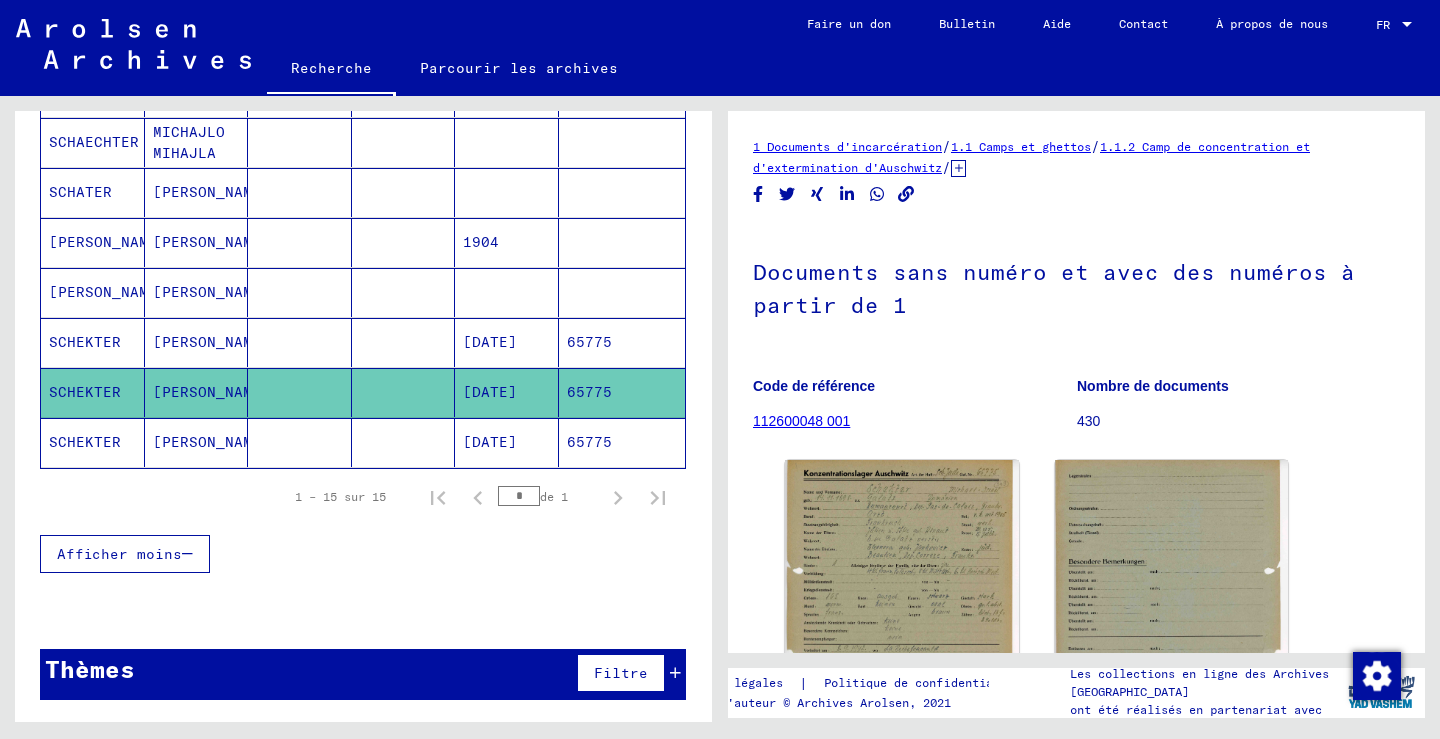 scroll, scrollTop: 0, scrollLeft: 0, axis: both 